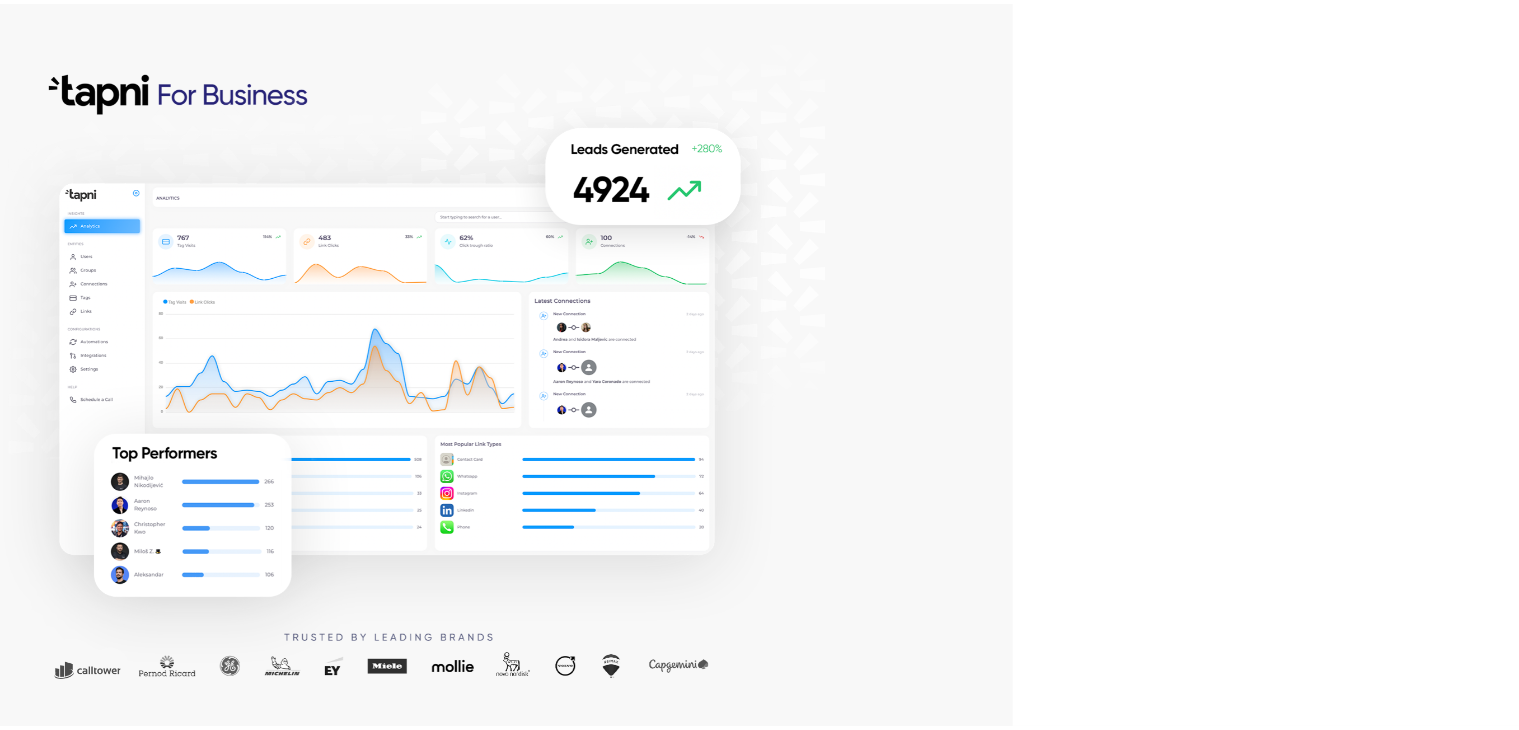 scroll, scrollTop: 0, scrollLeft: 0, axis: both 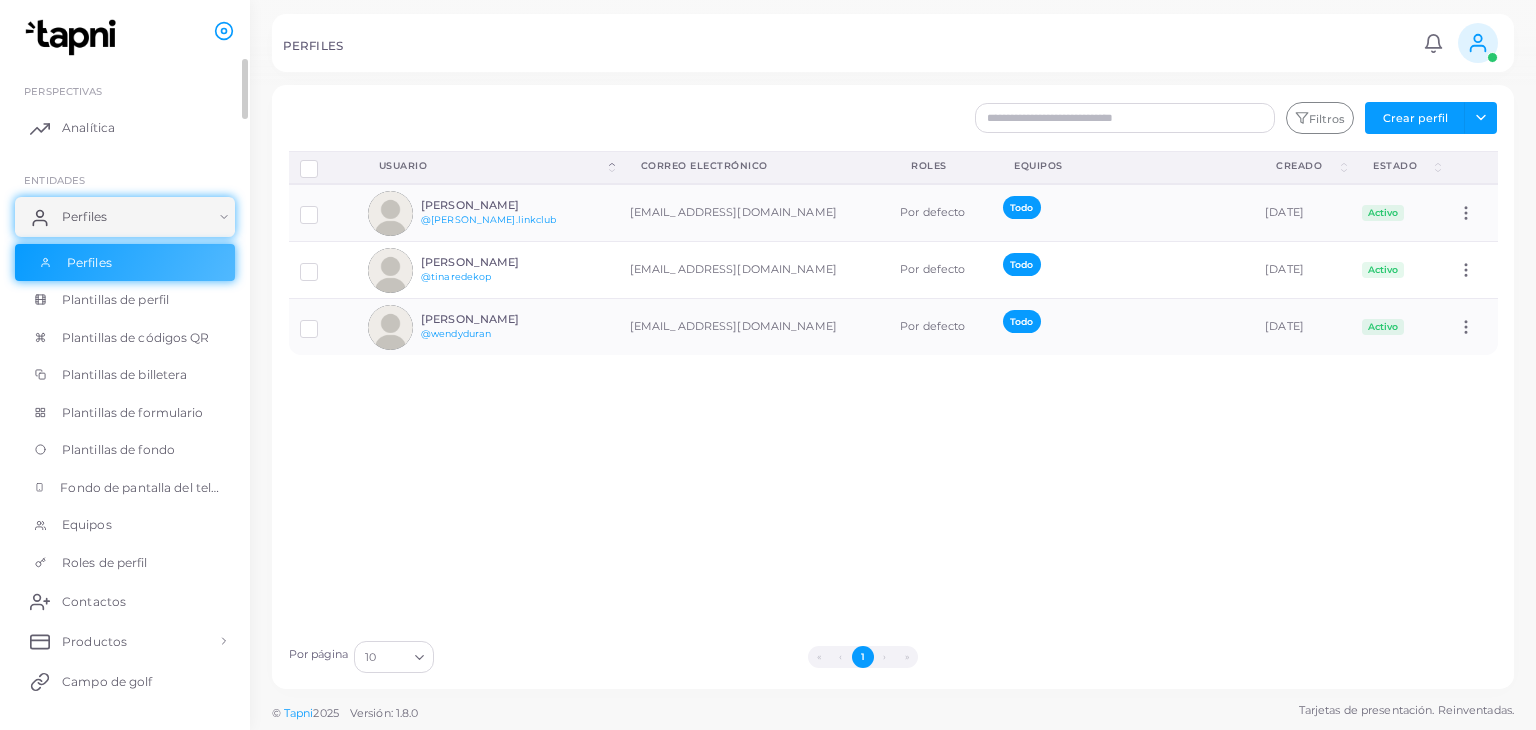 click on "Perfiles" at bounding box center (125, 263) 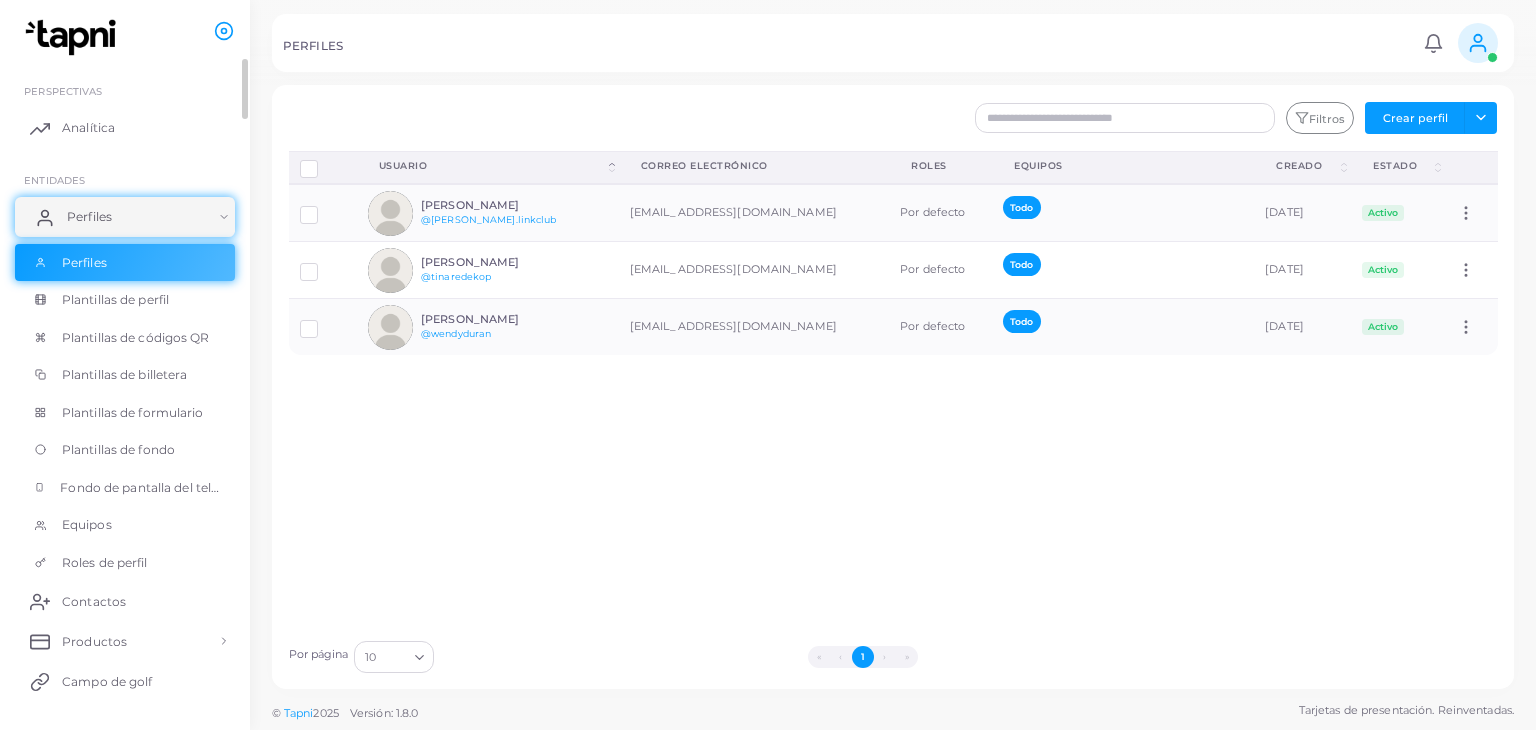 click on "Perfiles" at bounding box center [125, 217] 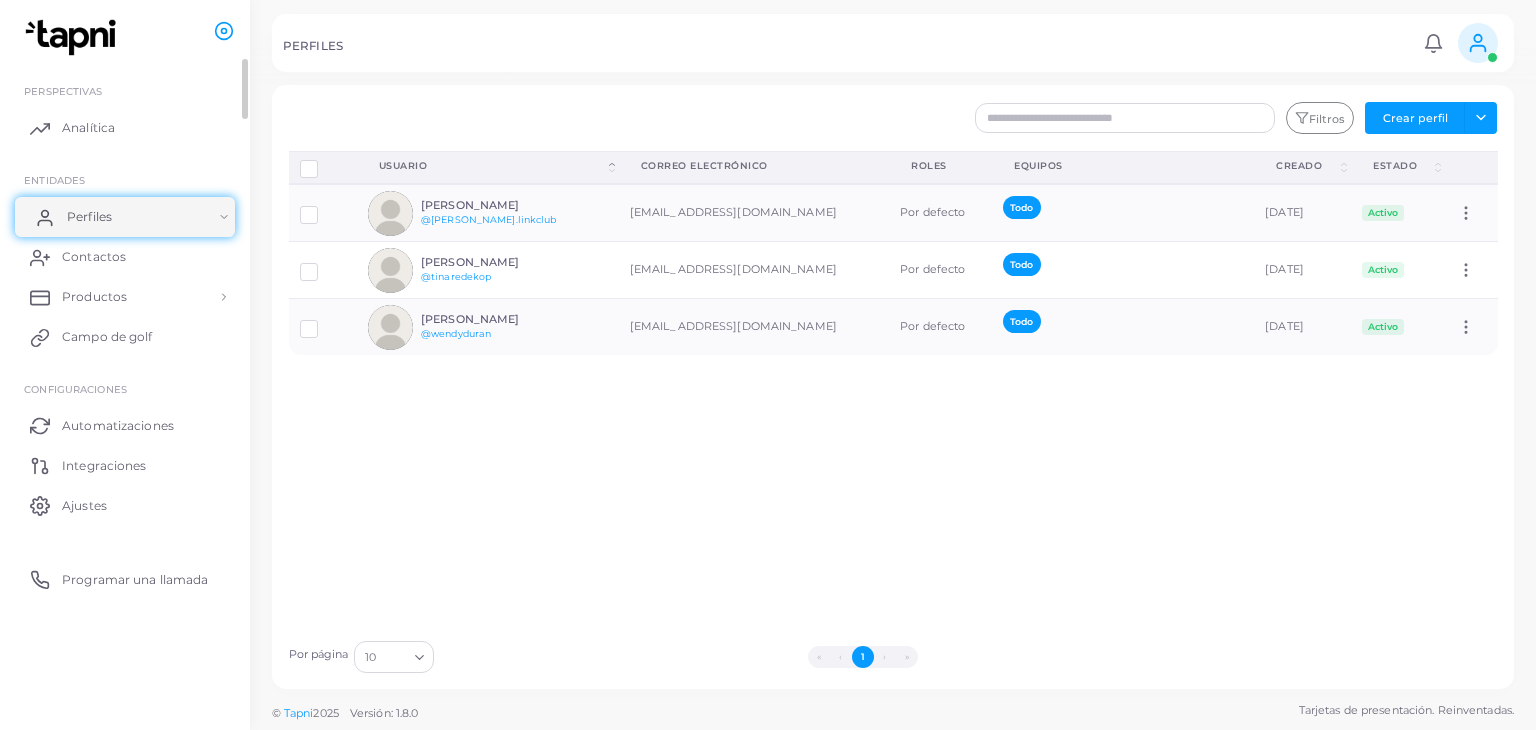 click on "Perfiles" at bounding box center [125, 217] 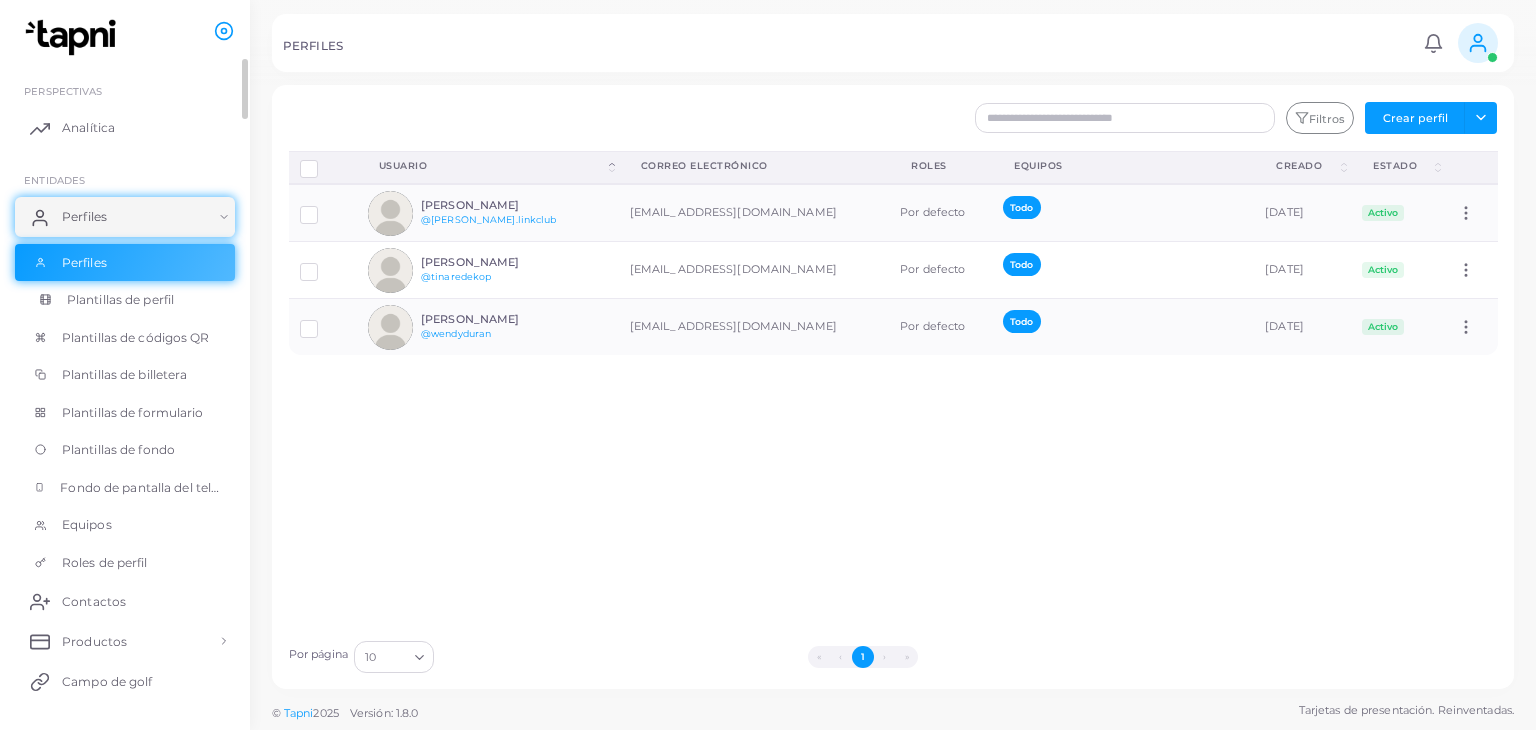 click on "Plantillas de perfil" at bounding box center [120, 299] 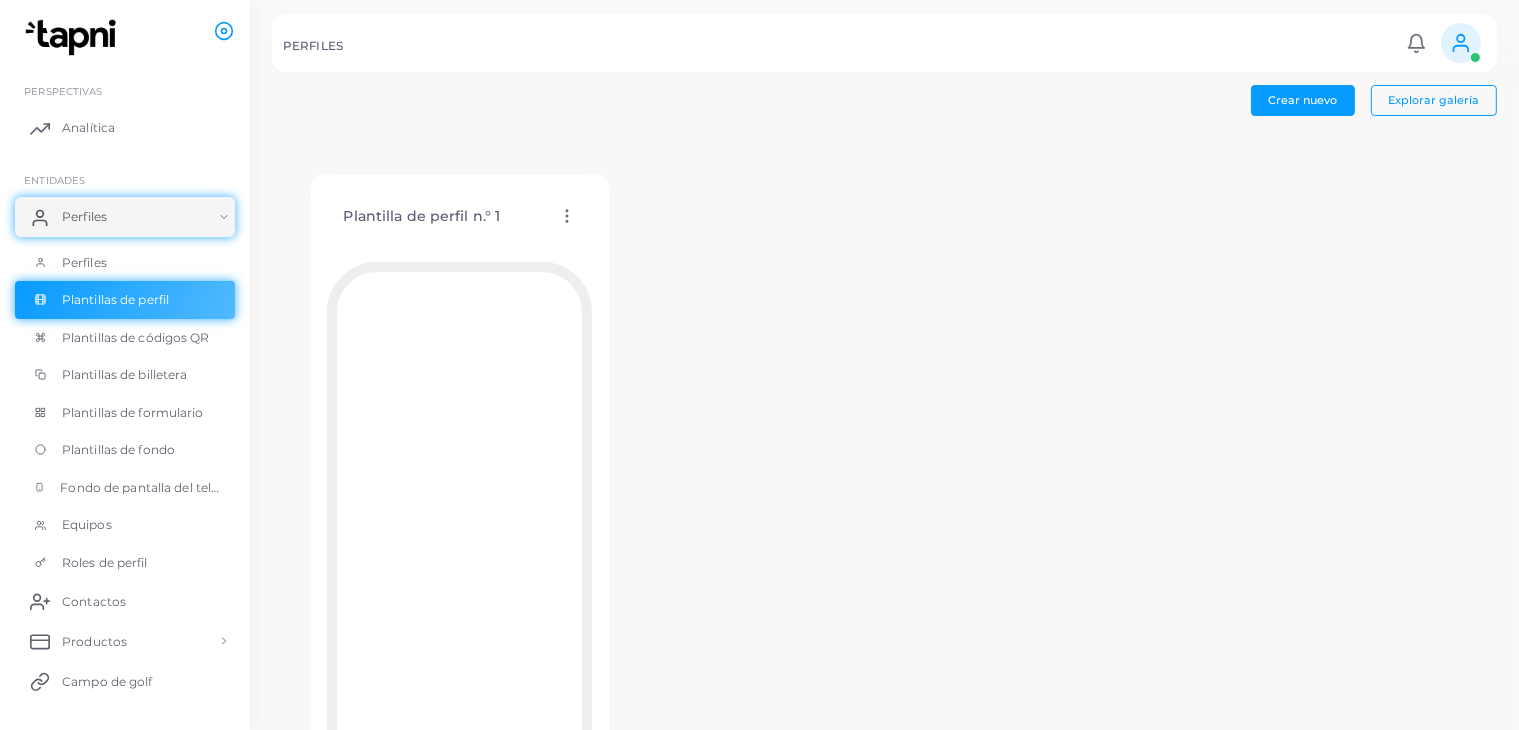 click 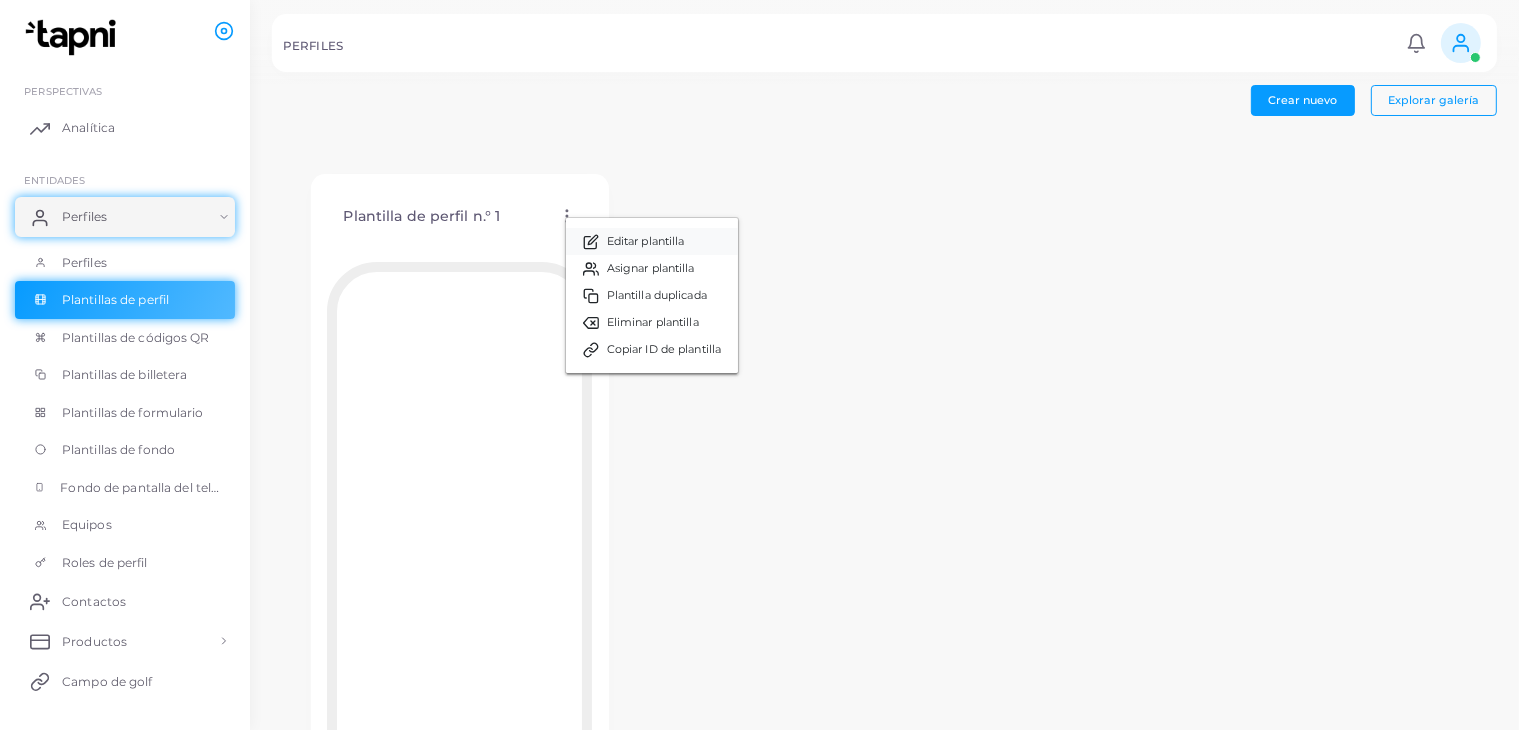 click on "Editar plantilla" at bounding box center [646, 241] 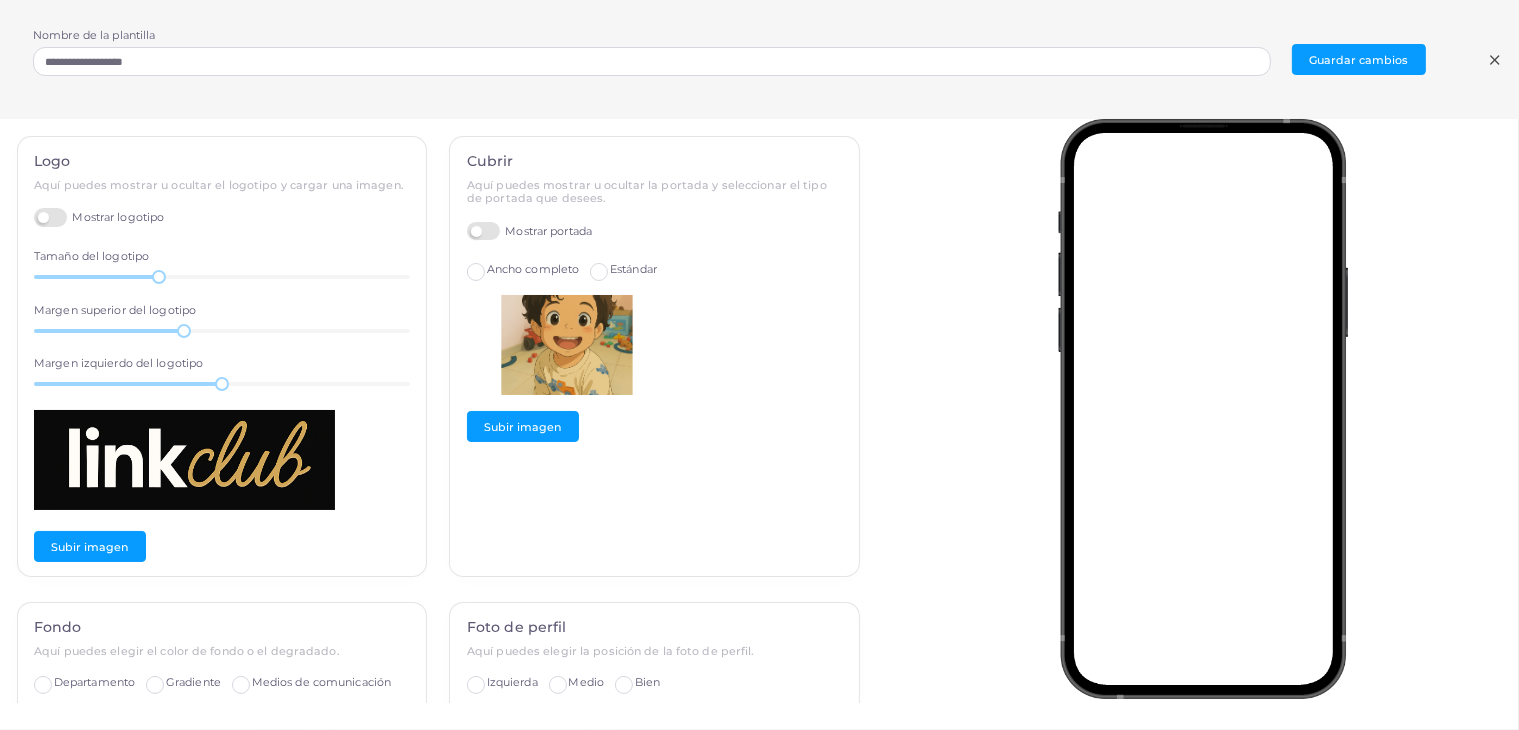 click on "Mostrar portada" at bounding box center [529, 231] 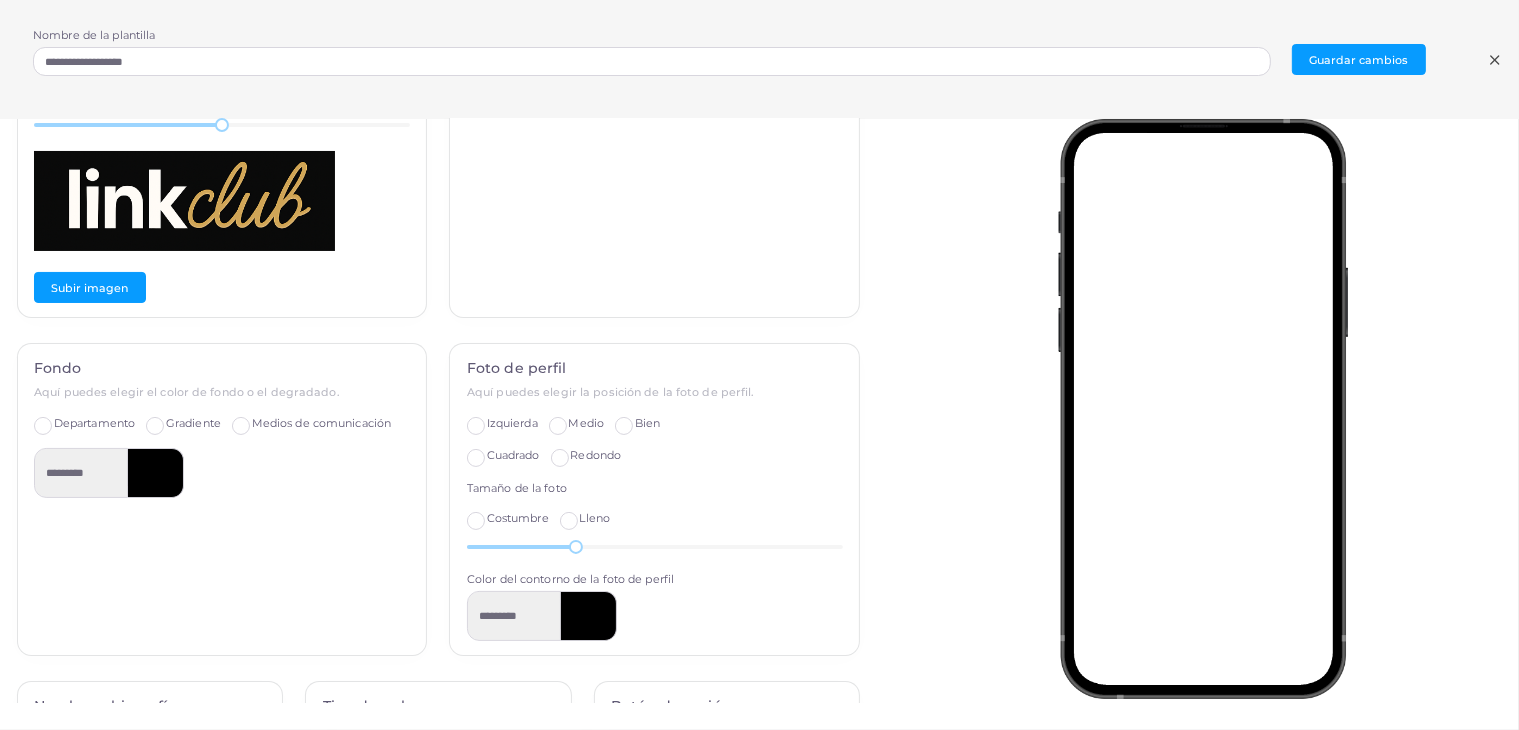 scroll, scrollTop: 256, scrollLeft: 0, axis: vertical 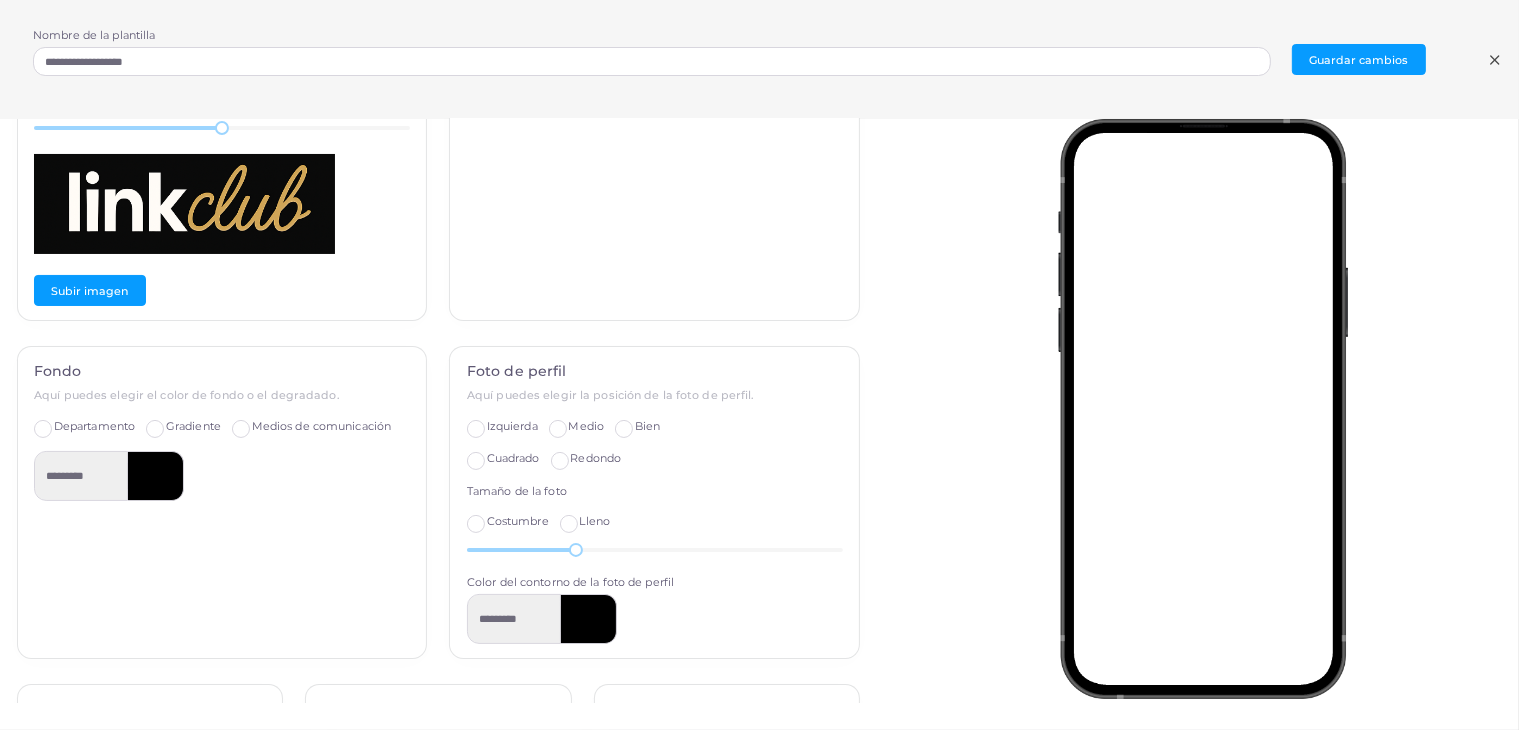 click at bounding box center (156, 476) 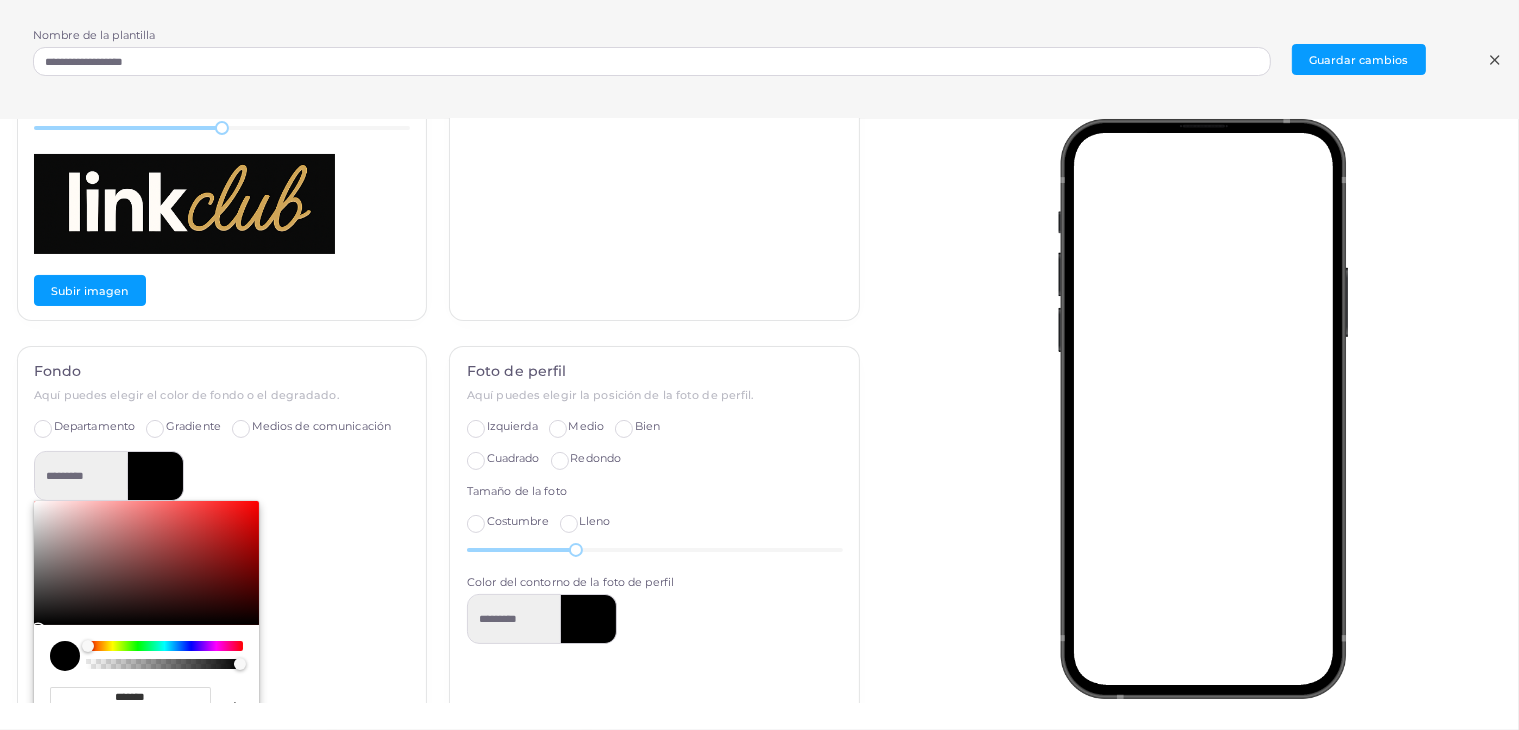 type on "*********" 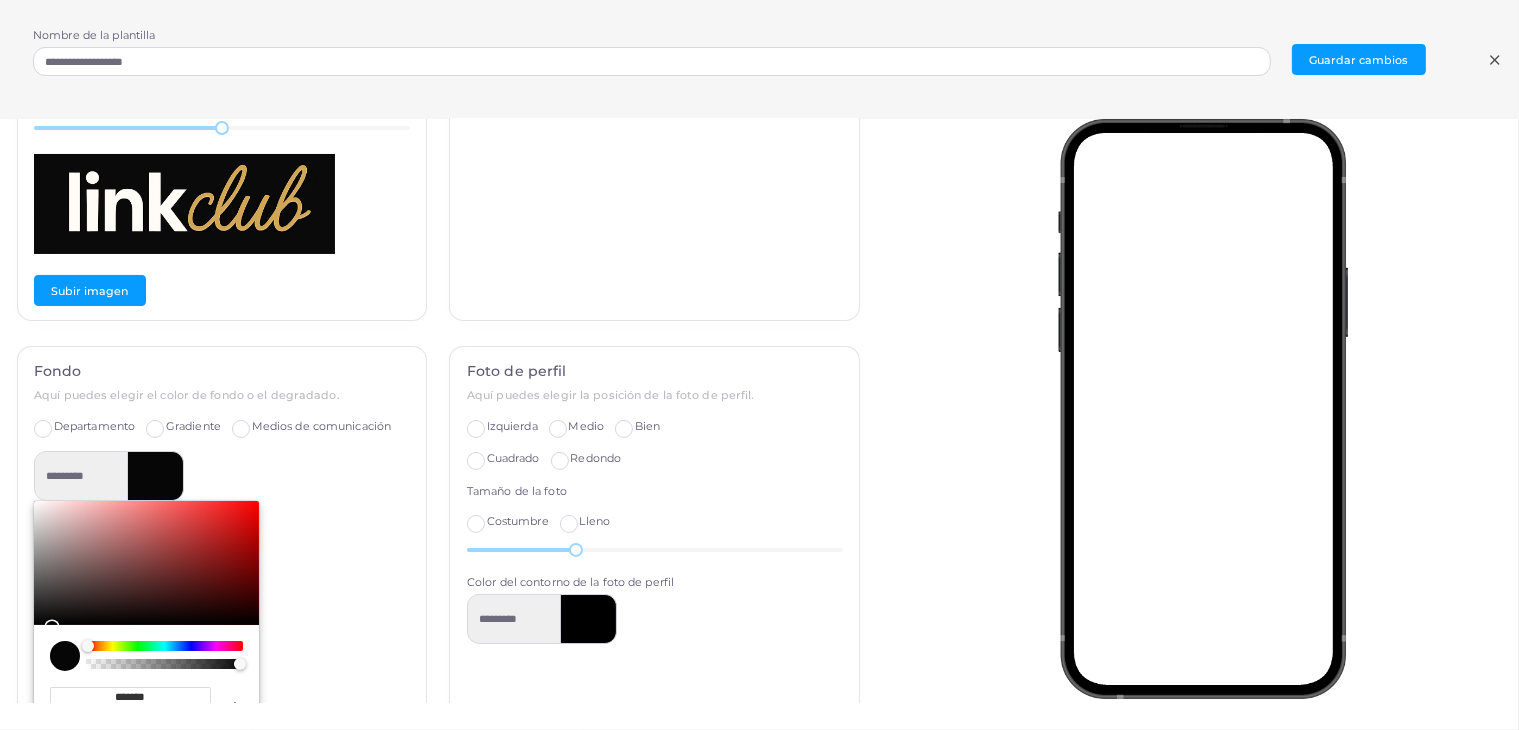 type on "*********" 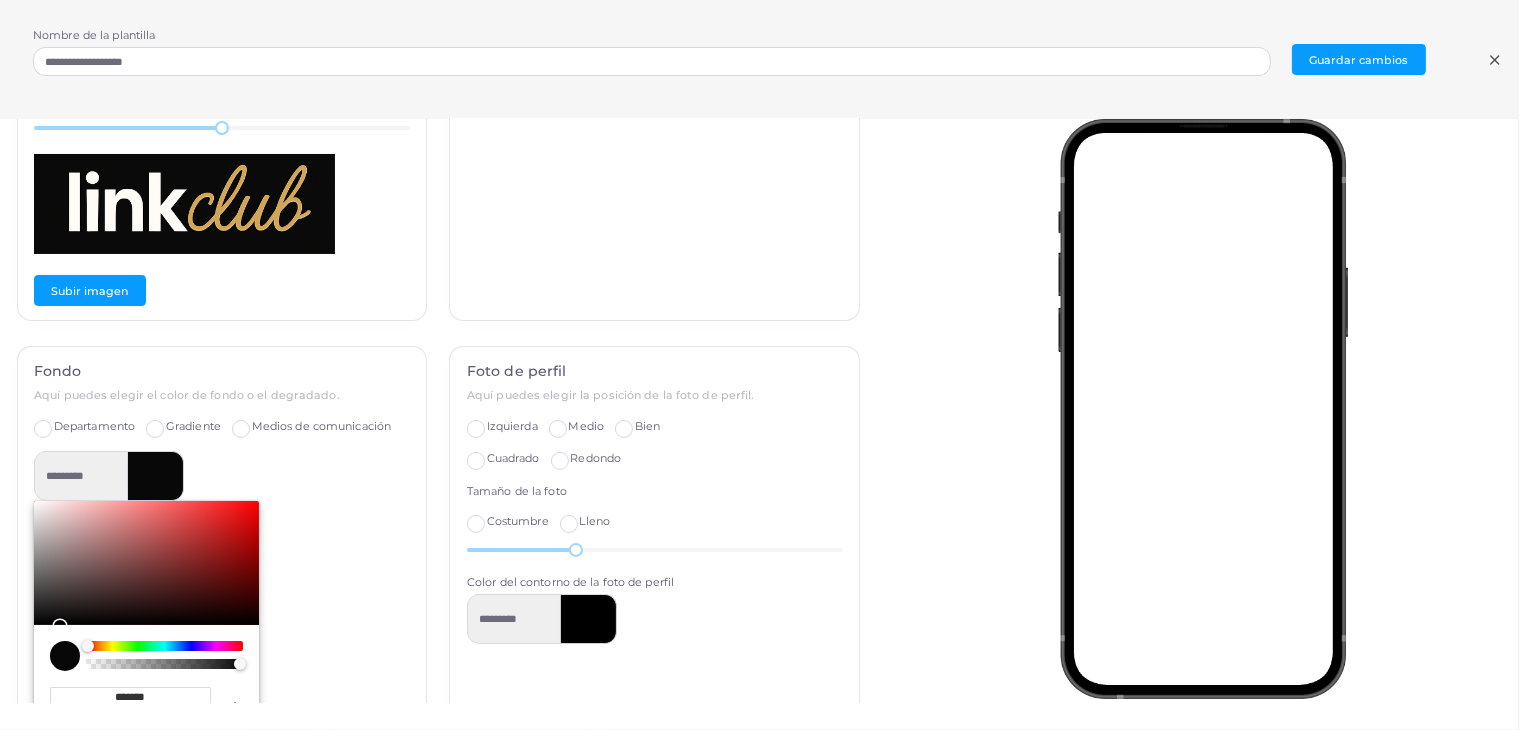 type on "*********" 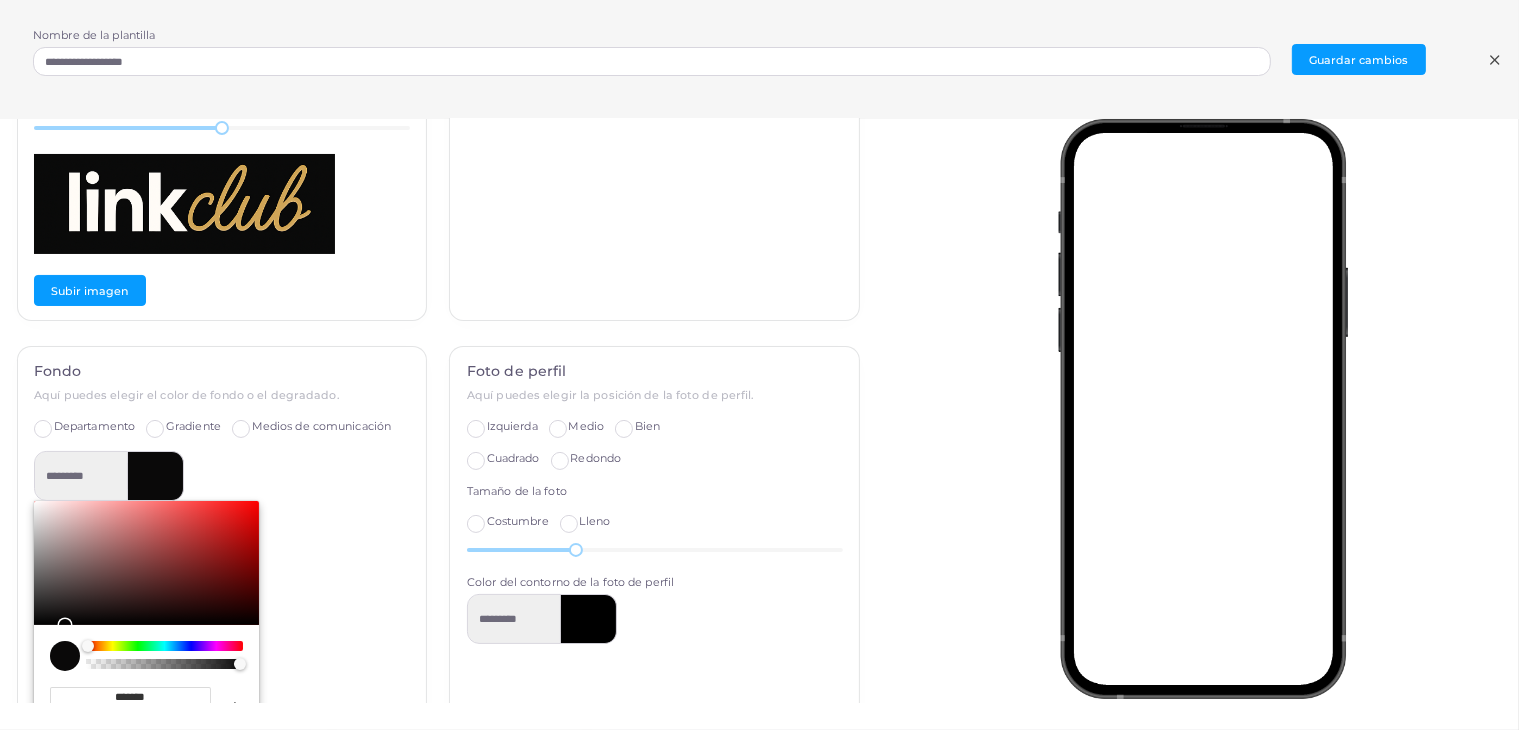 type on "*********" 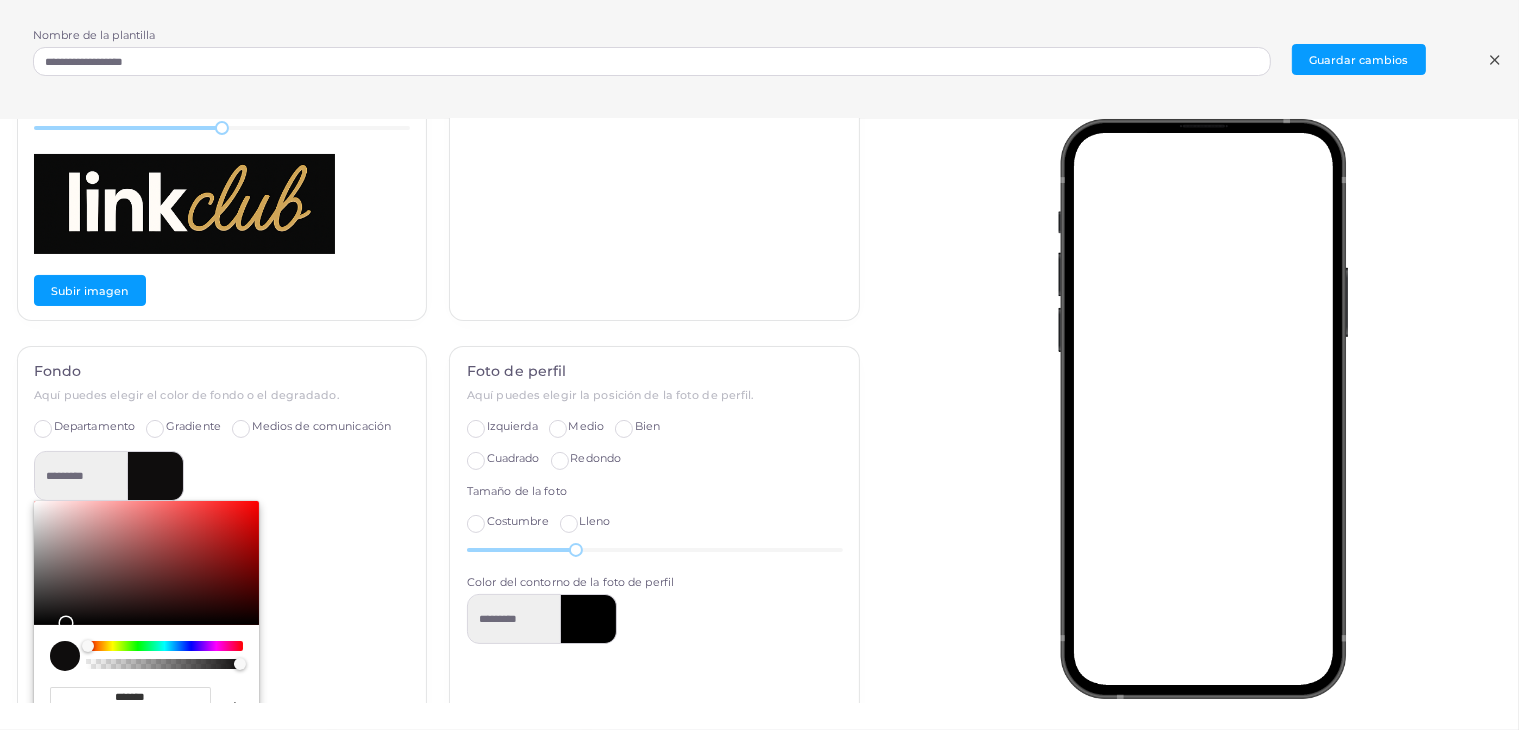 type on "*********" 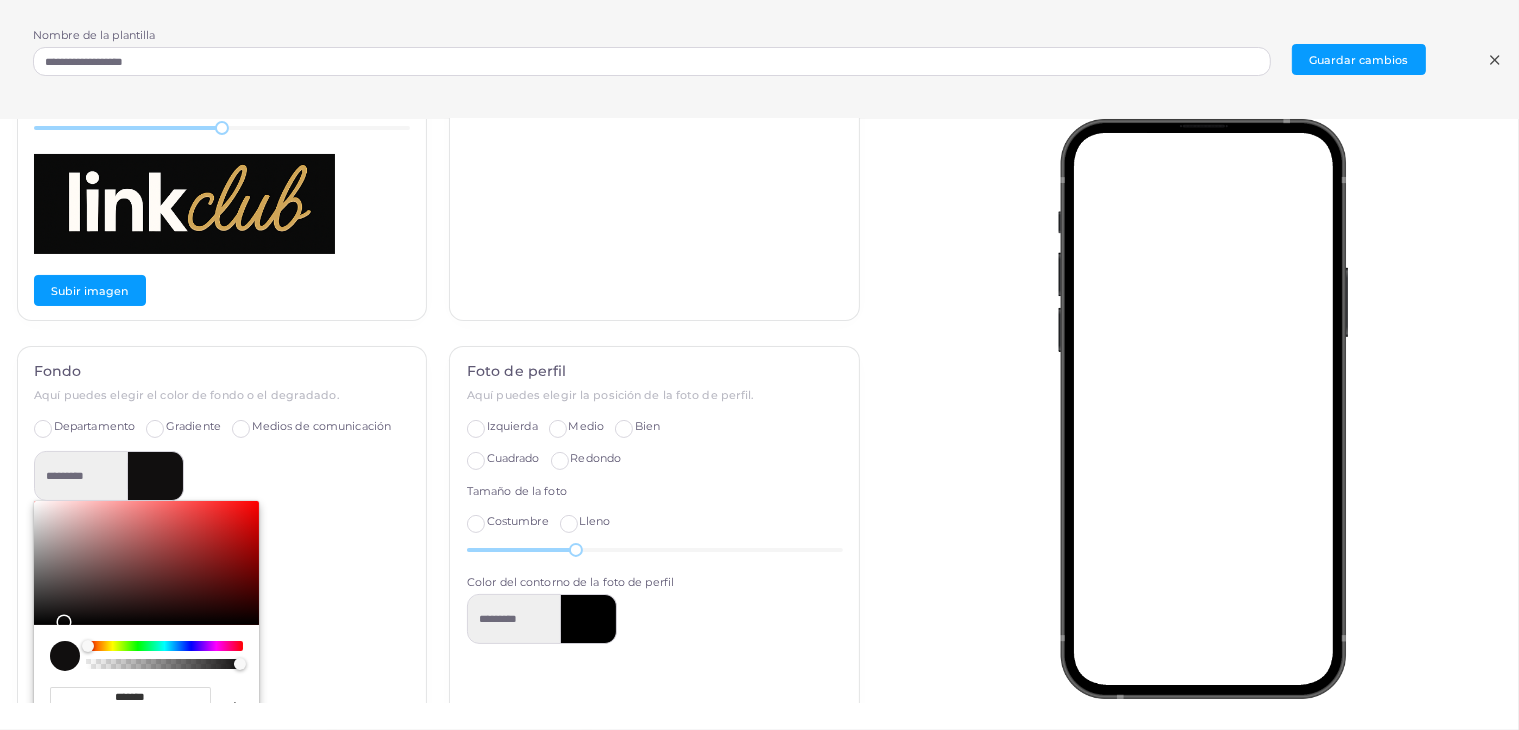 type on "*********" 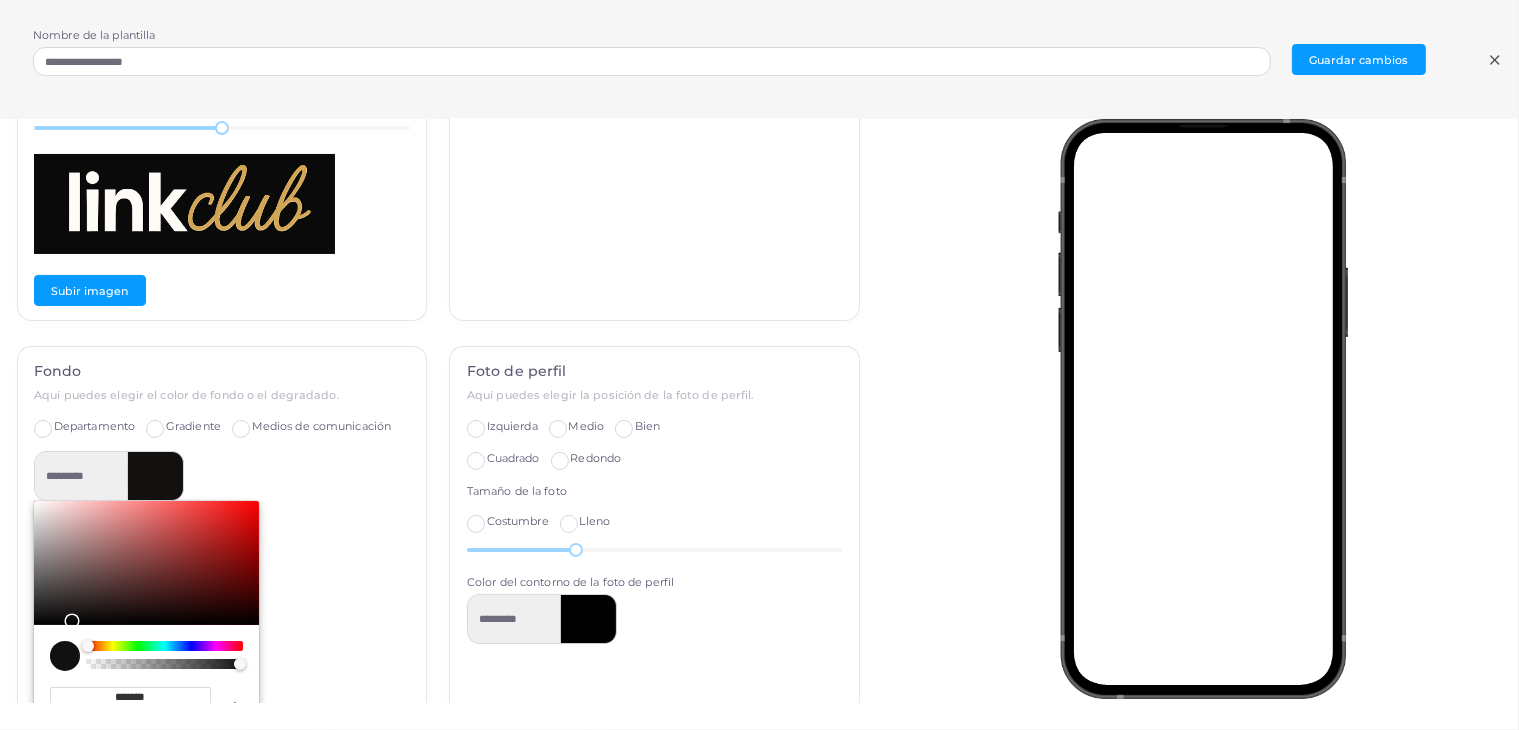 type on "*********" 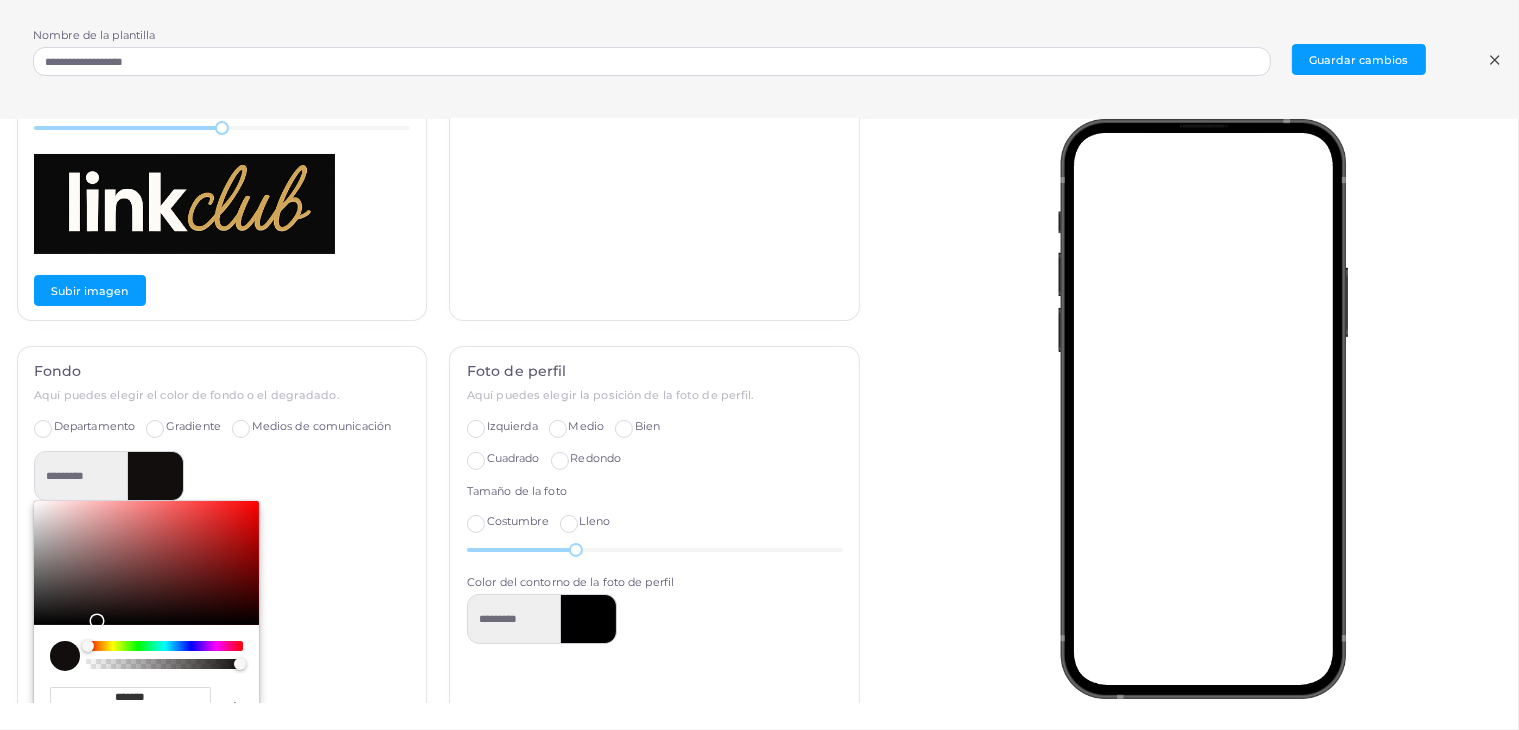 type on "*********" 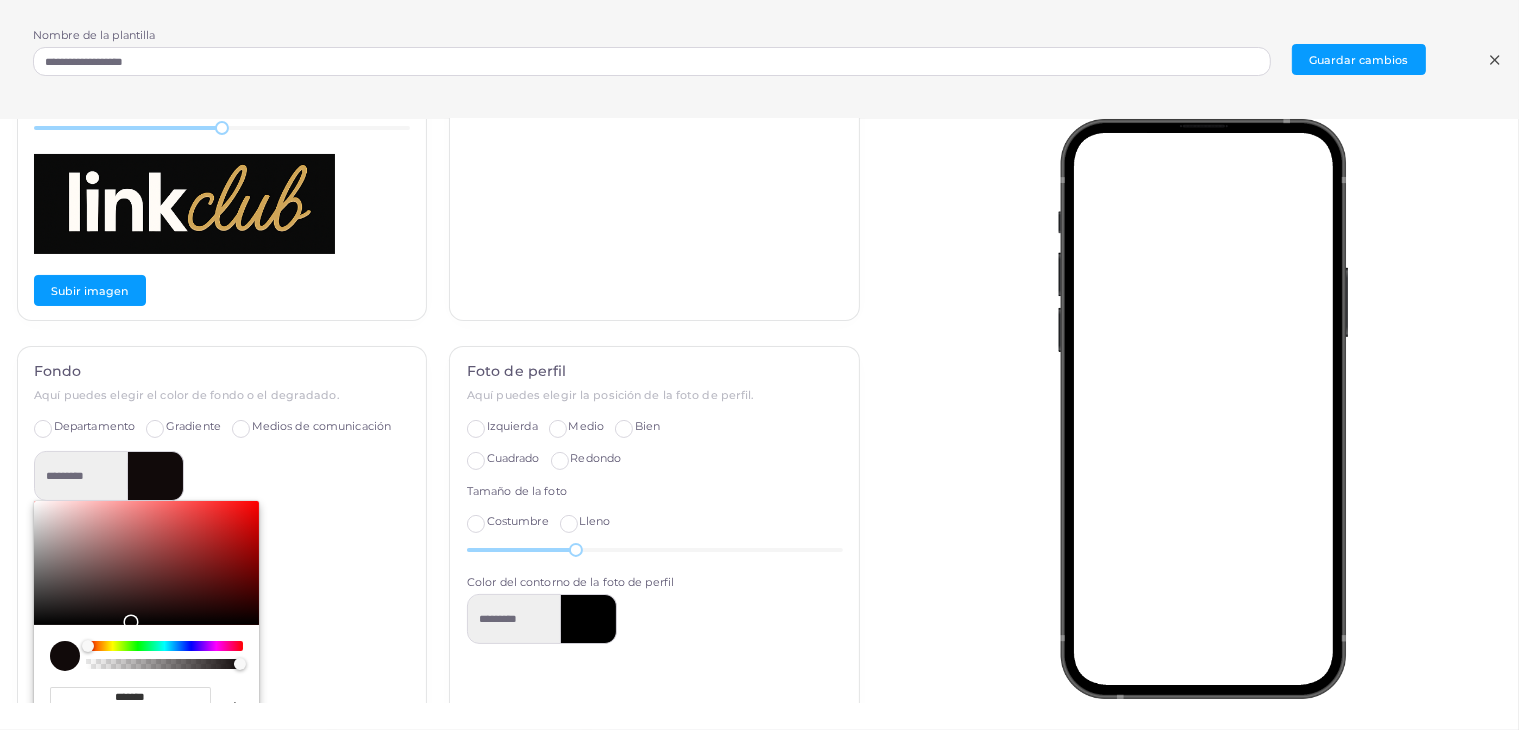 type on "*********" 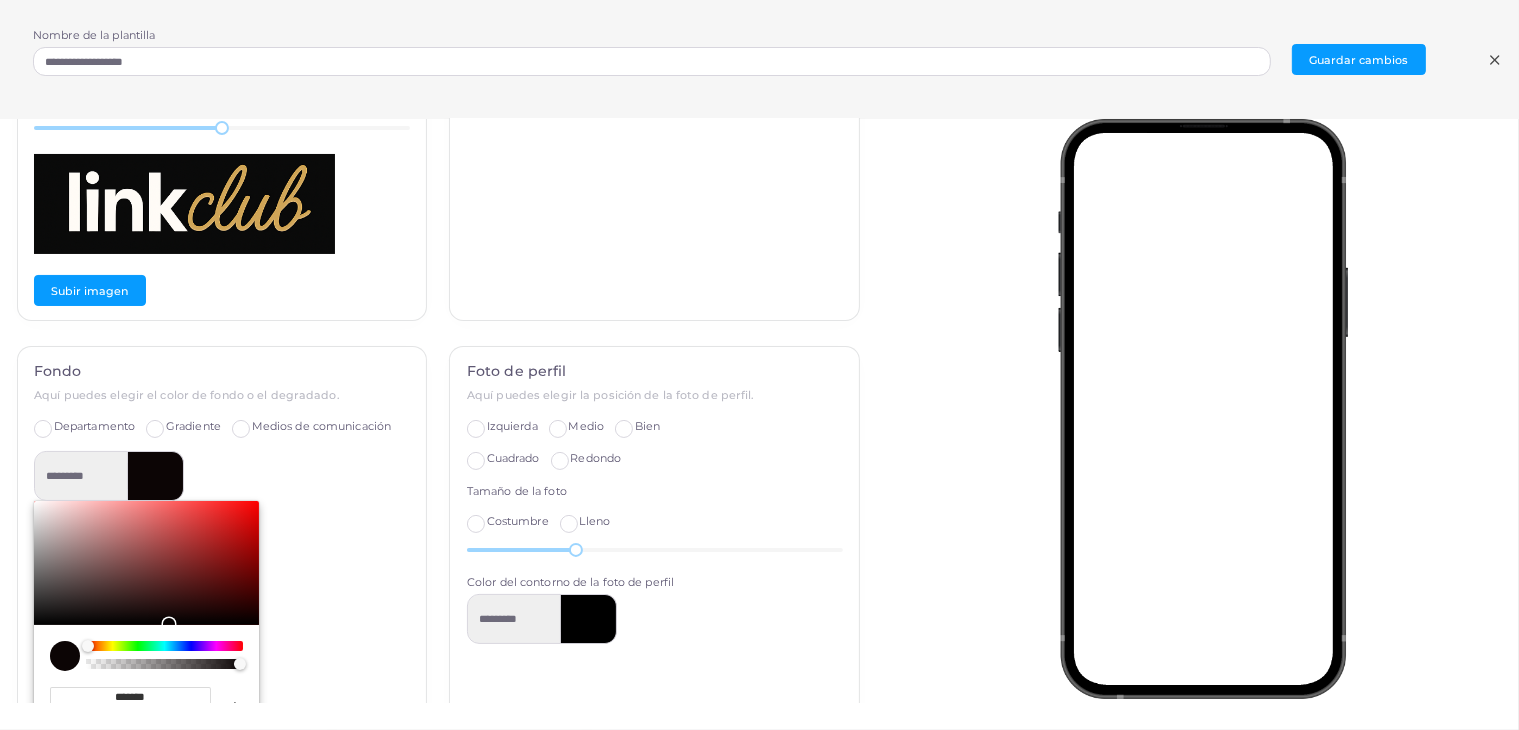 type on "*********" 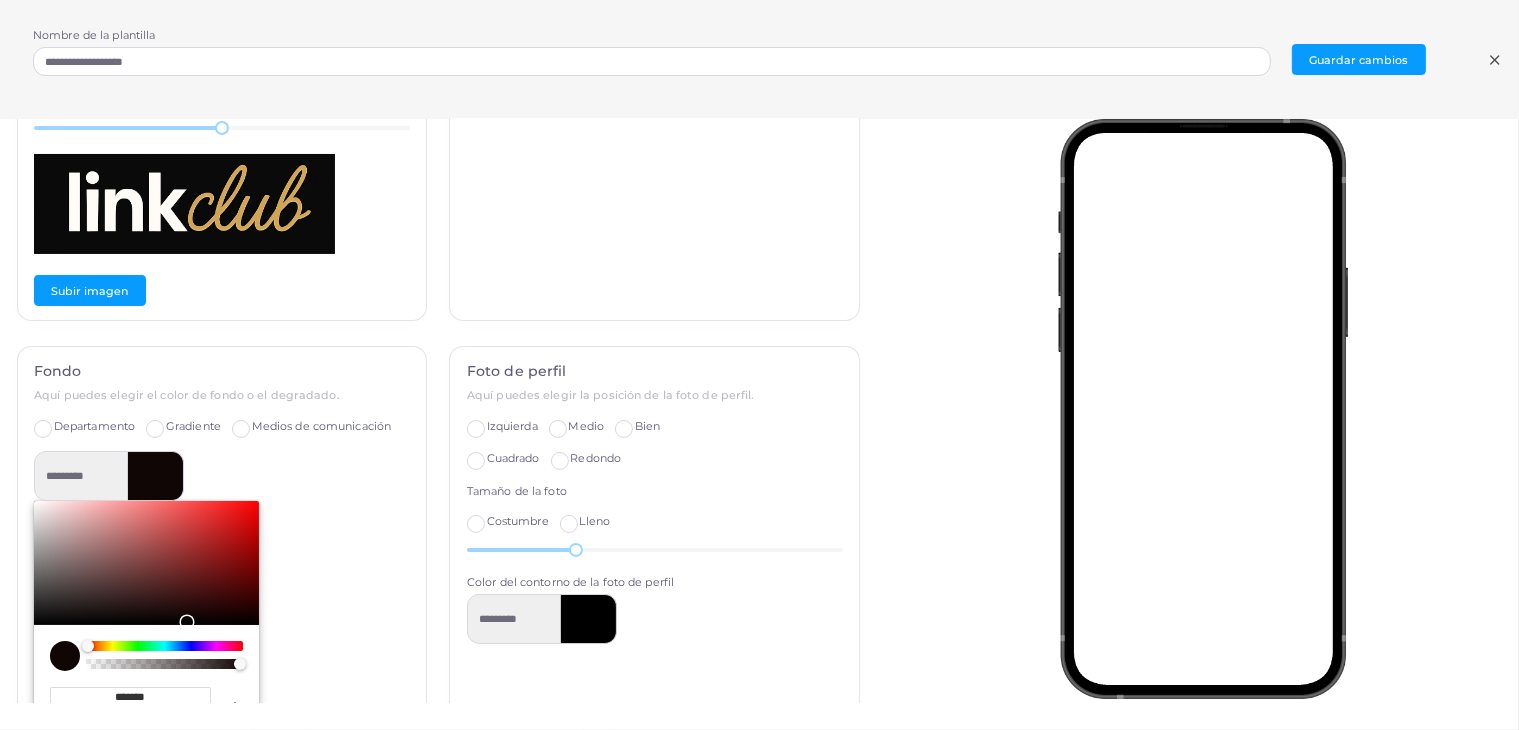 type on "*********" 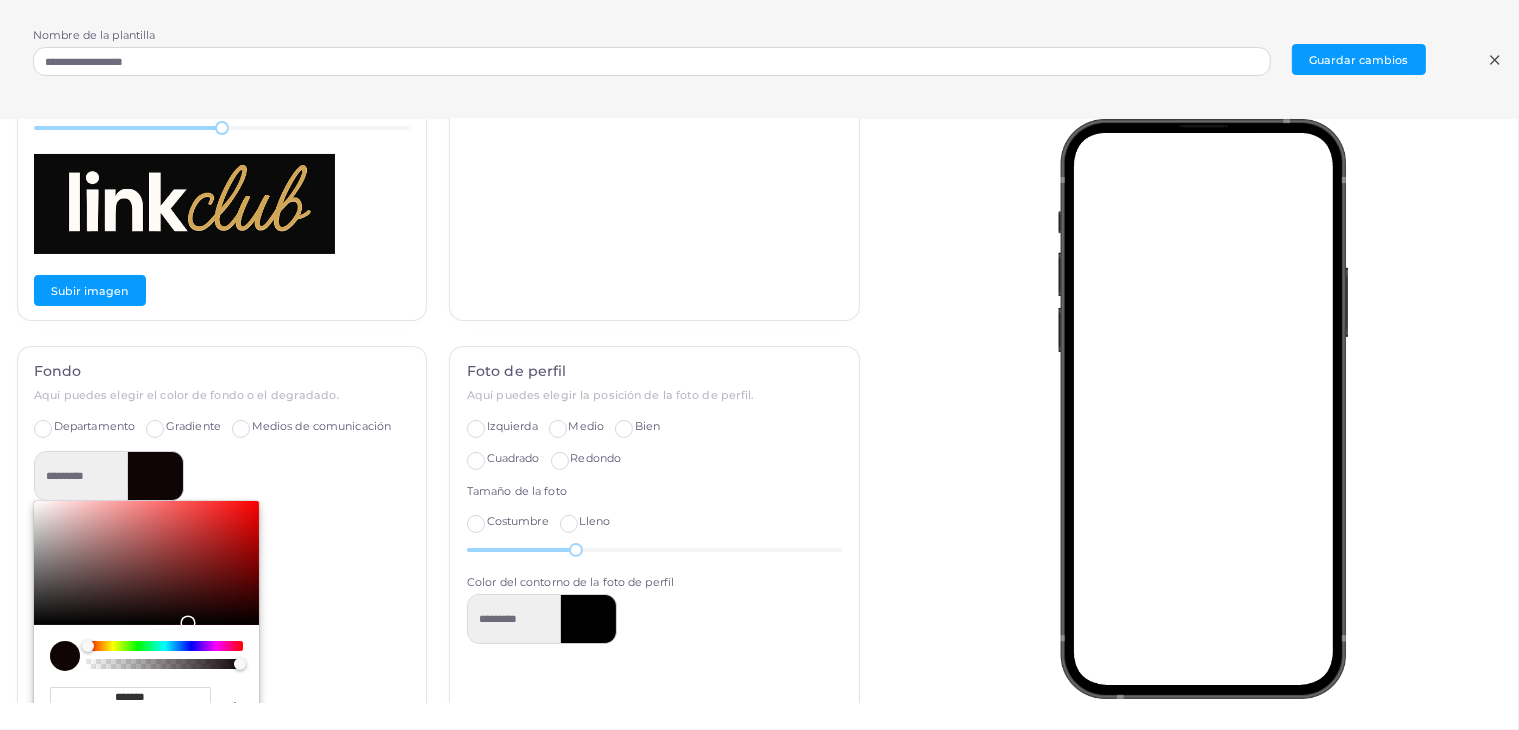 type on "*********" 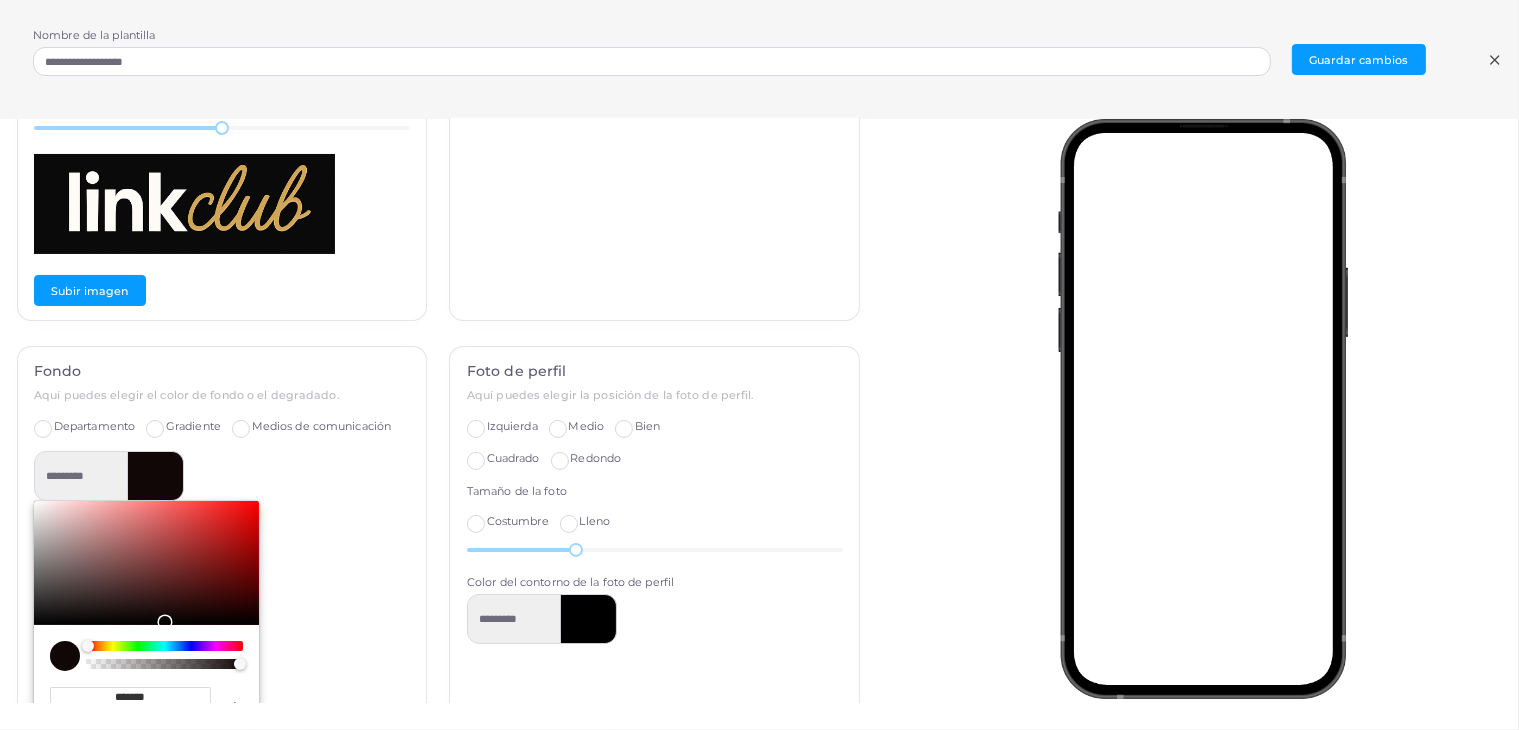 type on "*********" 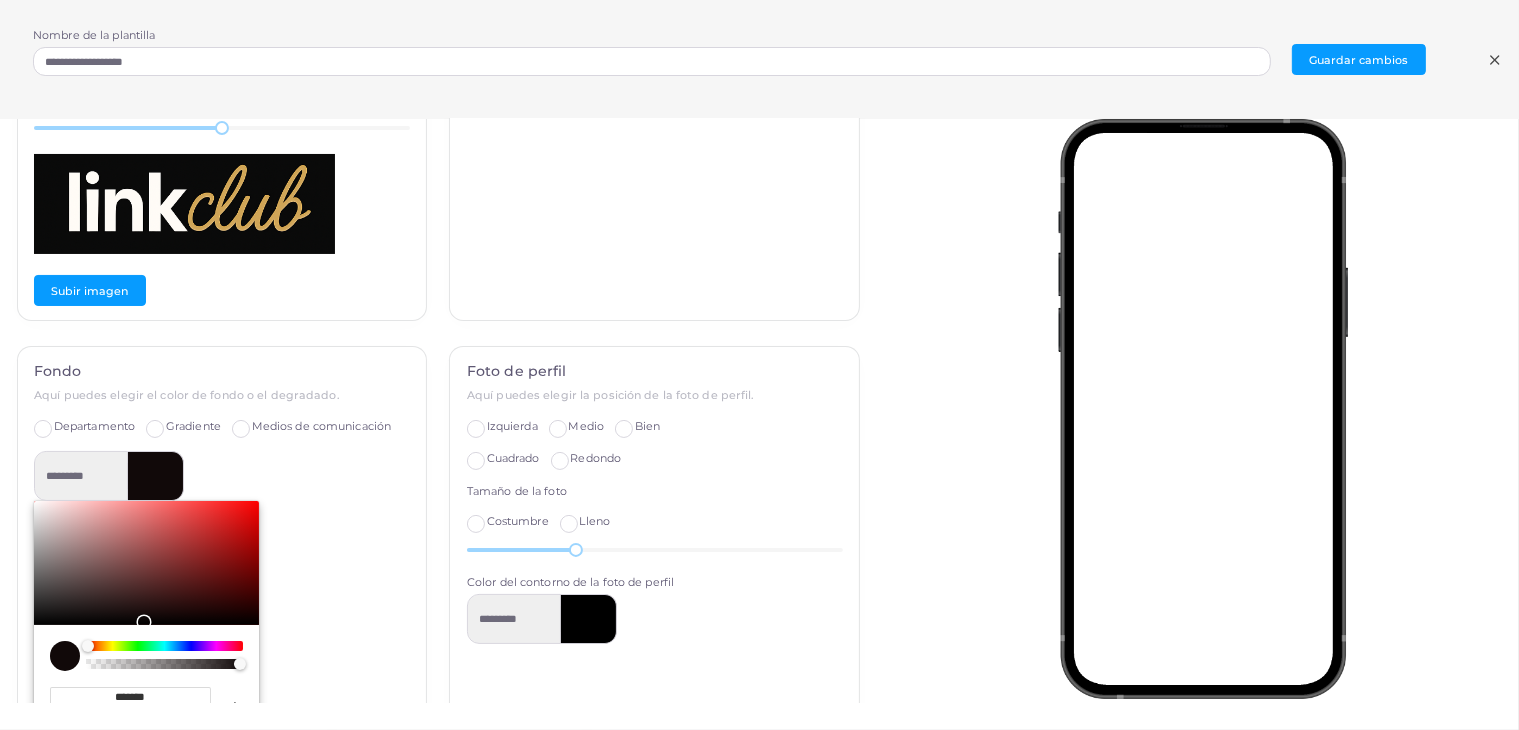type on "*********" 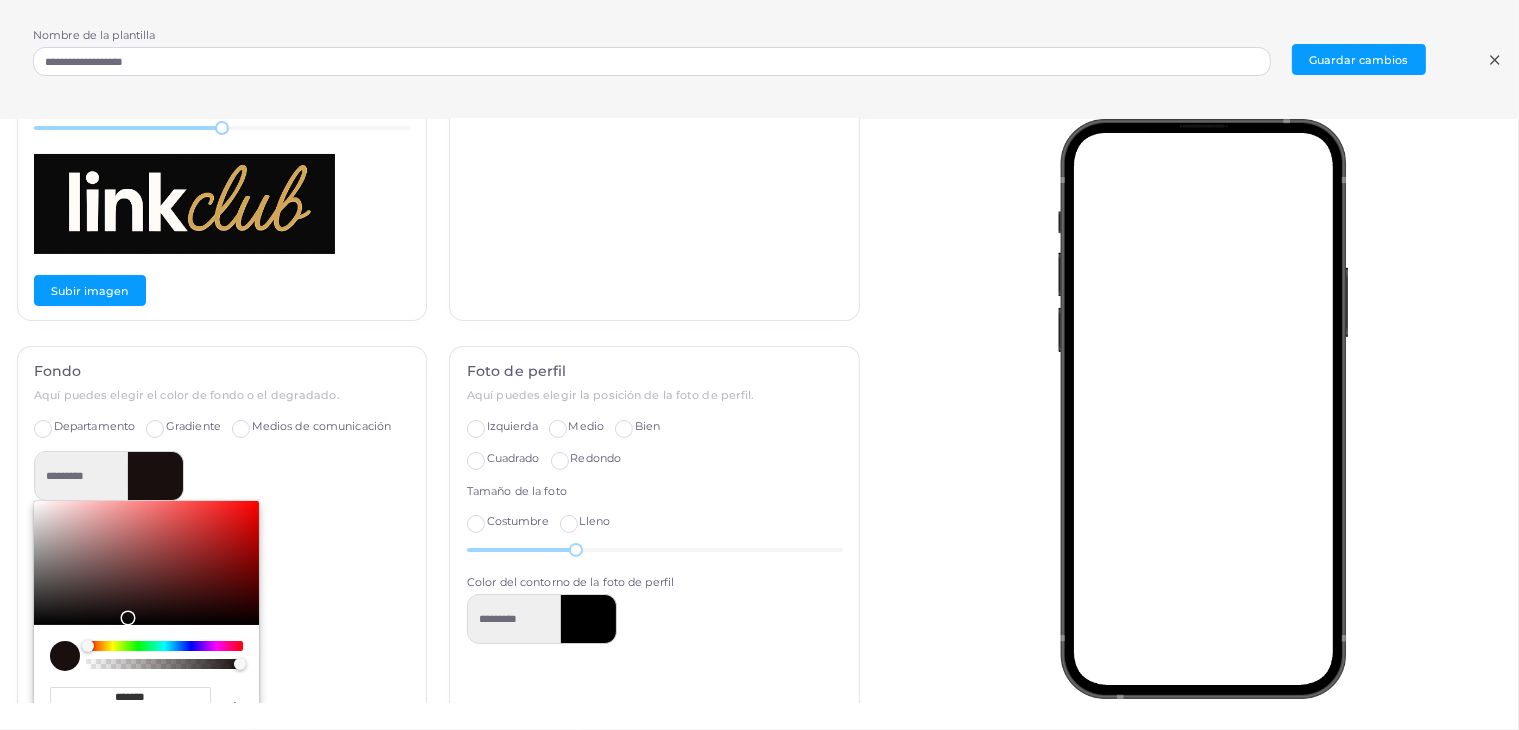 type on "*********" 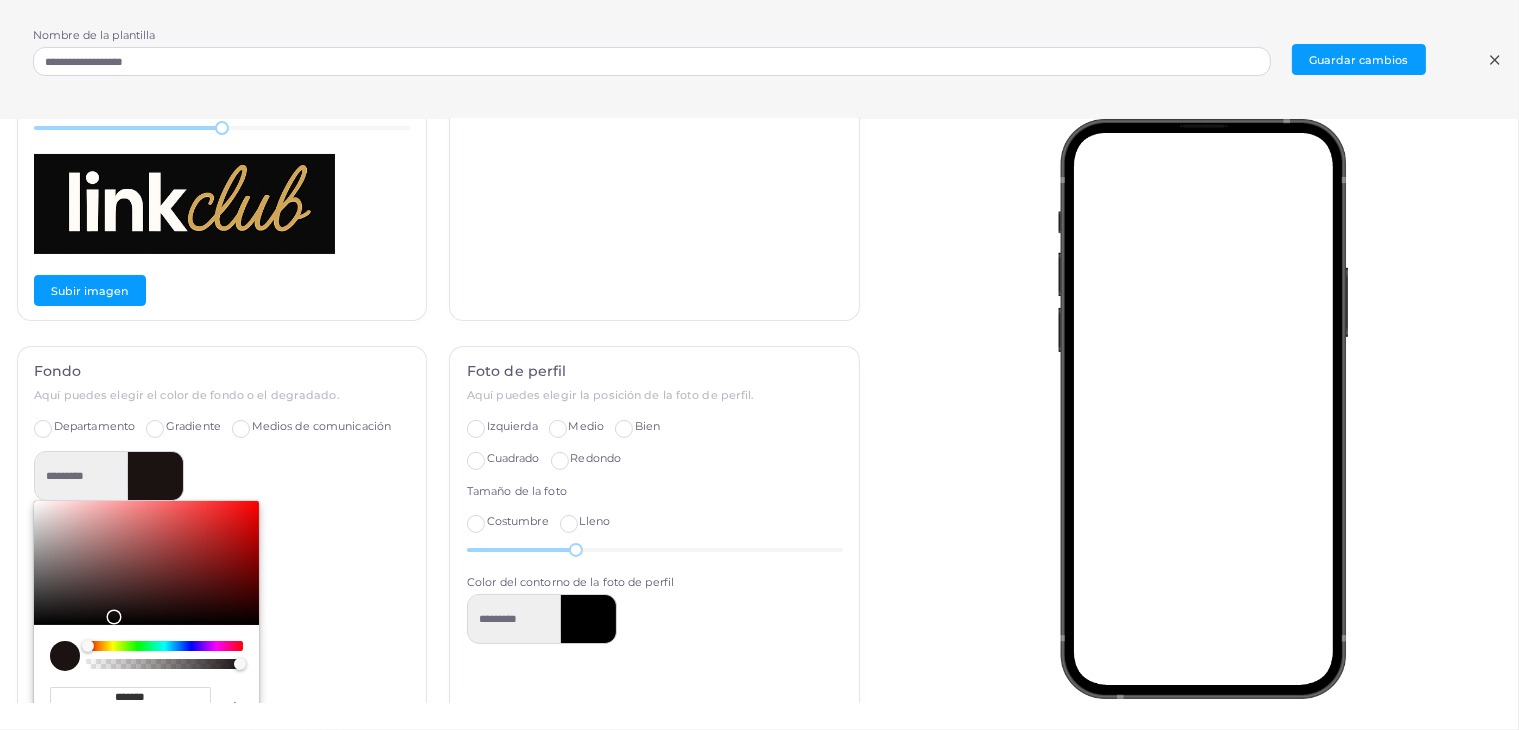 type on "*********" 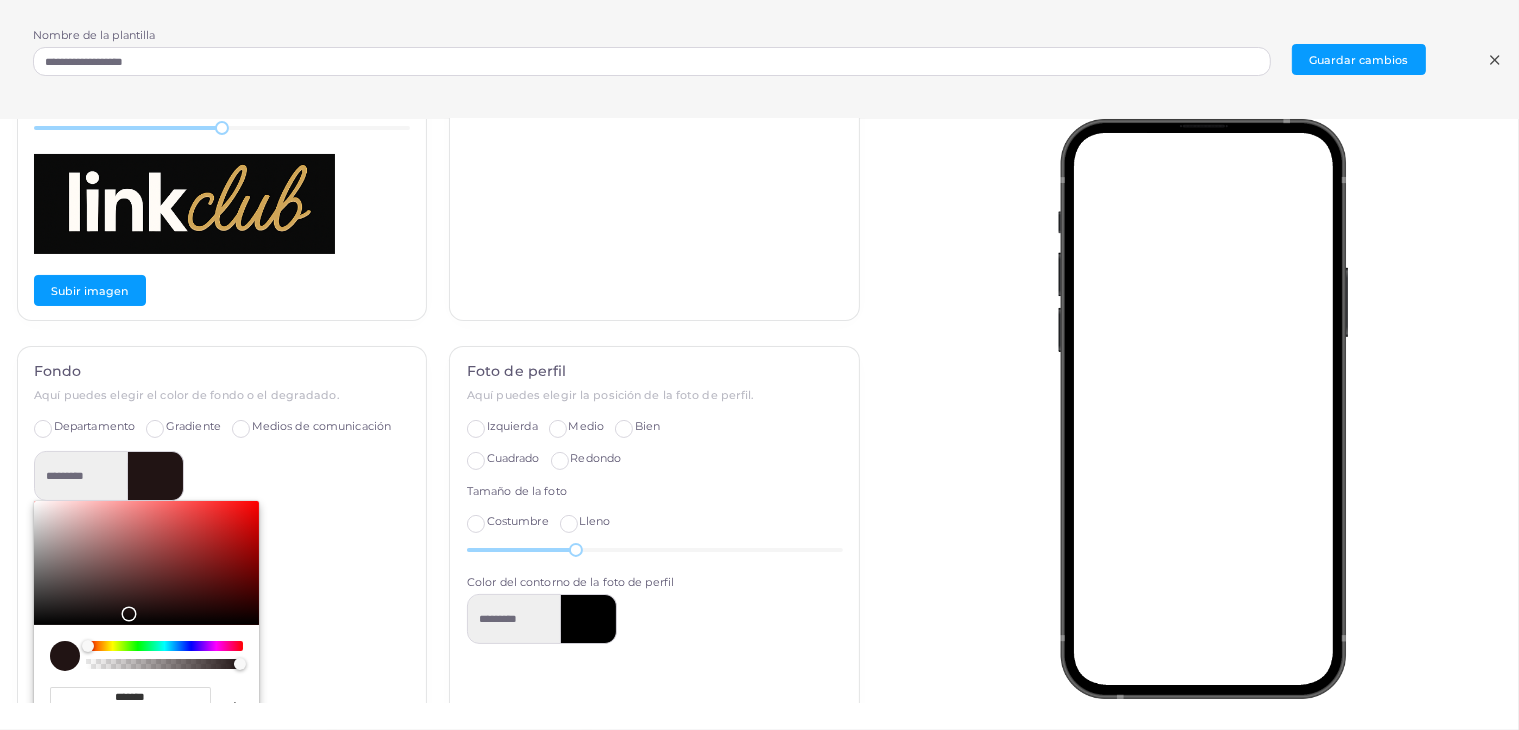 type on "*********" 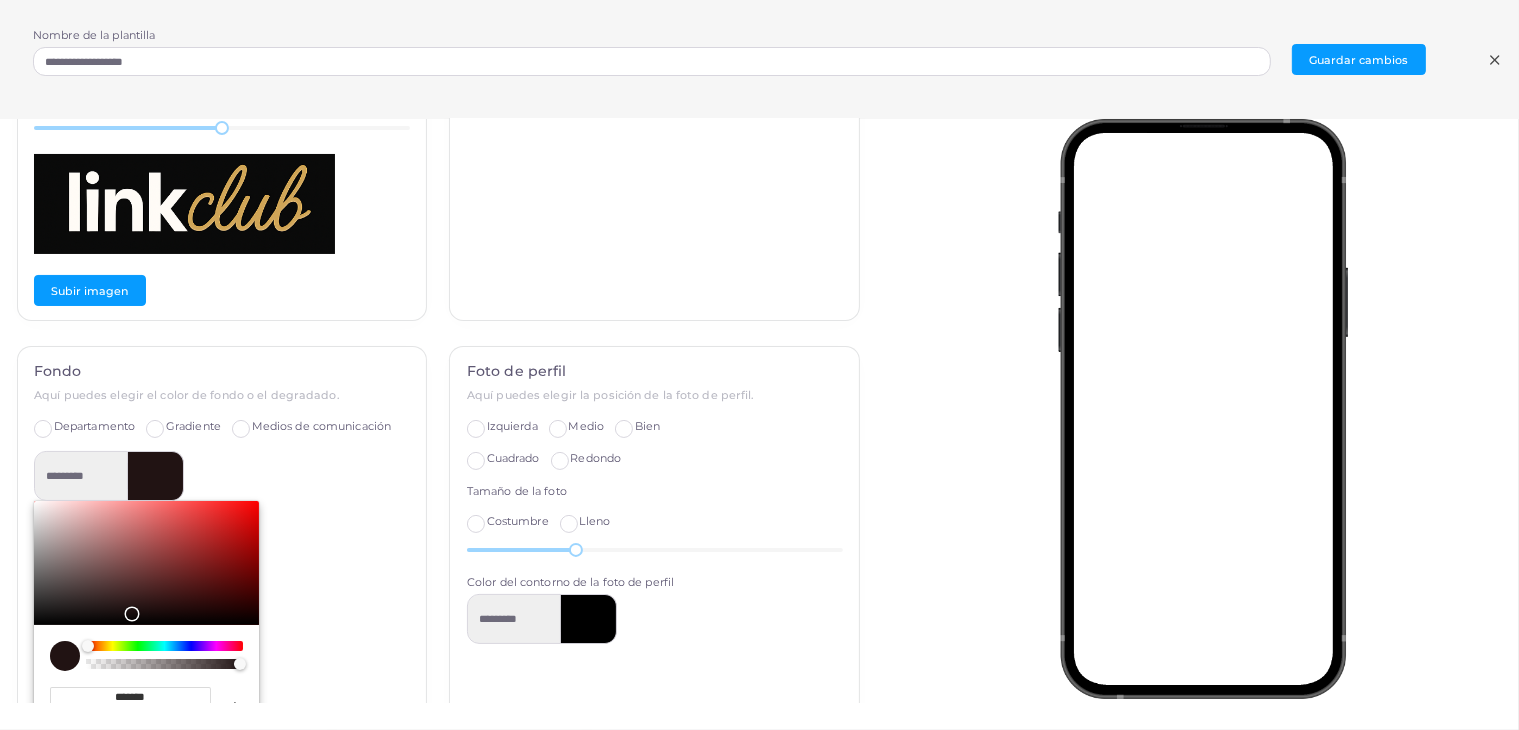 type on "*********" 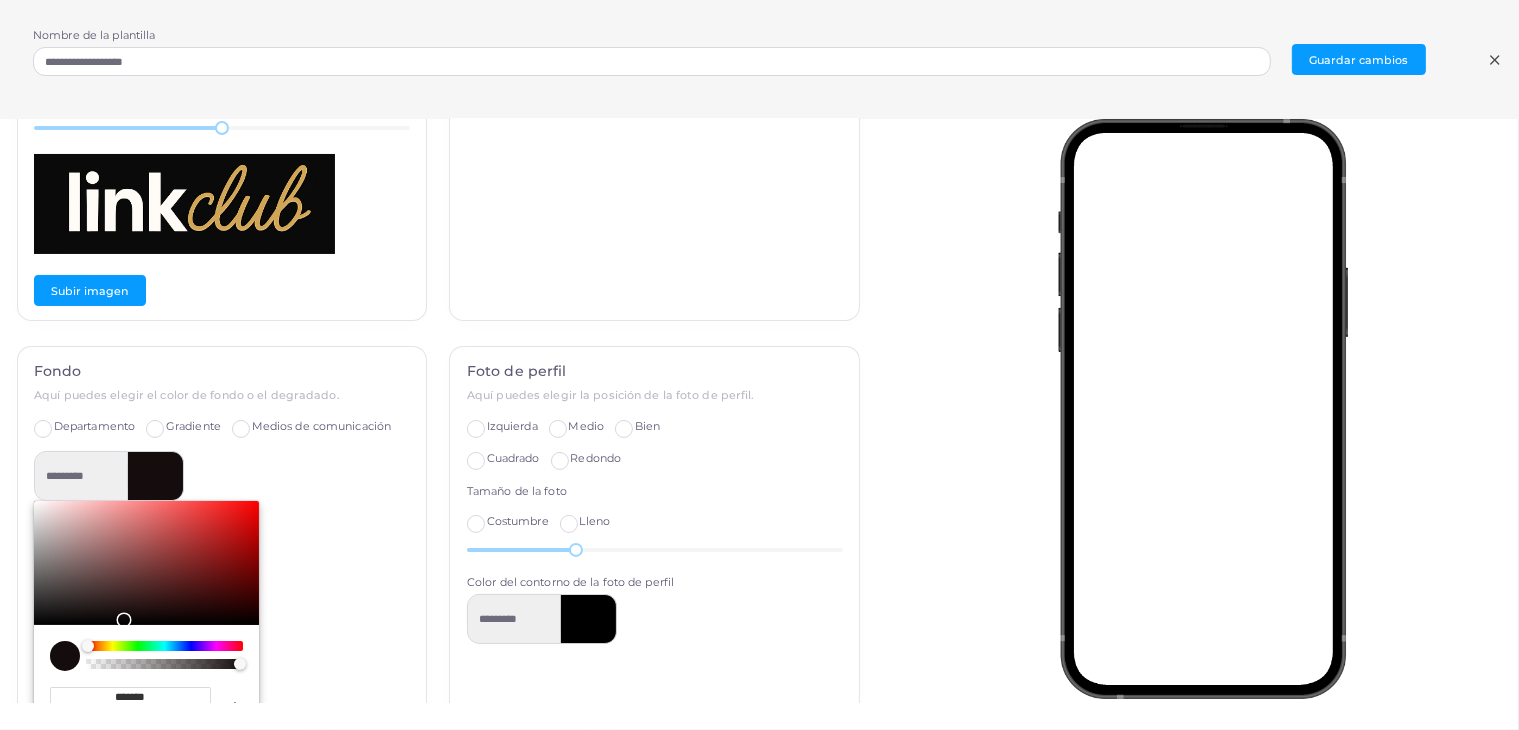 type on "*********" 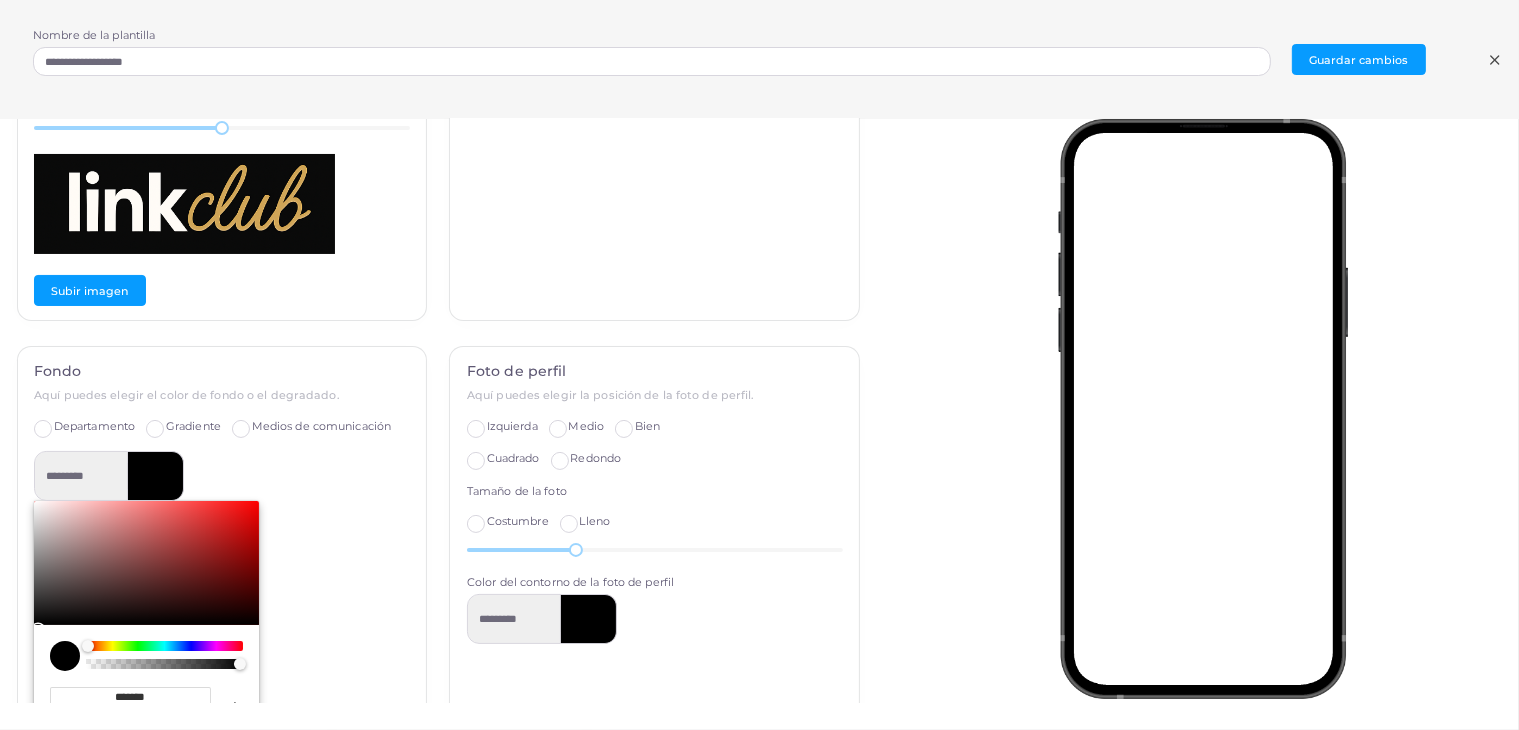 type on "*********" 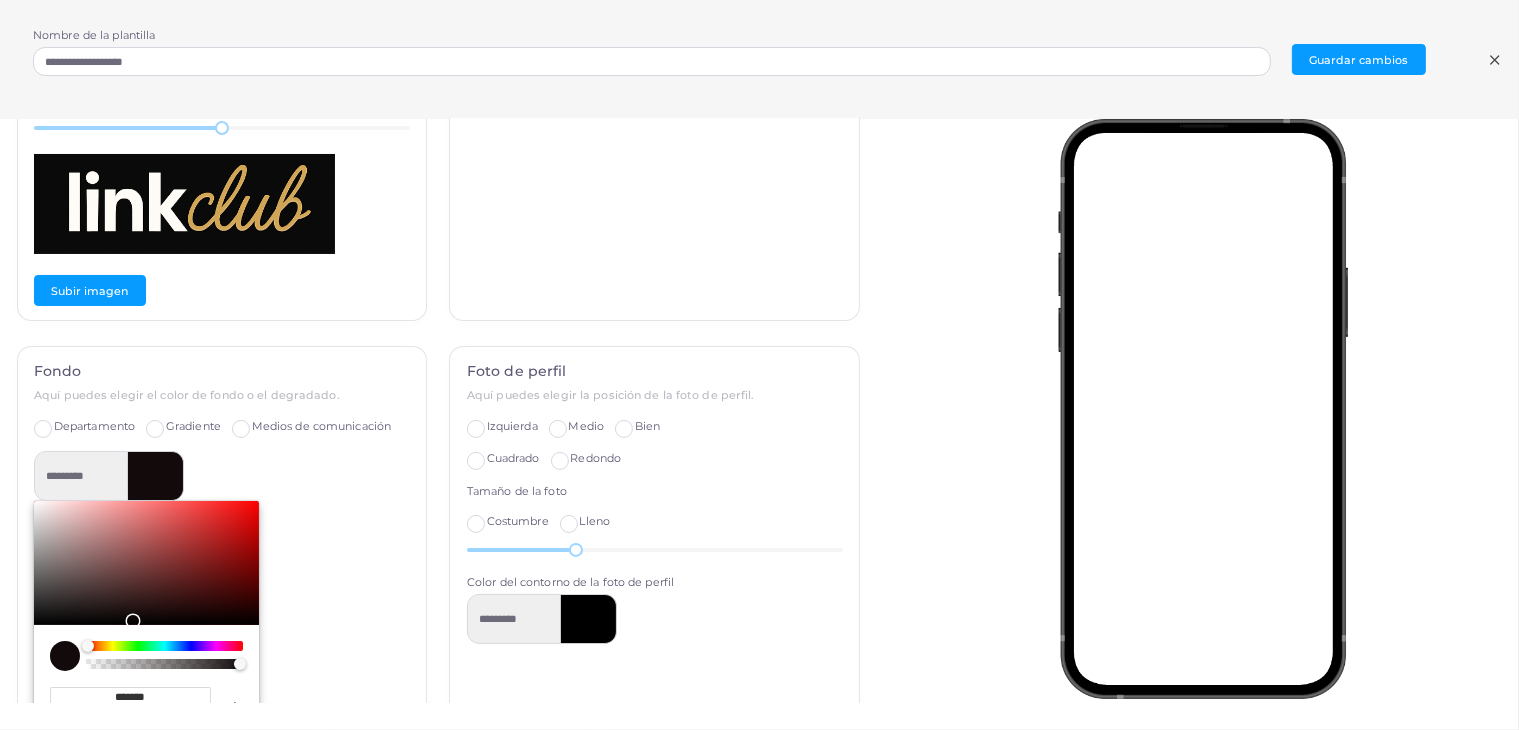 type on "*********" 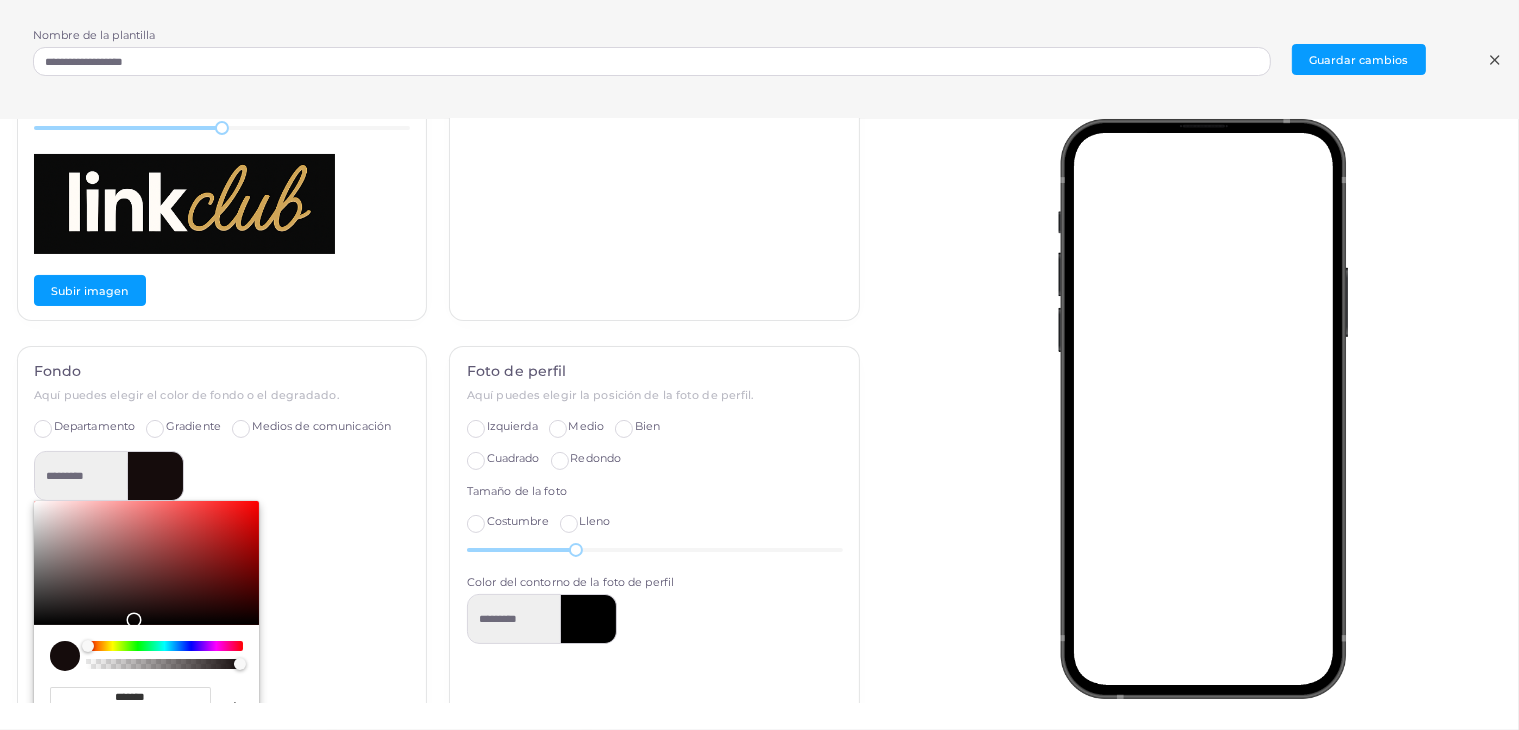 type on "*********" 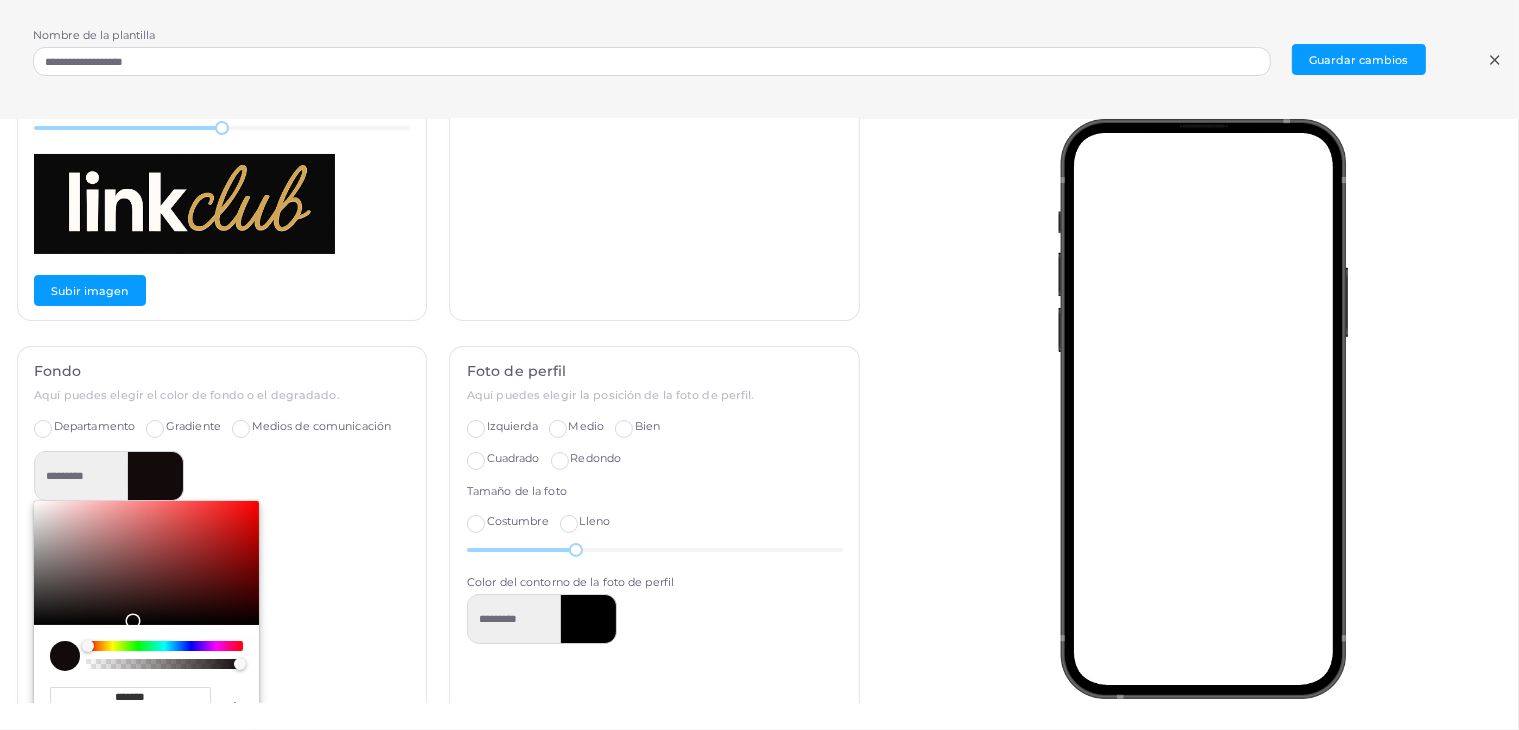 type on "*********" 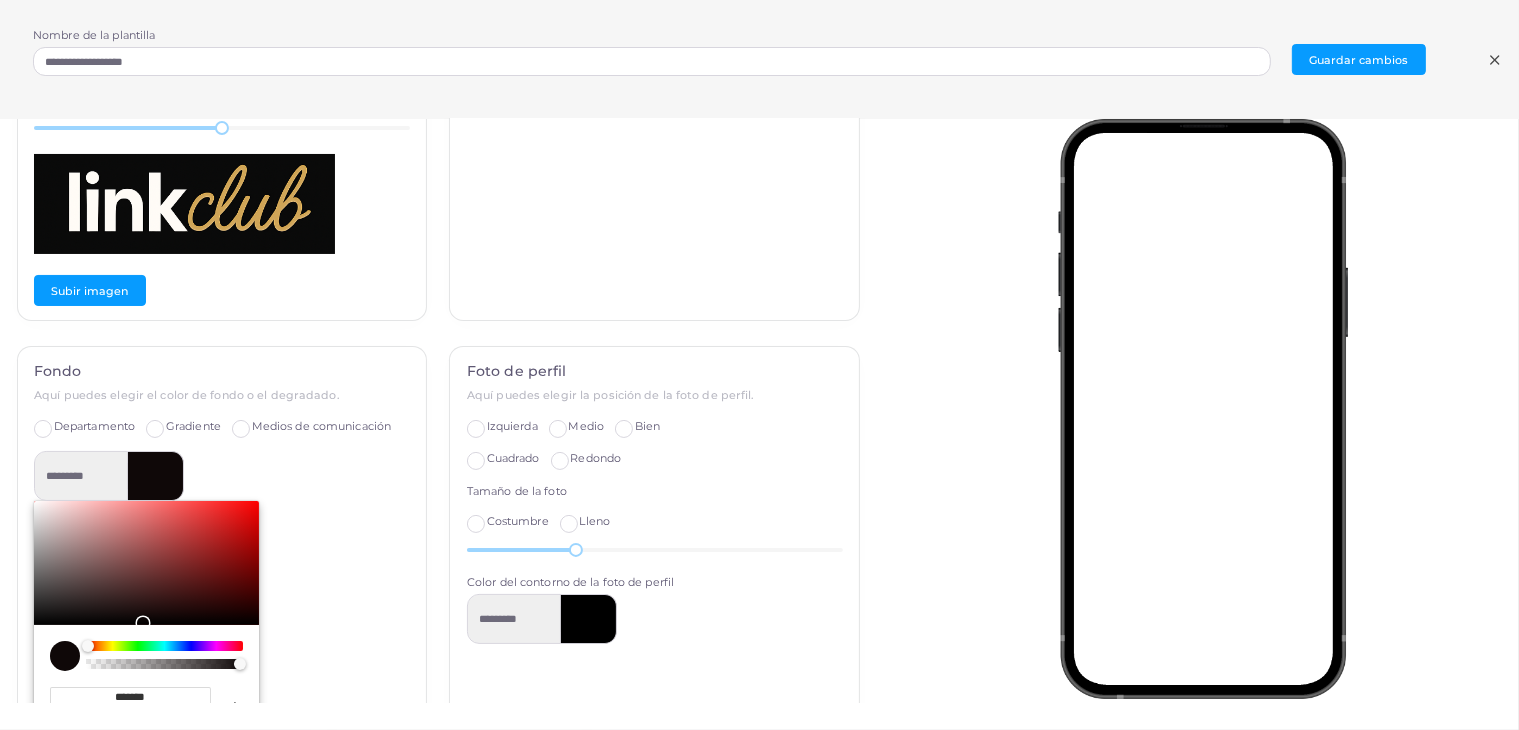 type on "*********" 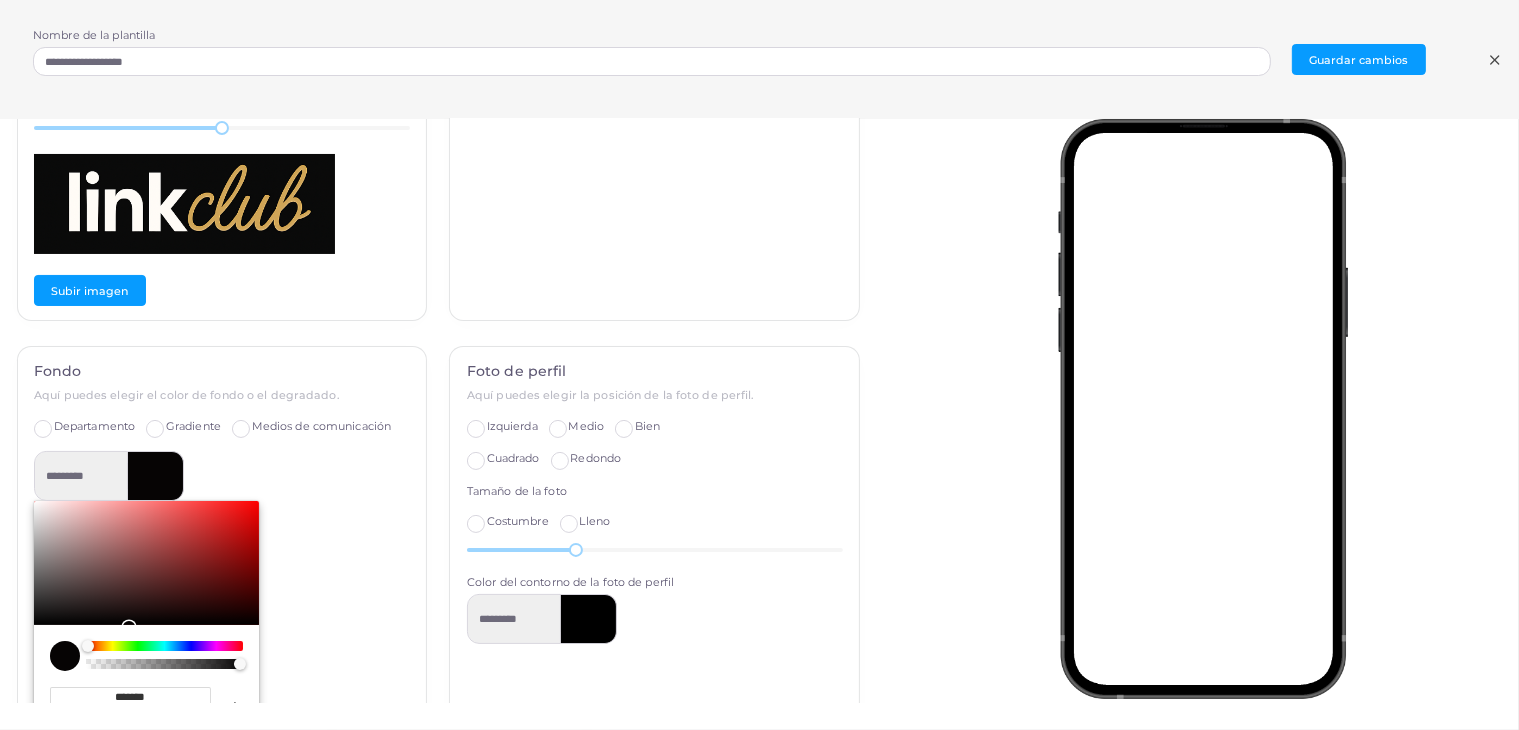 type on "*********" 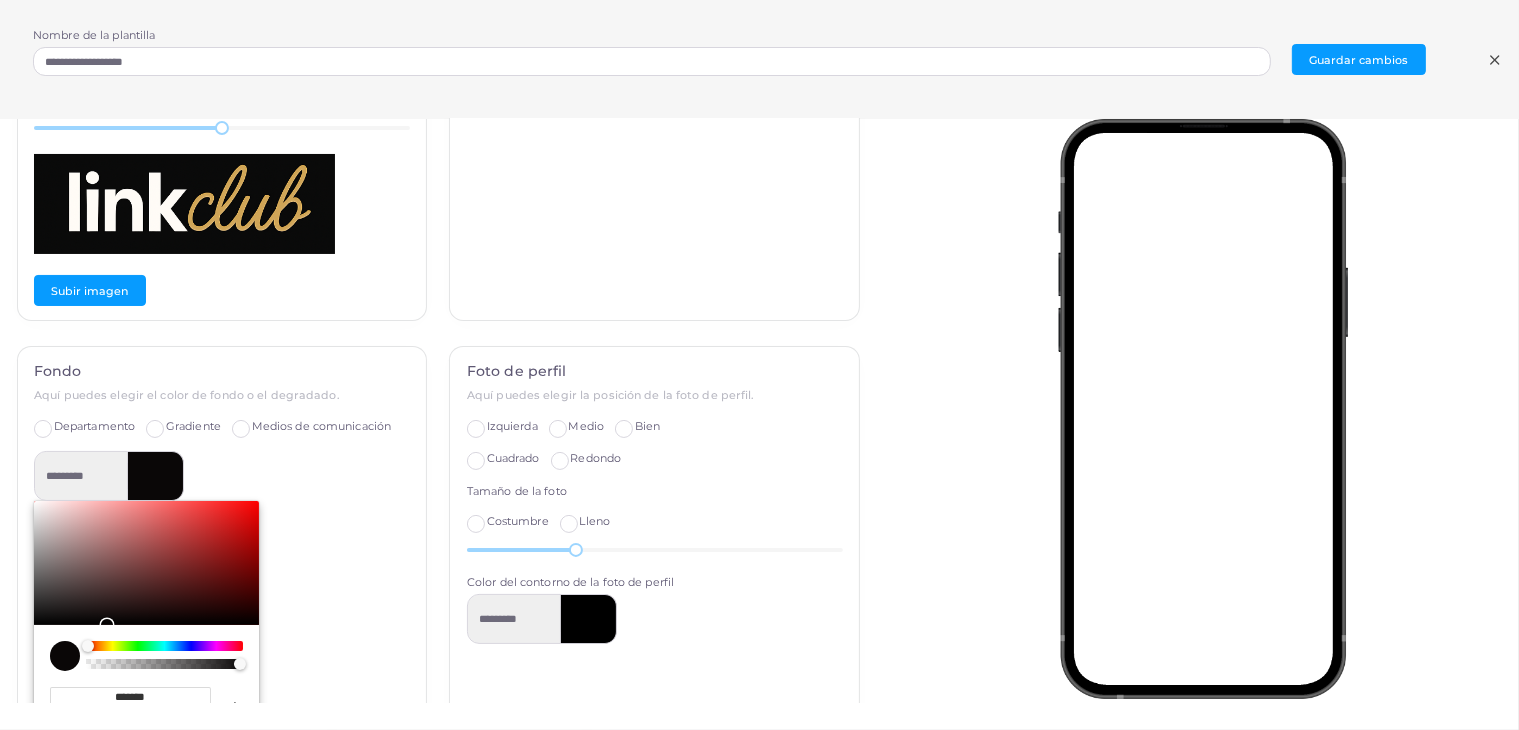 type on "*********" 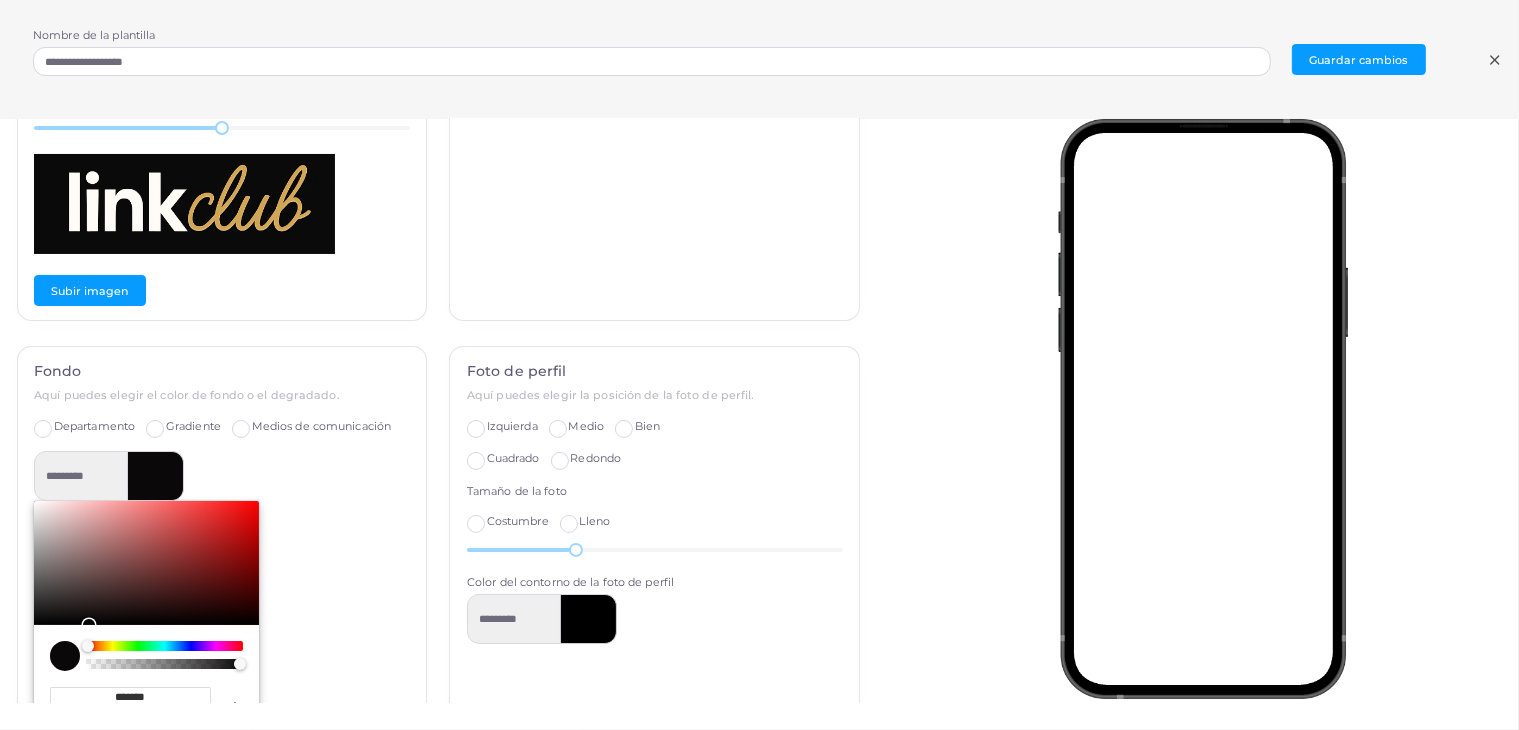 type on "*********" 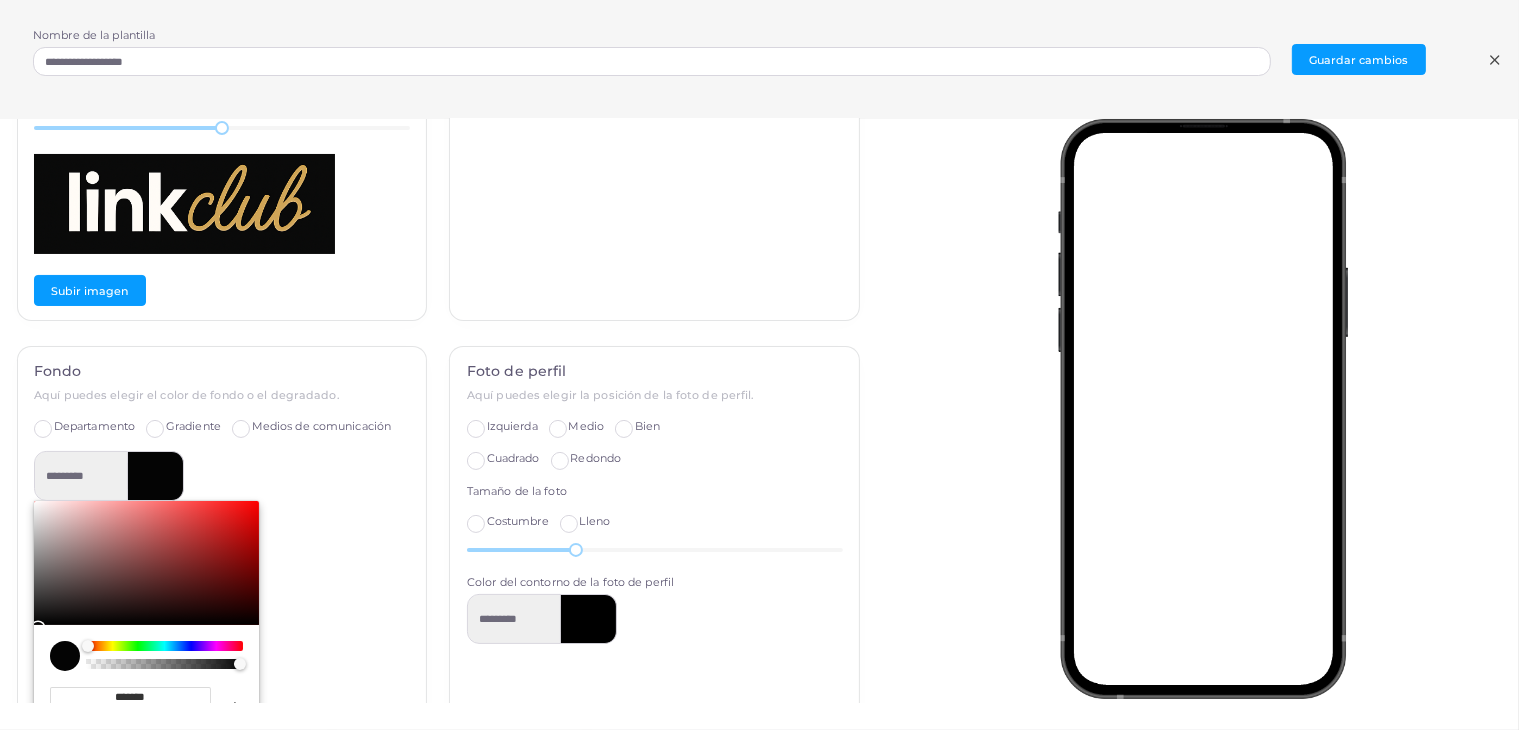 type on "*********" 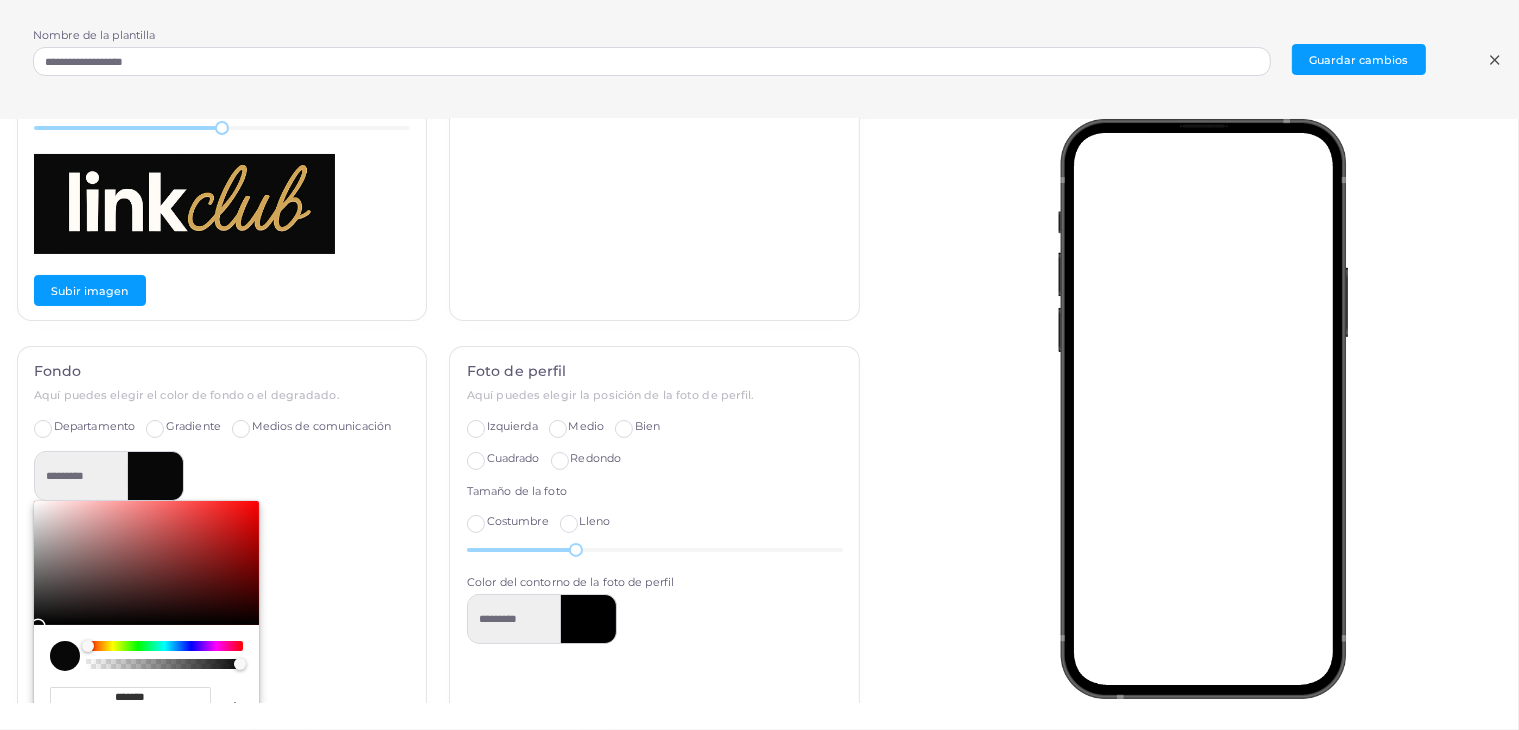 drag, startPoint x: 36, startPoint y: 635, endPoint x: 16, endPoint y: 634, distance: 20.024984 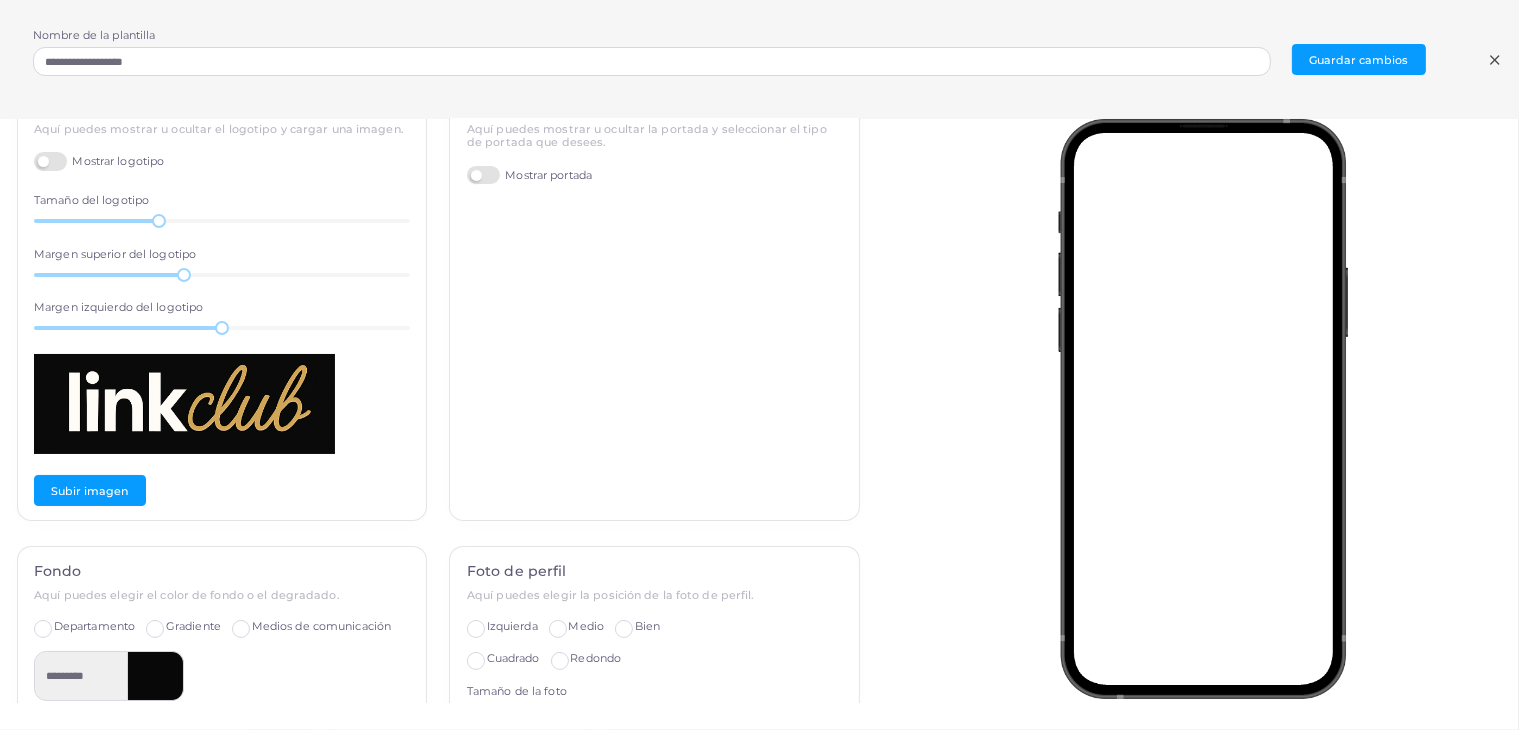 scroll, scrollTop: 53, scrollLeft: 0, axis: vertical 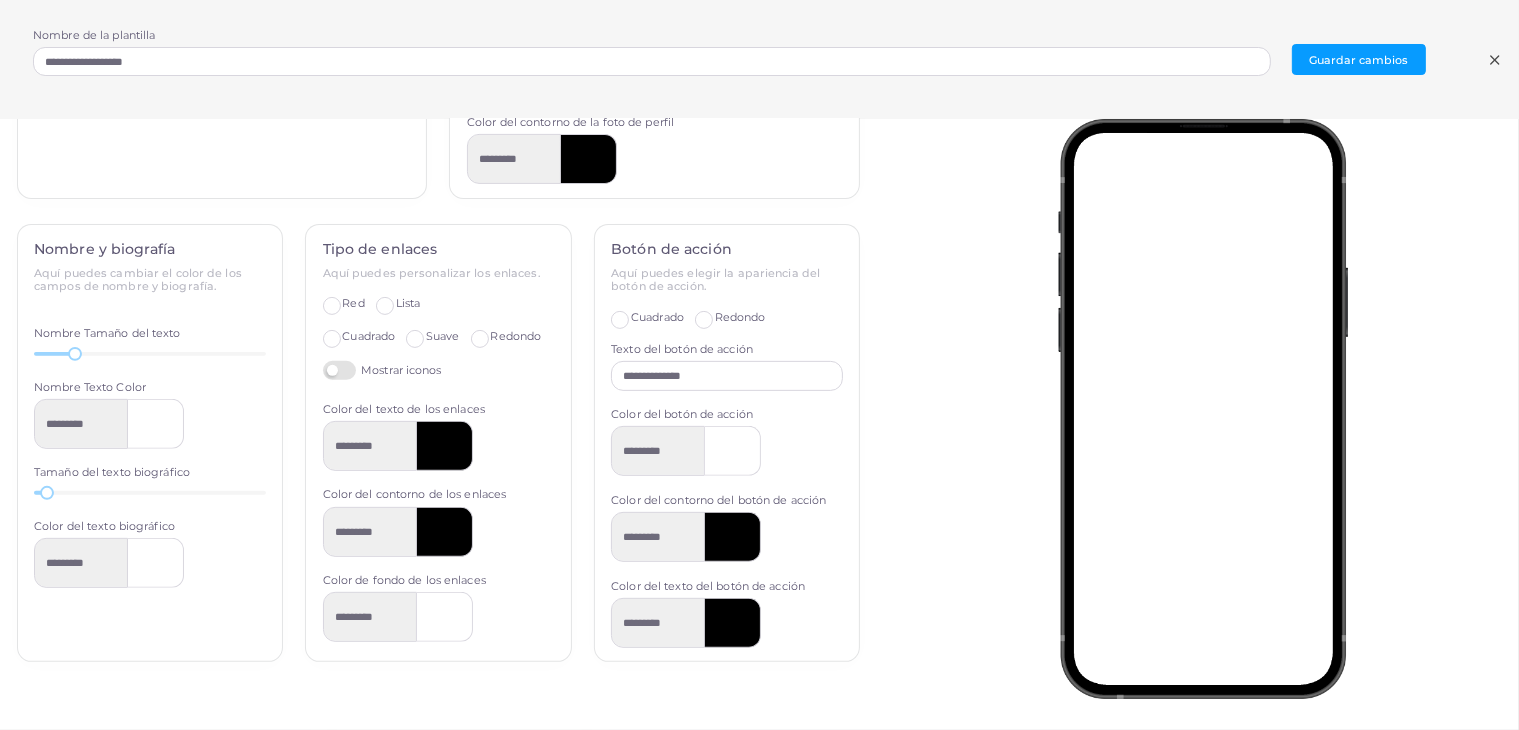 click on "Cuadrado" at bounding box center [657, 318] 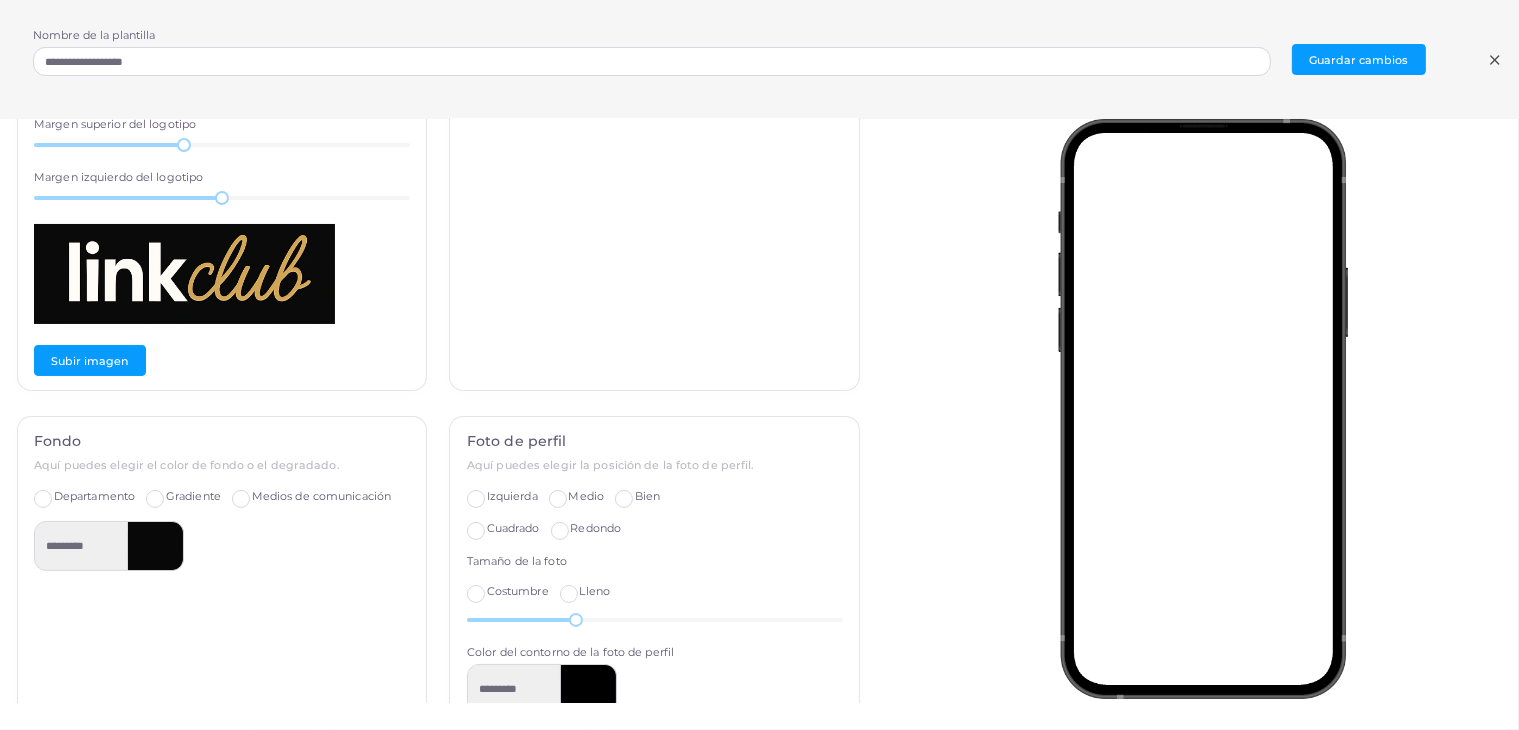 scroll, scrollTop: 77, scrollLeft: 0, axis: vertical 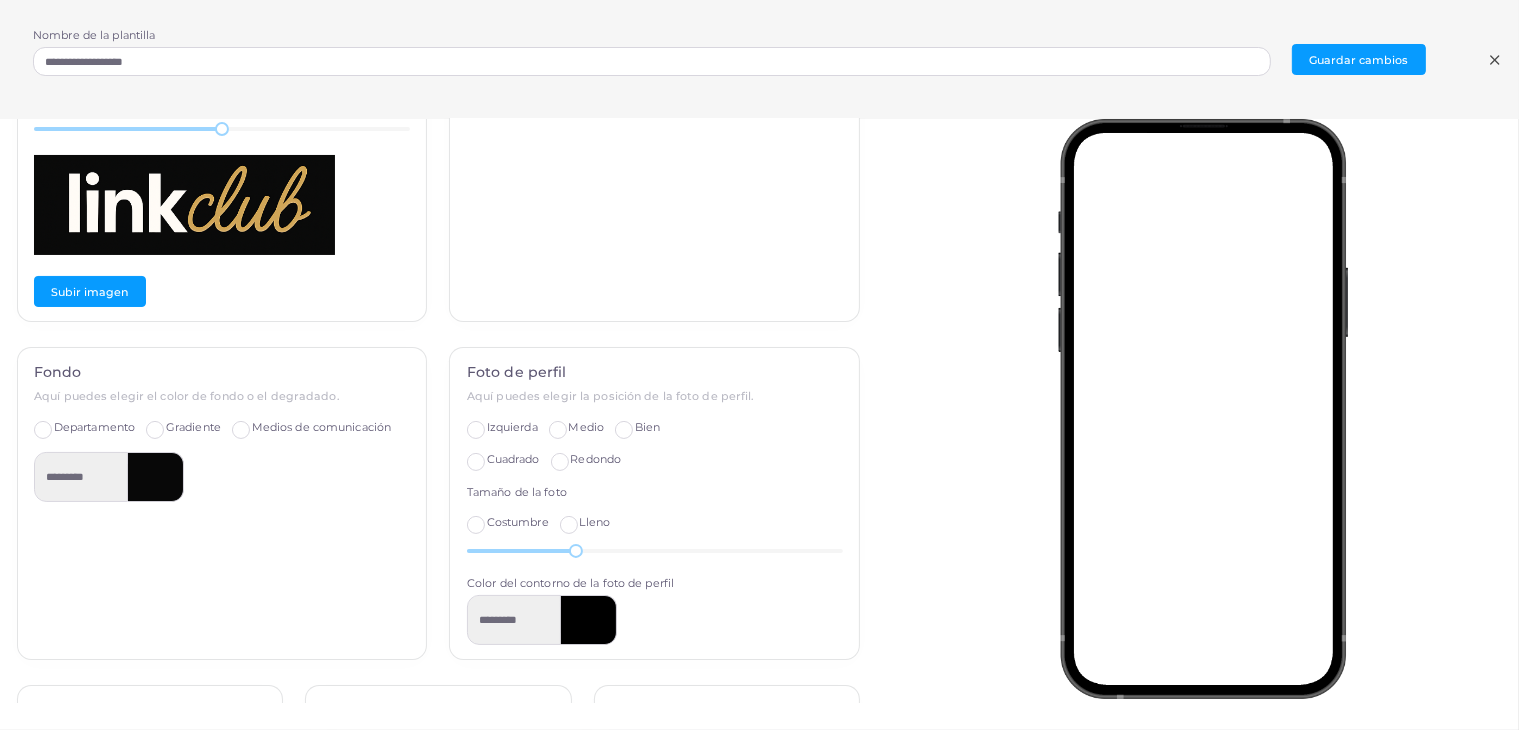 click on "Cuadrado" at bounding box center [513, 460] 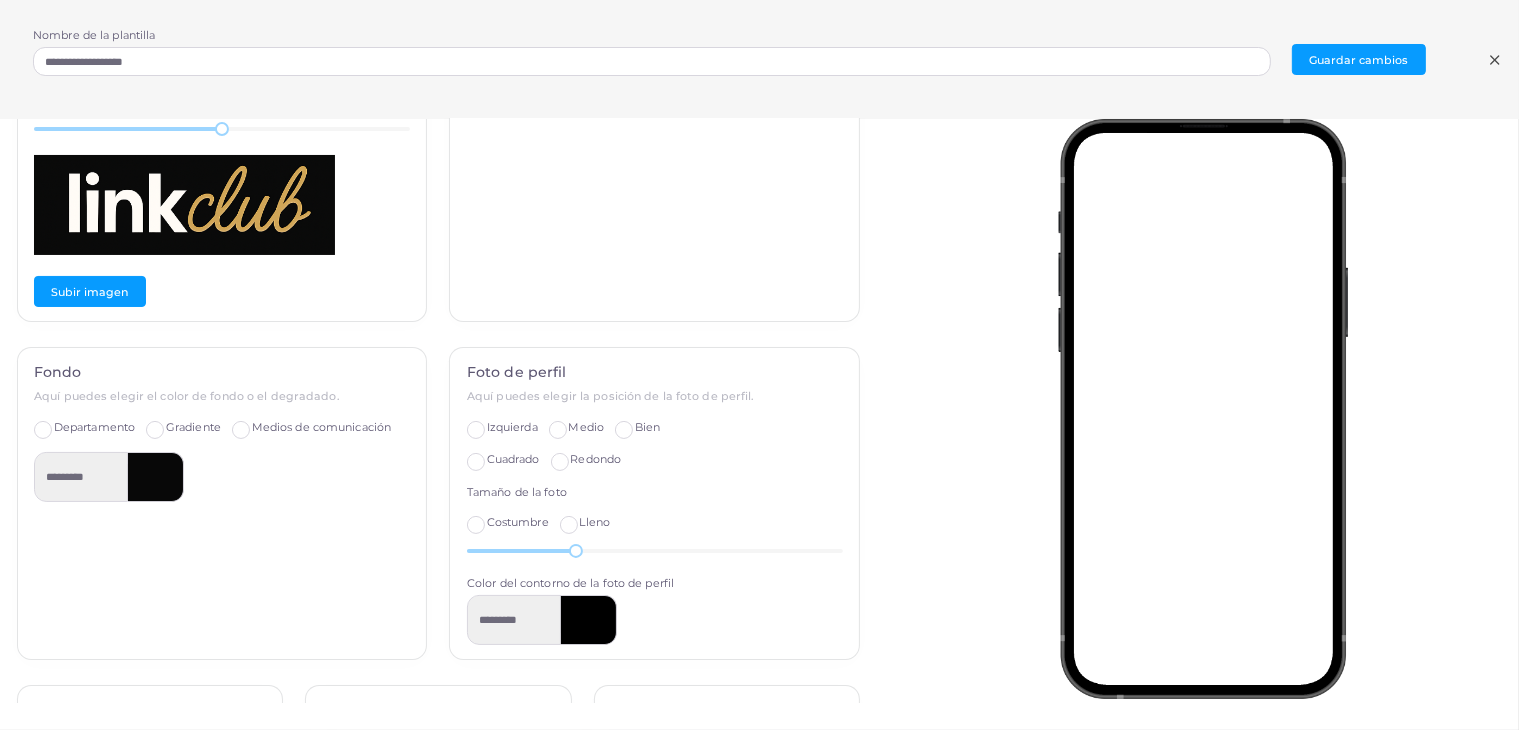 click on "Izquierda" at bounding box center [512, 428] 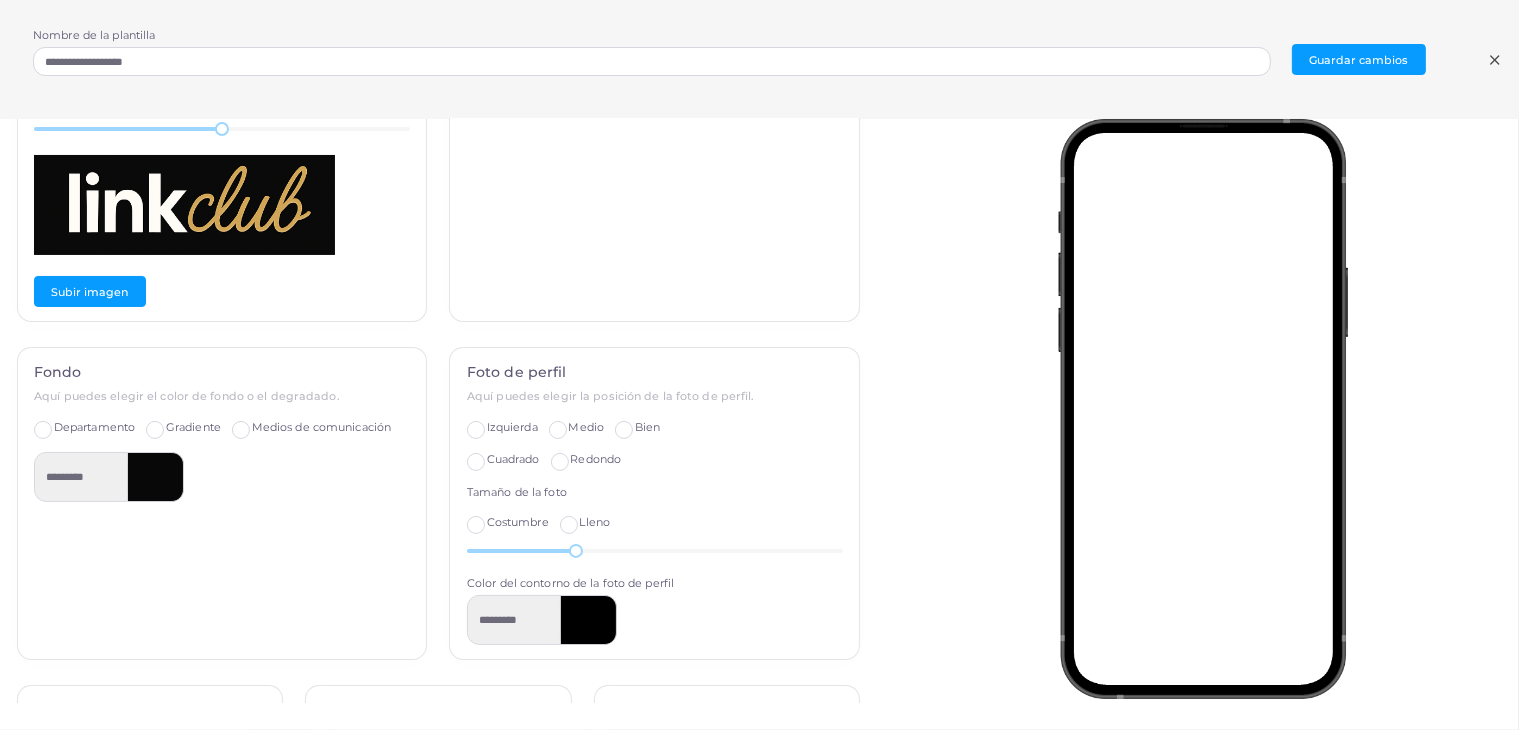 click on "Medio" at bounding box center [587, 428] 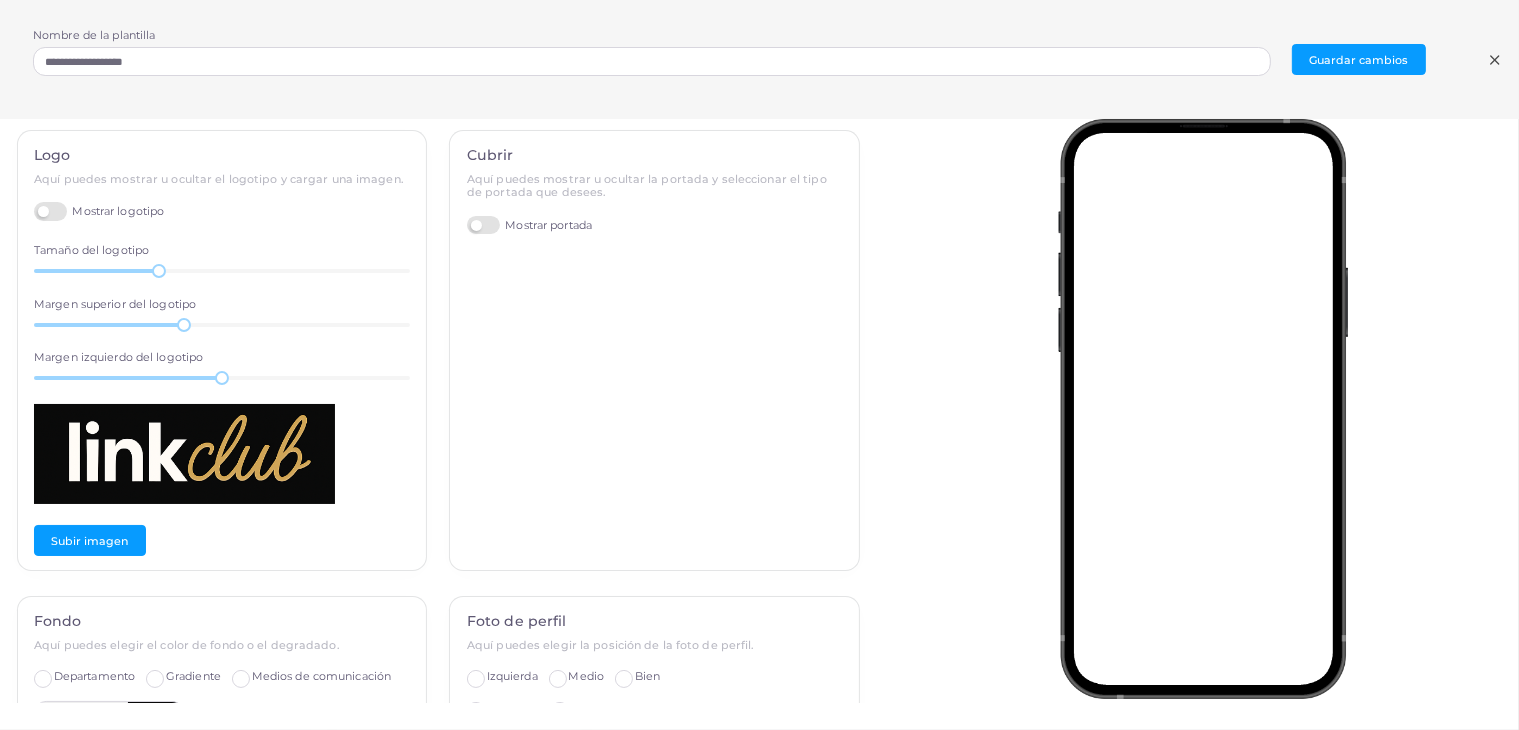 scroll, scrollTop: 0, scrollLeft: 0, axis: both 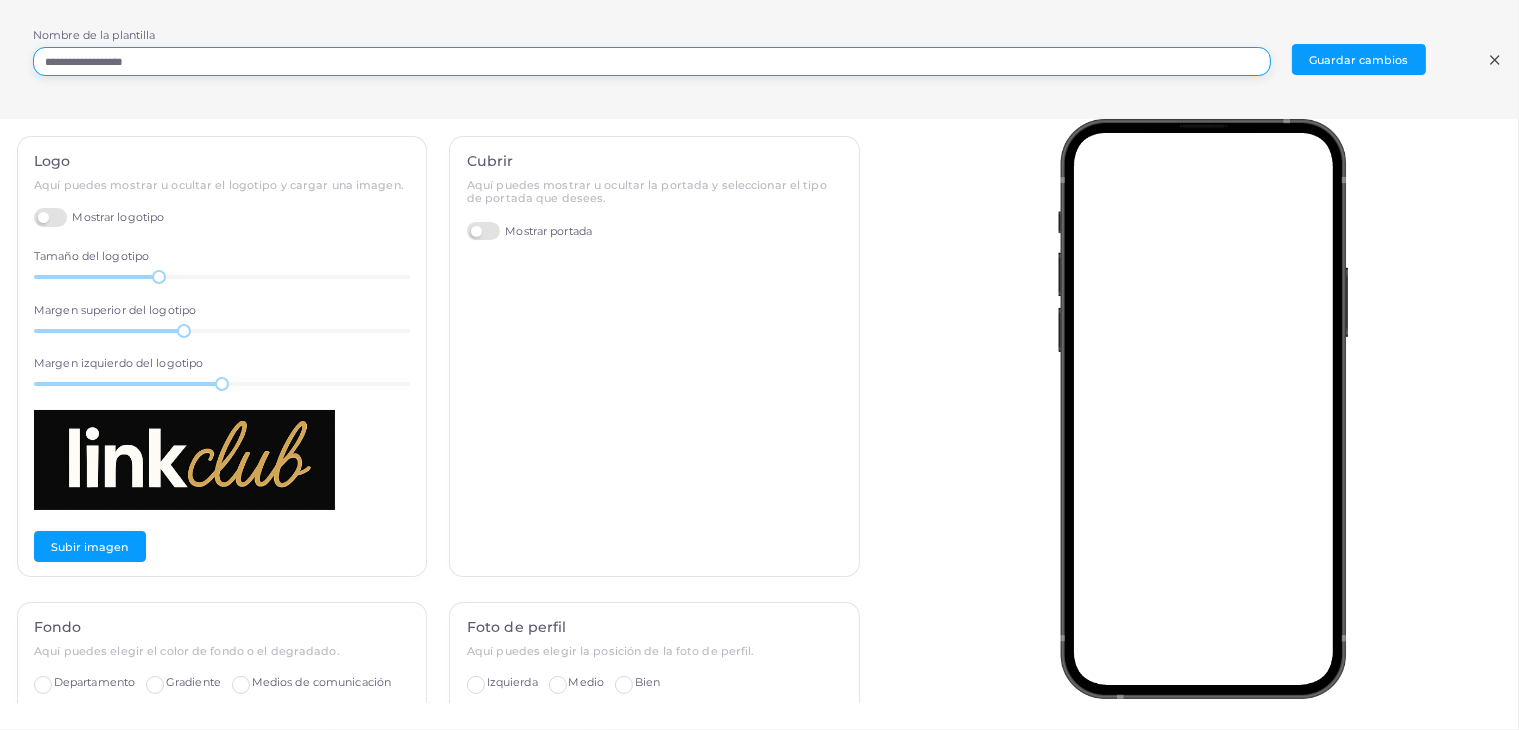 click on "**********" at bounding box center [652, 62] 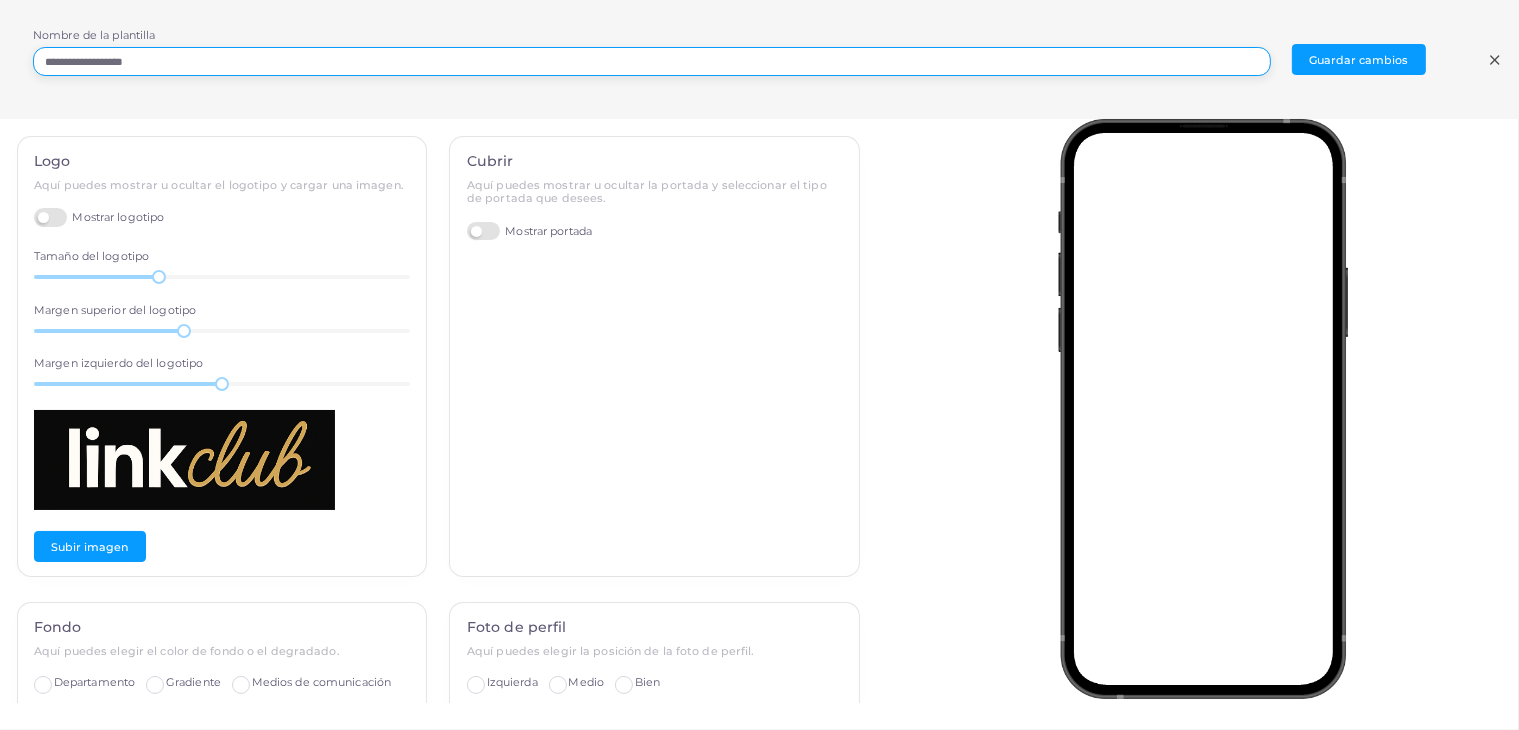 scroll, scrollTop: 0, scrollLeft: 0, axis: both 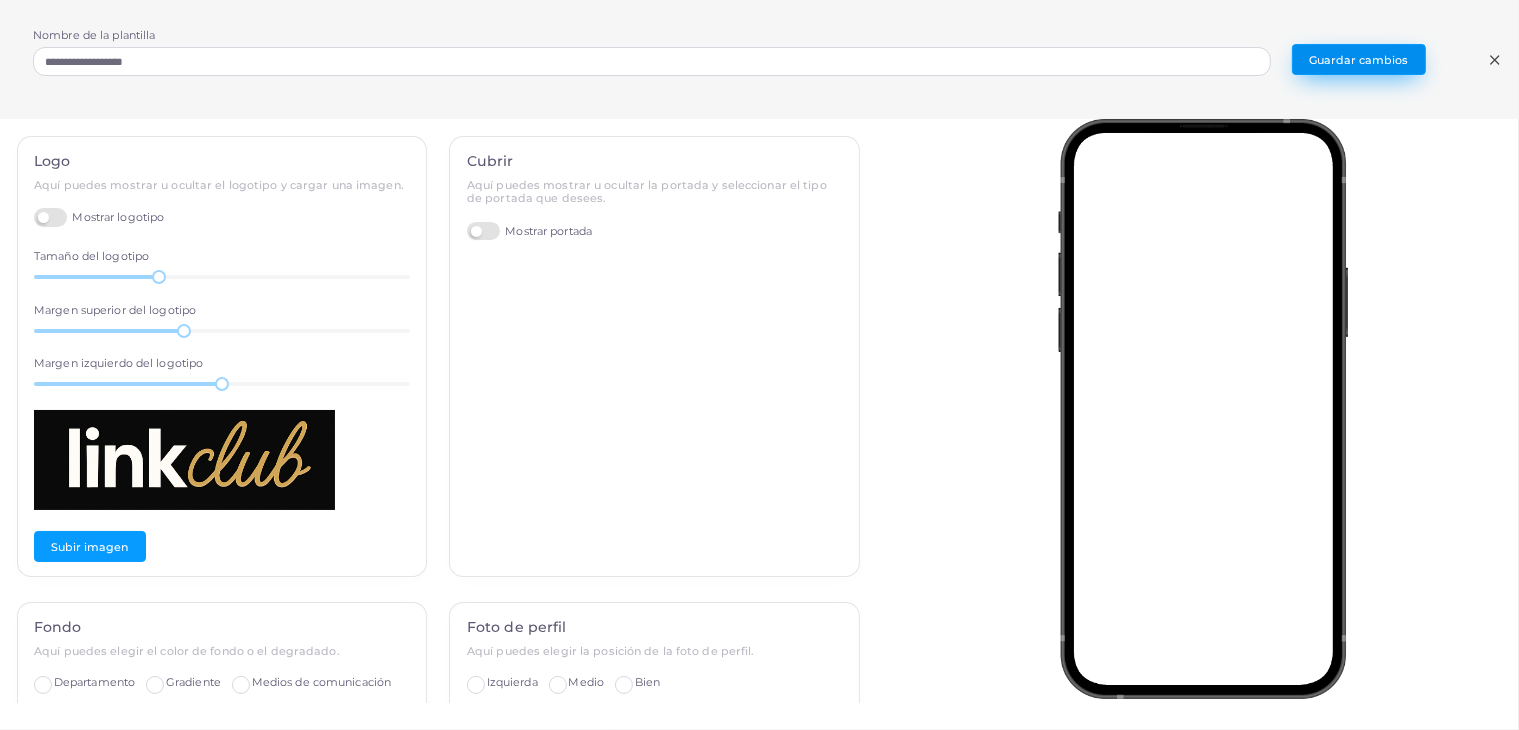 click on "Guardar cambios" at bounding box center [1359, 60] 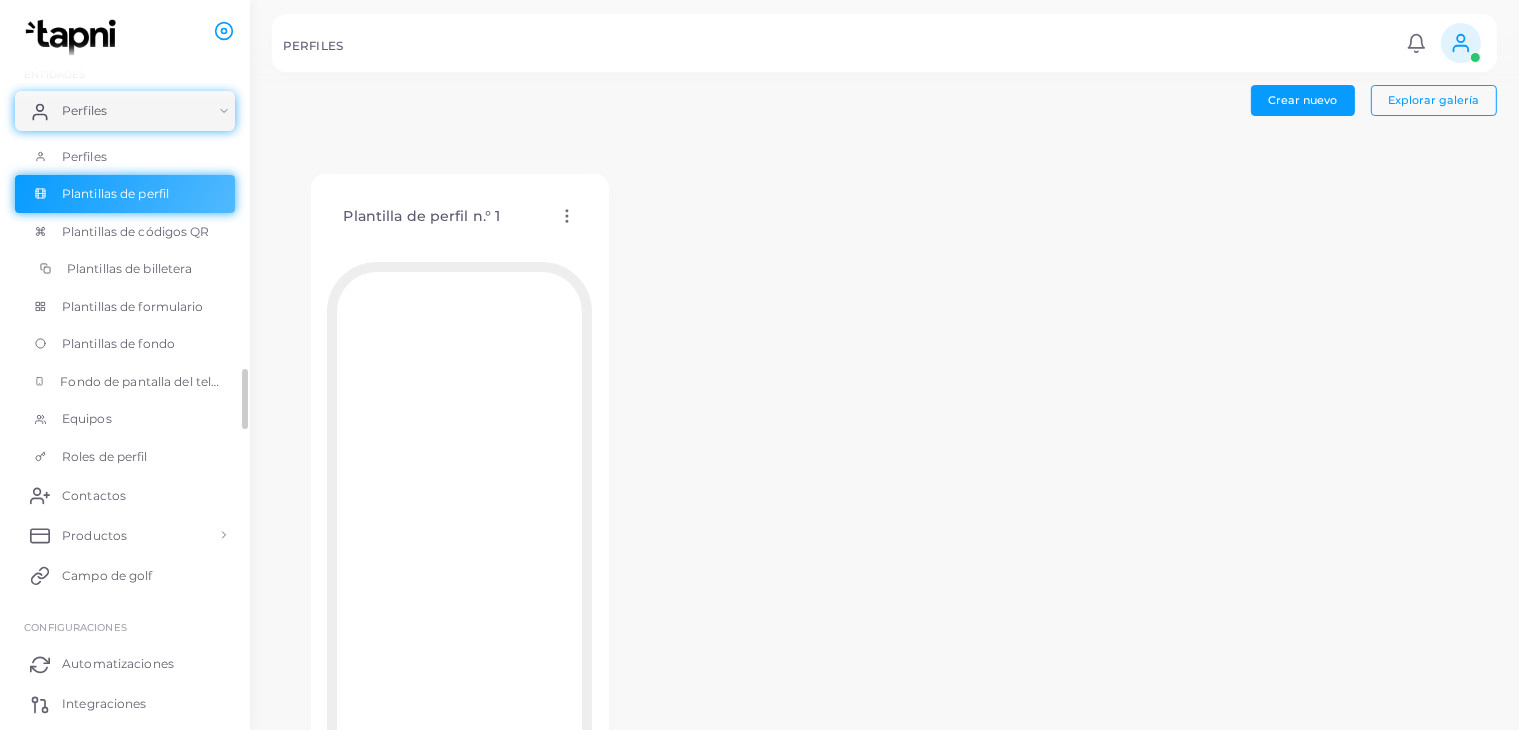 scroll, scrollTop: 107, scrollLeft: 0, axis: vertical 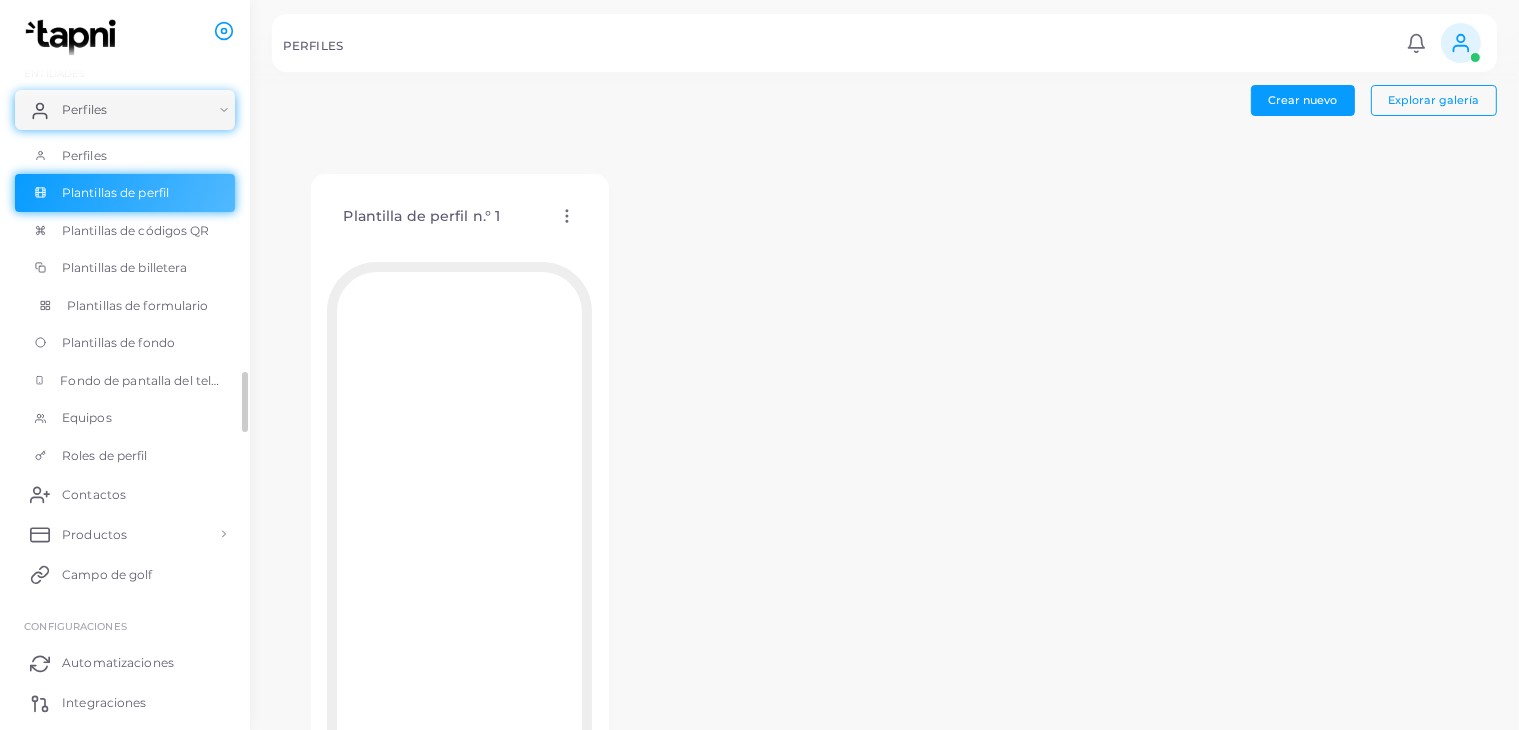 click on "Plantillas de formulario" at bounding box center (138, 305) 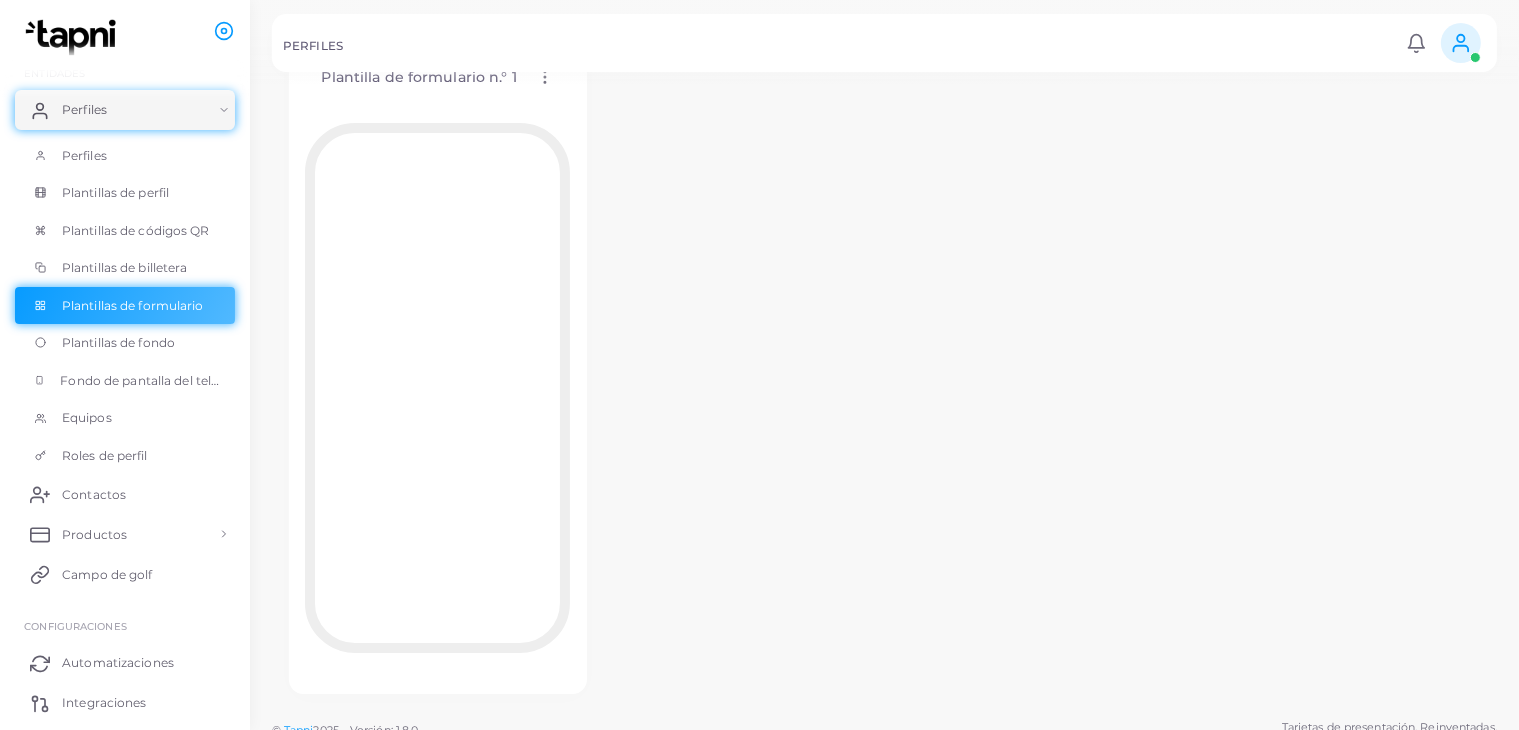 scroll, scrollTop: 118, scrollLeft: 0, axis: vertical 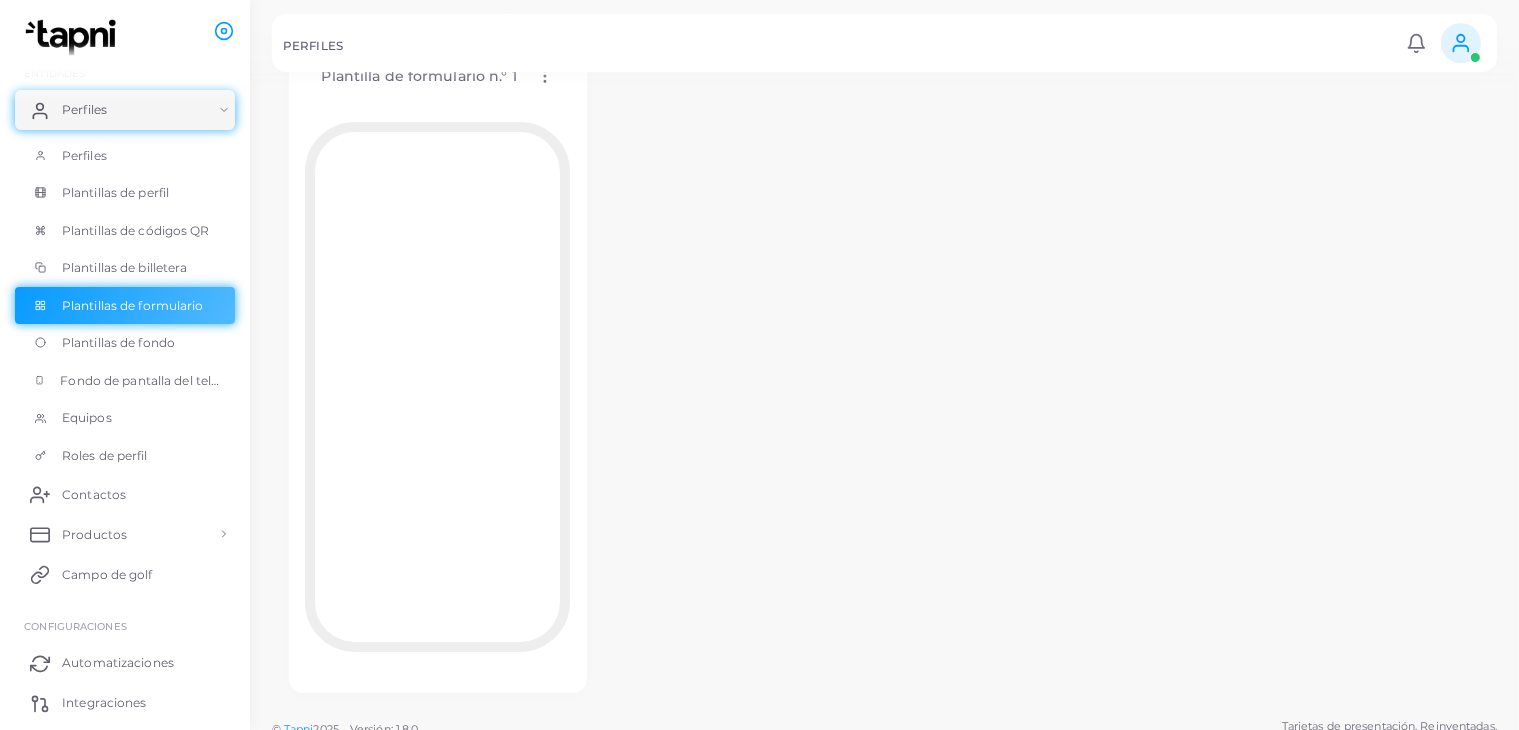 click at bounding box center (759, 42) 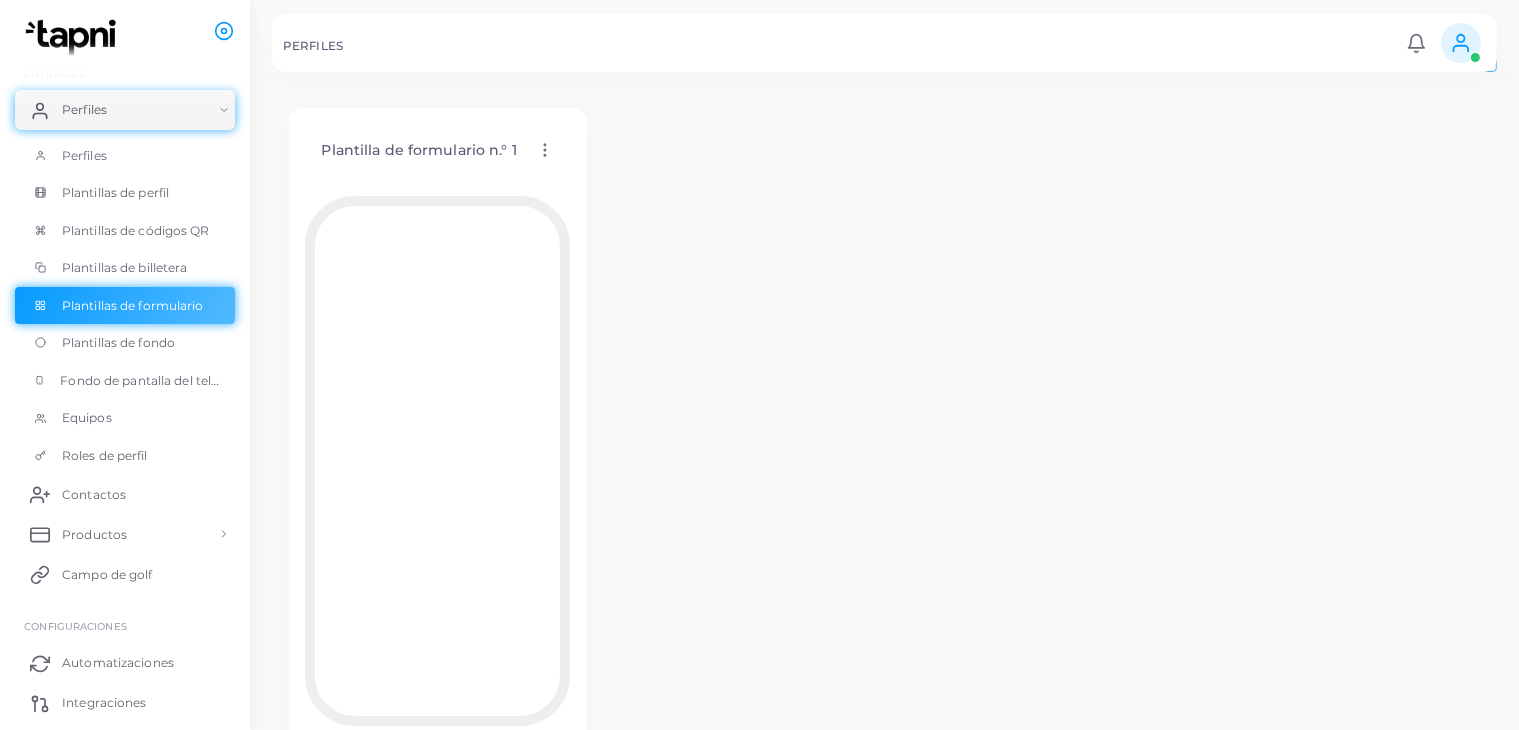 scroll, scrollTop: 44, scrollLeft: 0, axis: vertical 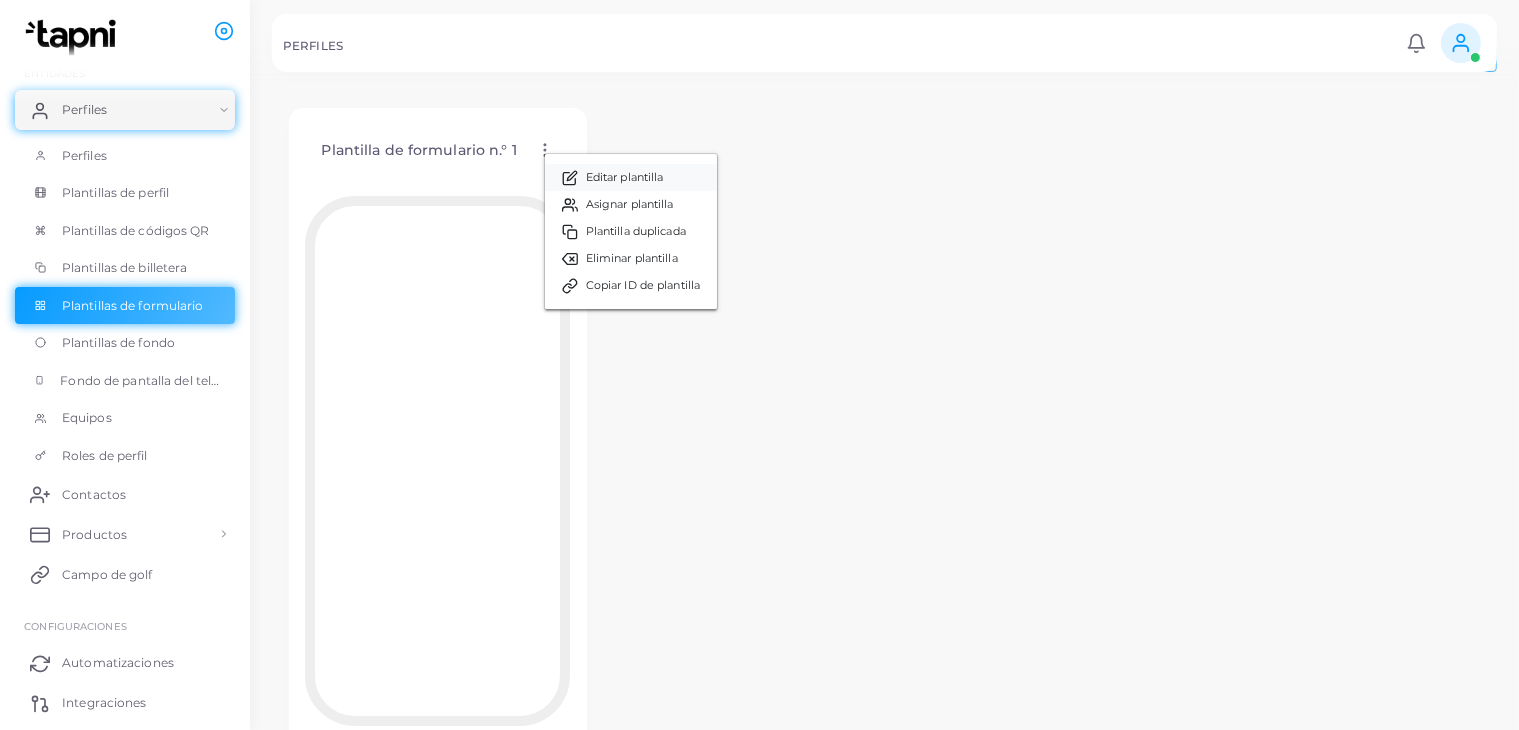 click on "Editar plantilla" at bounding box center [625, 177] 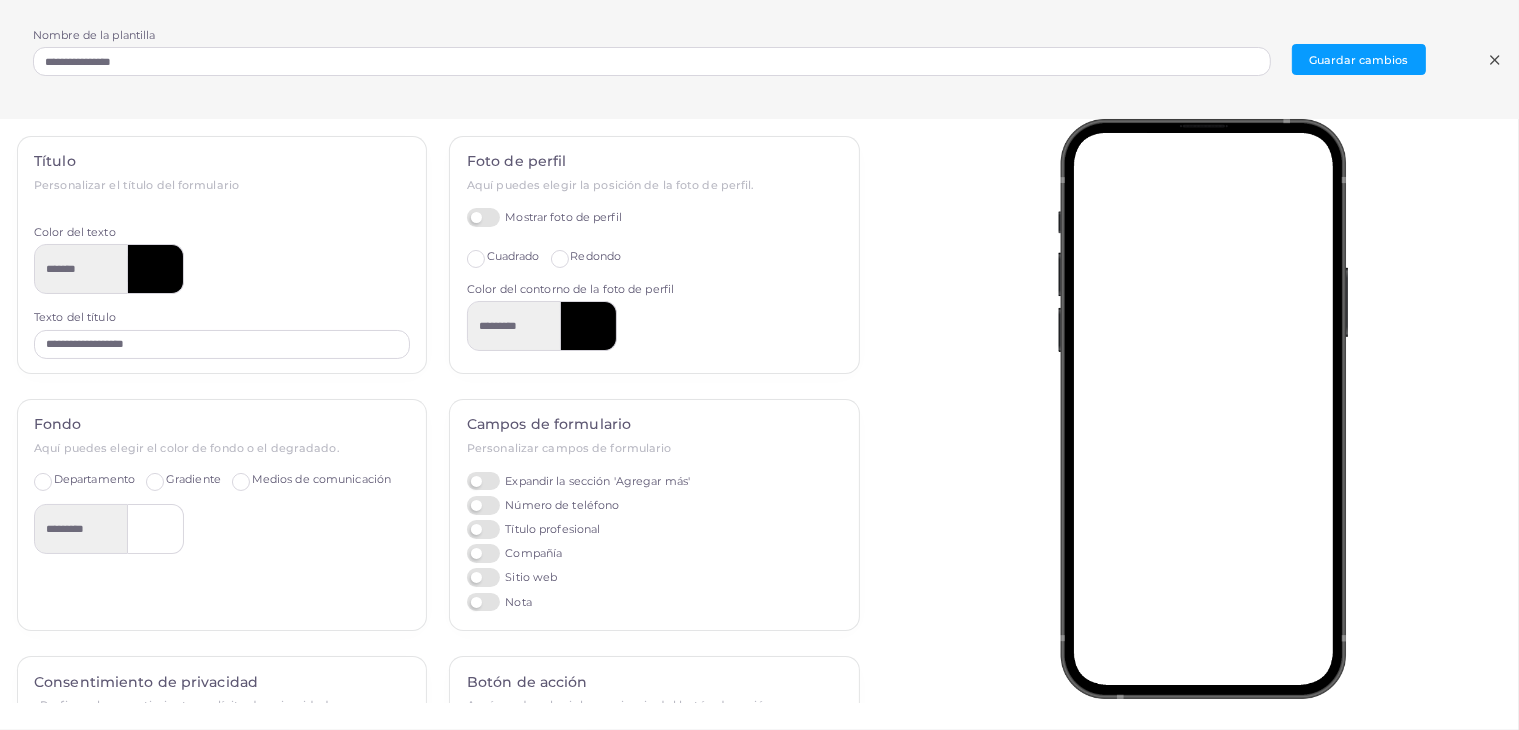 scroll, scrollTop: 40, scrollLeft: 0, axis: vertical 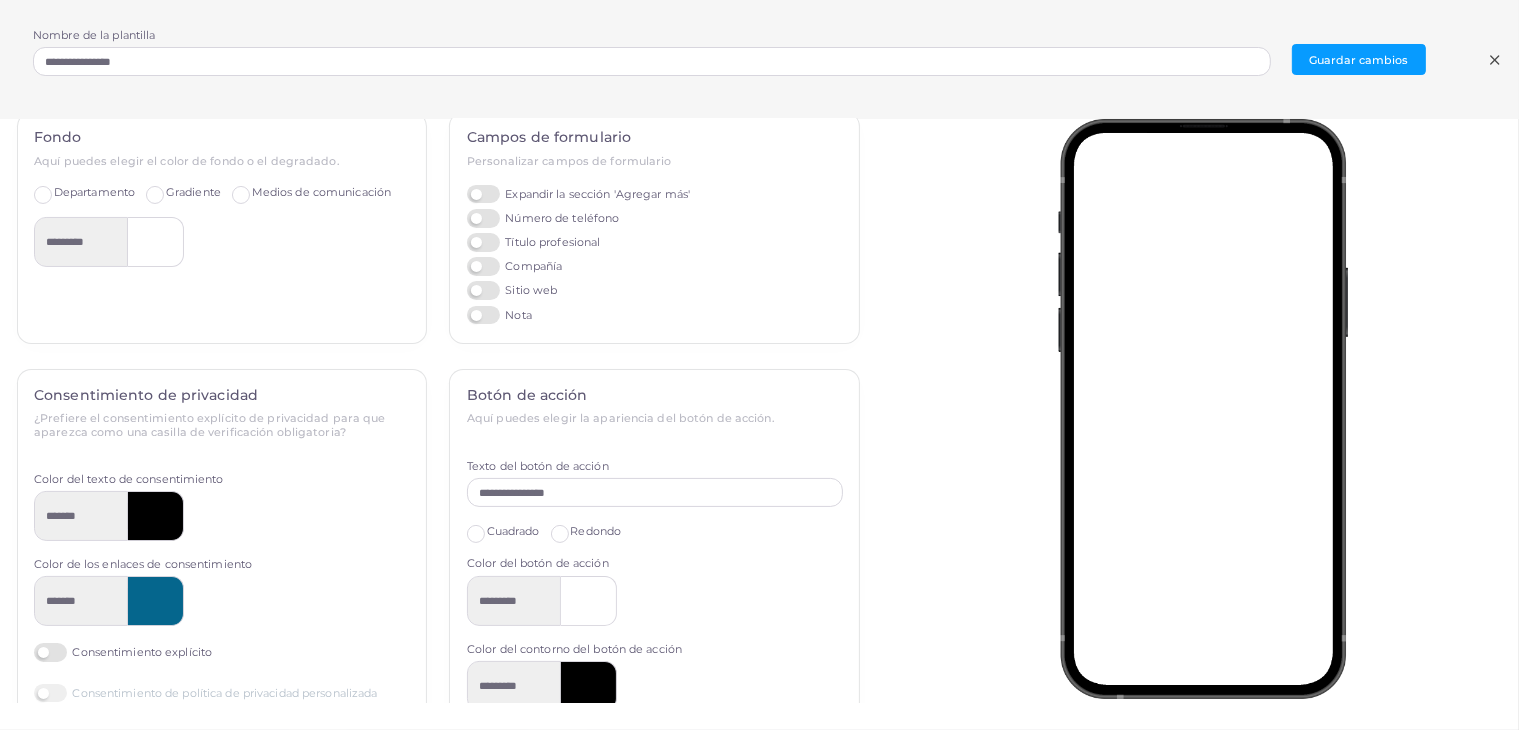 drag, startPoint x: 876, startPoint y: 237, endPoint x: 924, endPoint y: 186, distance: 70.035706 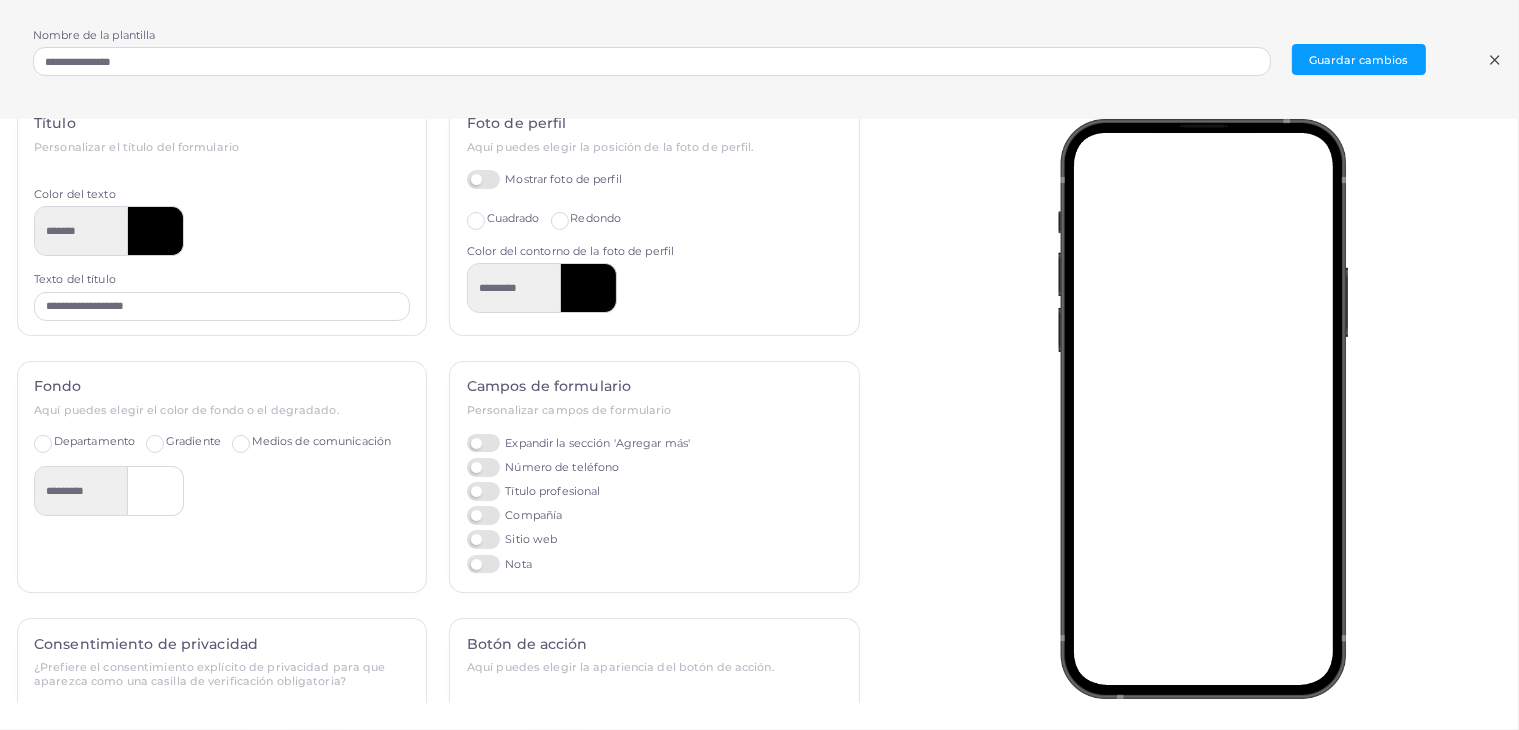 scroll, scrollTop: 41, scrollLeft: 0, axis: vertical 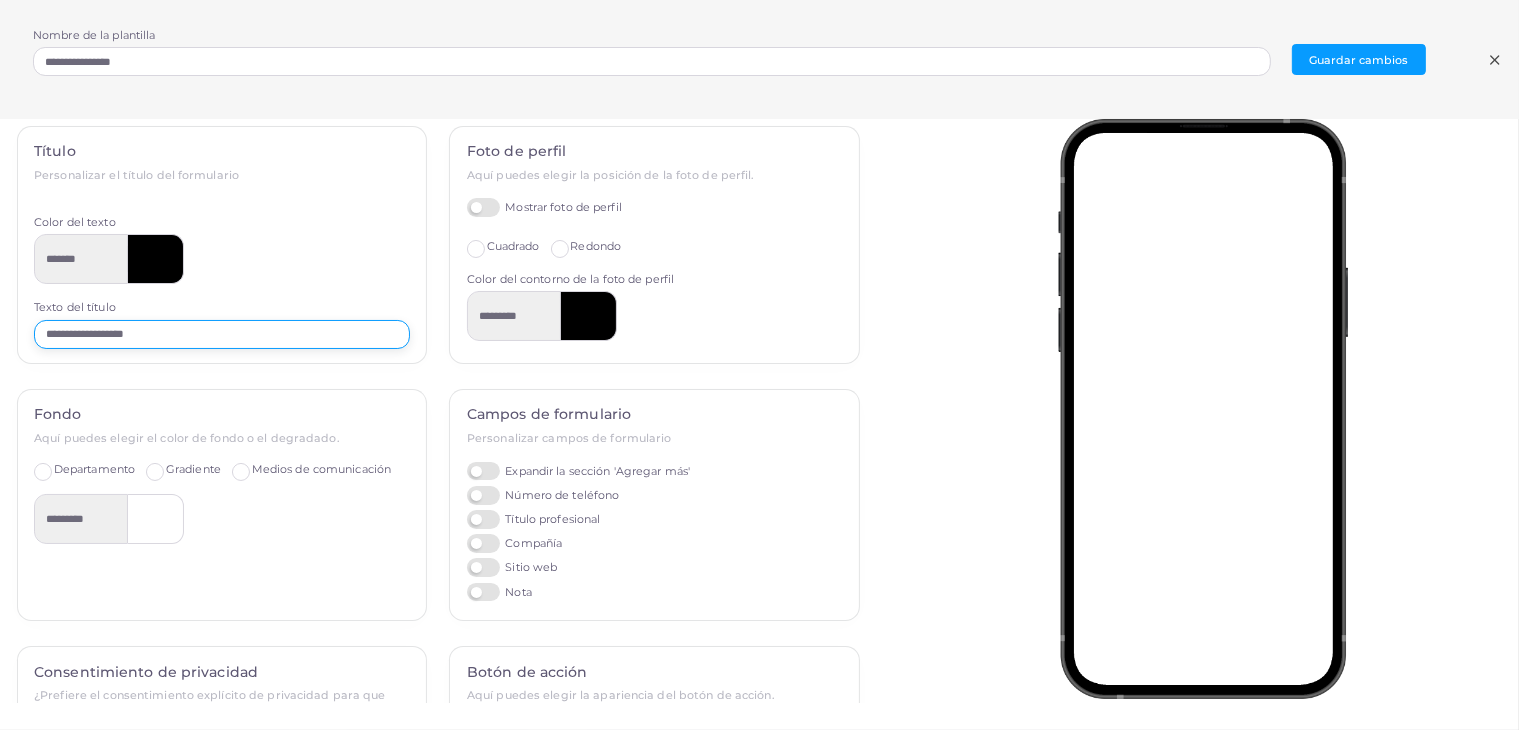 click on "**********" at bounding box center (222, 335) 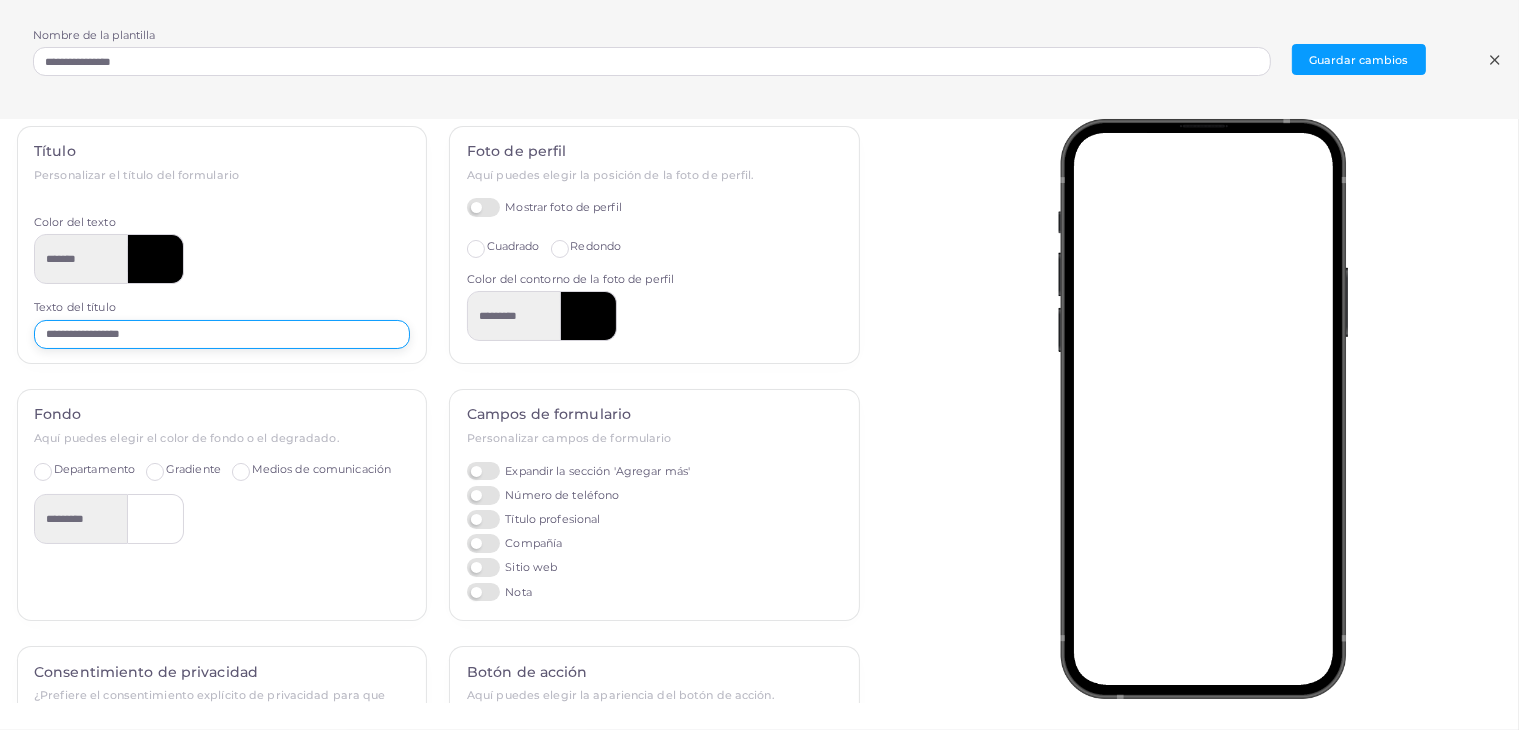 type on "**********" 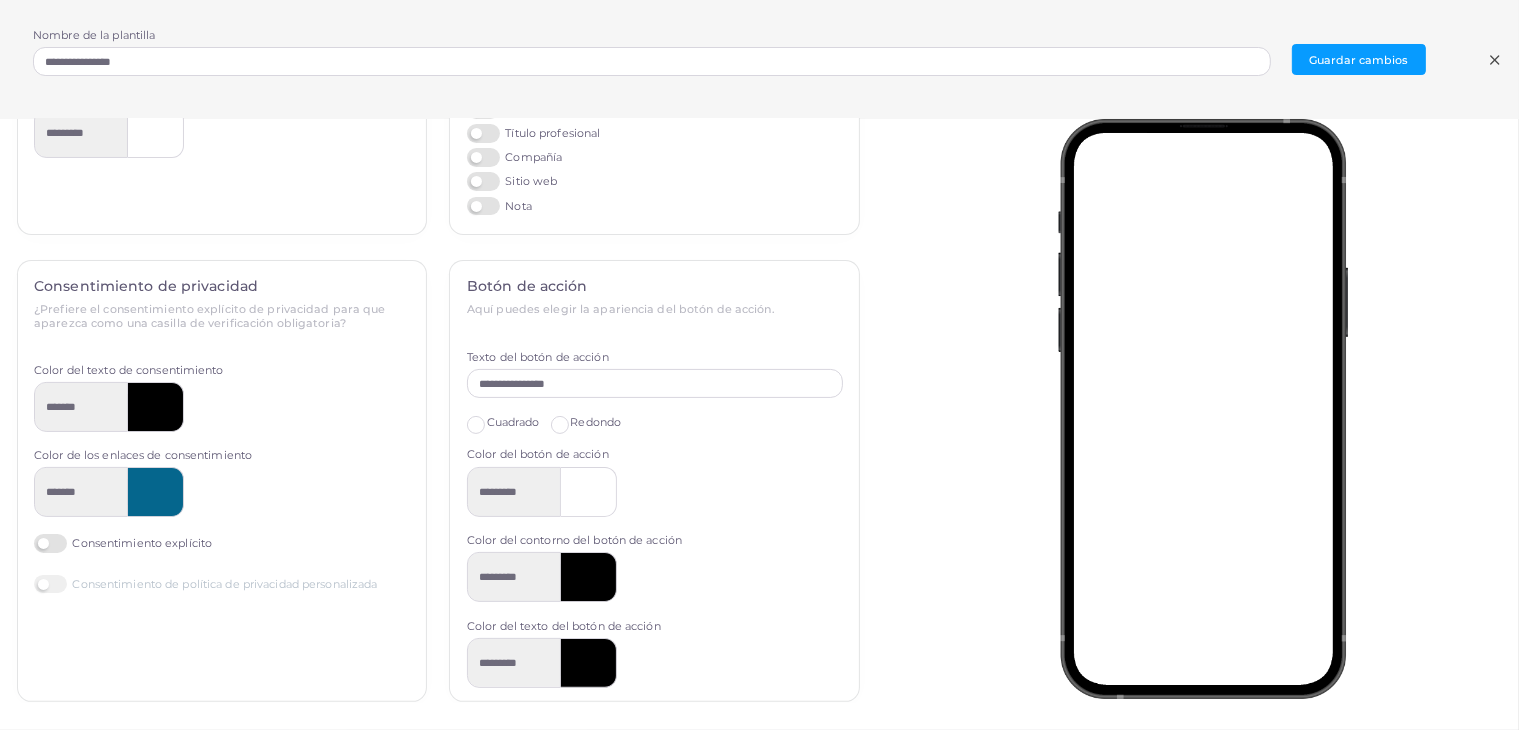 scroll, scrollTop: 435, scrollLeft: 0, axis: vertical 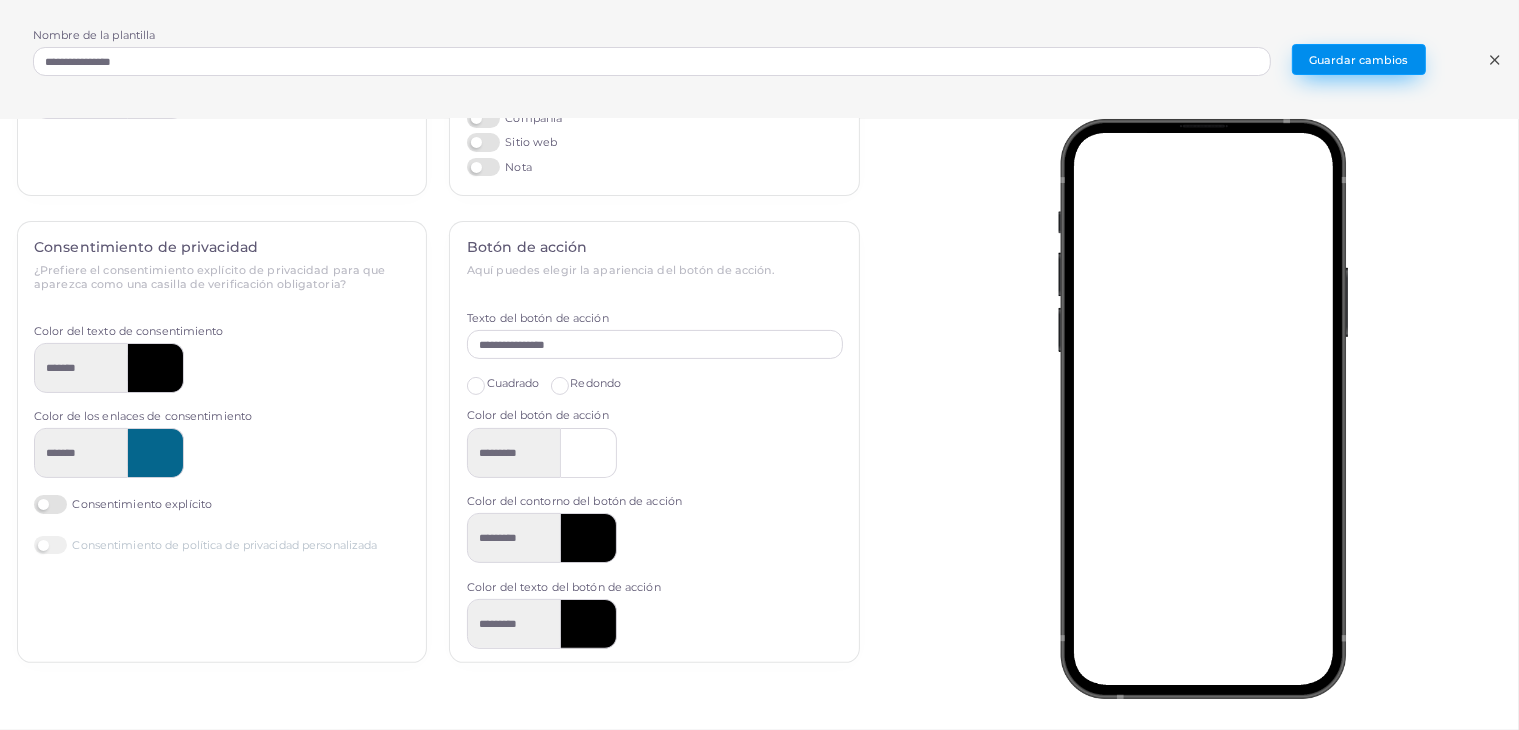 click on "Guardar cambios" at bounding box center (1359, 60) 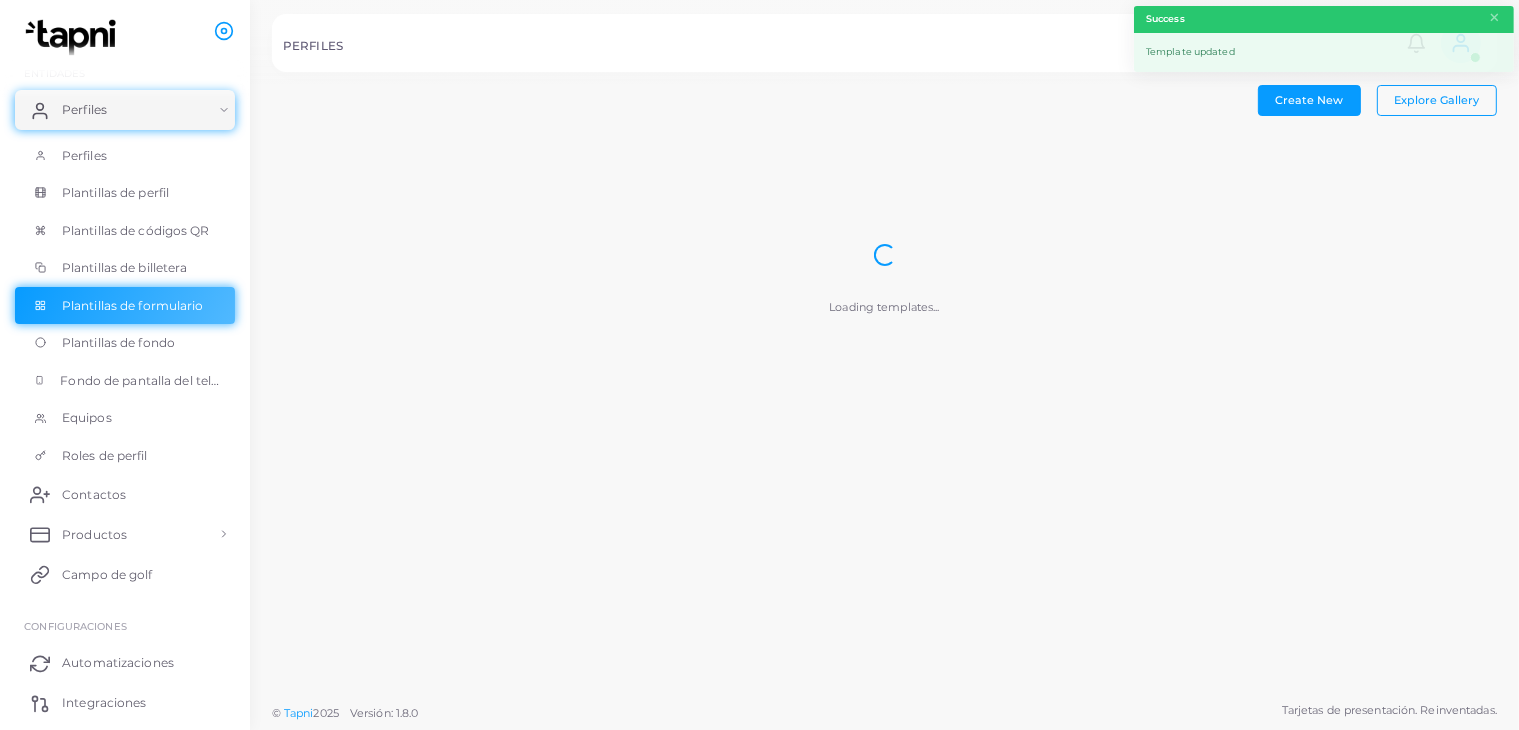 scroll, scrollTop: 0, scrollLeft: 0, axis: both 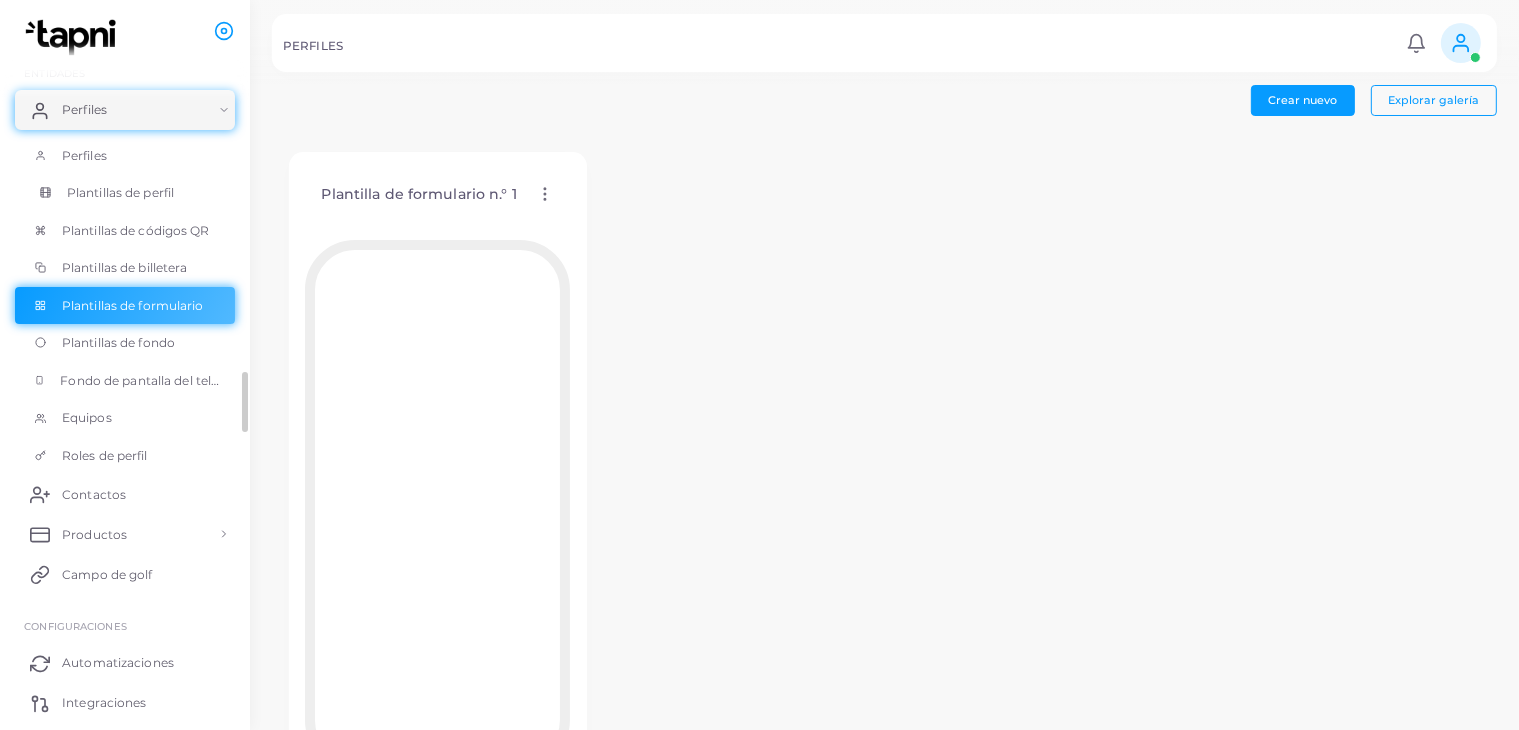 click on "Plantillas de perfil" at bounding box center (120, 192) 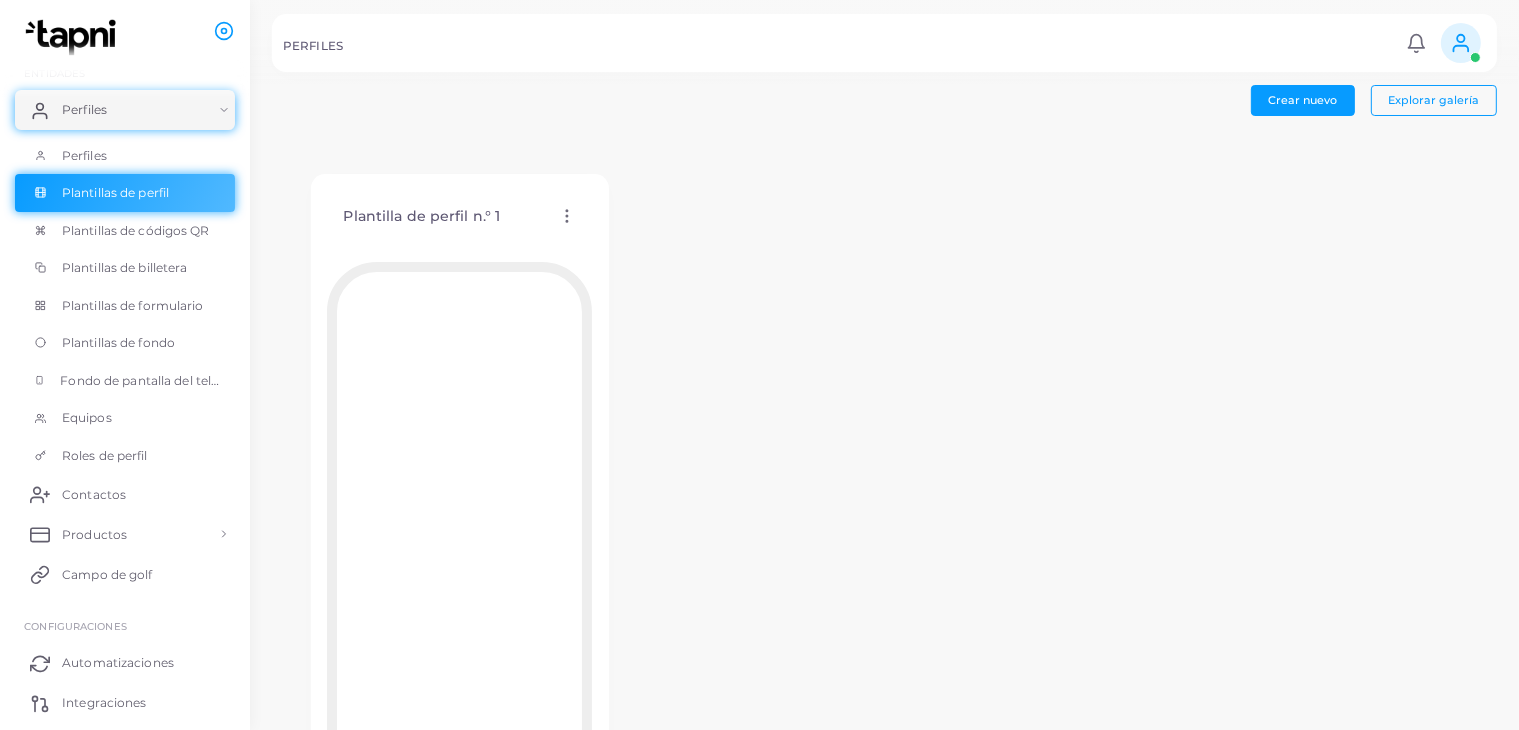 click 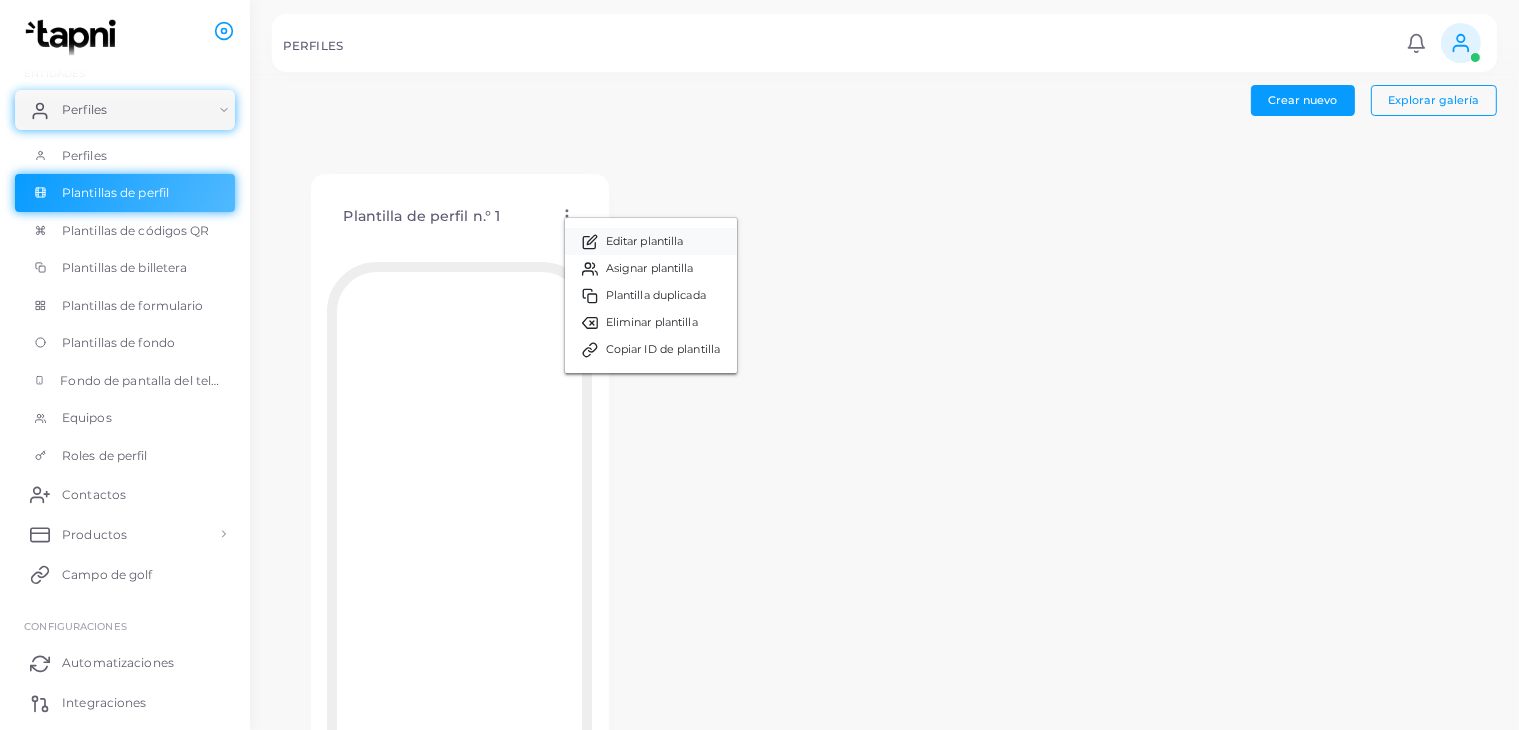 click on "Editar plantilla" at bounding box center (645, 241) 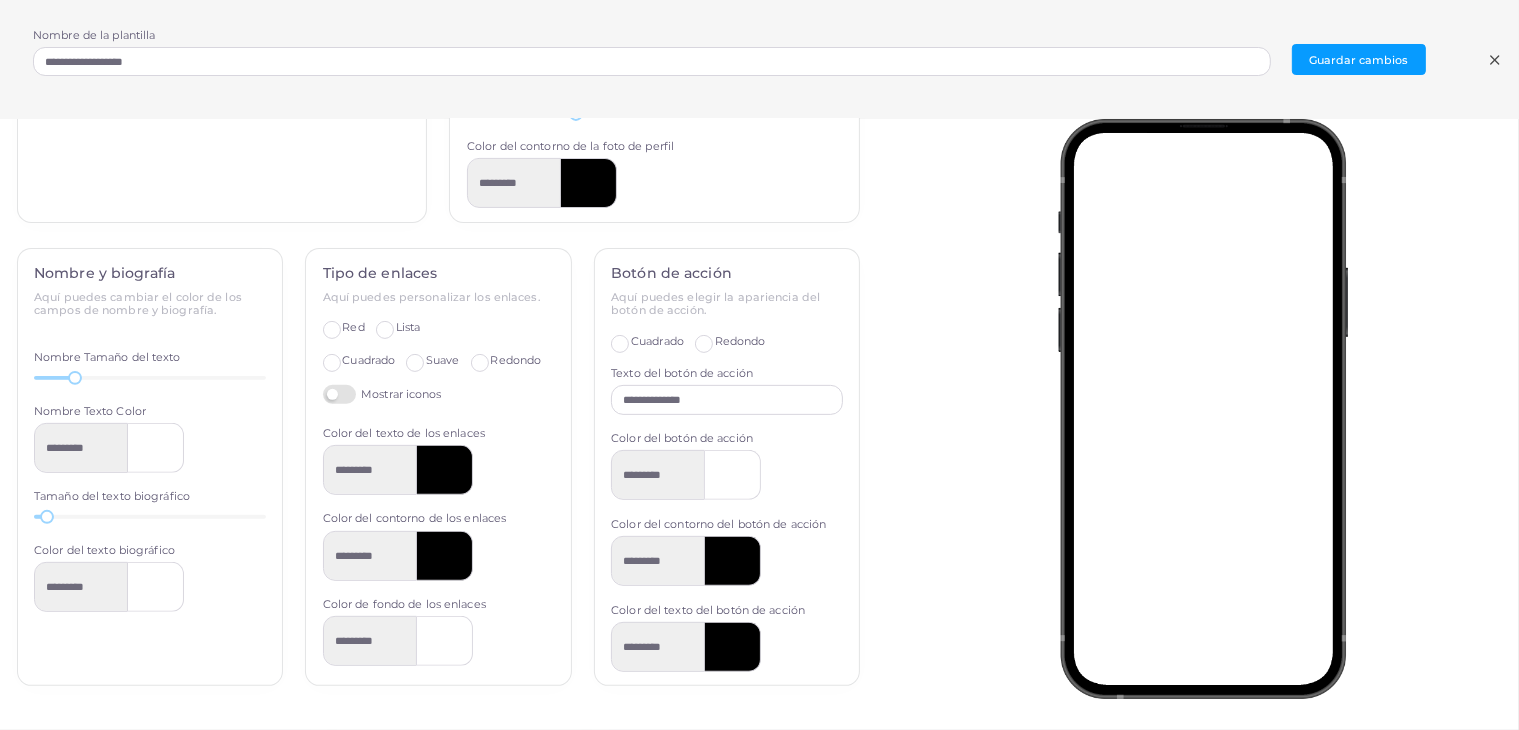 scroll, scrollTop: 724, scrollLeft: 0, axis: vertical 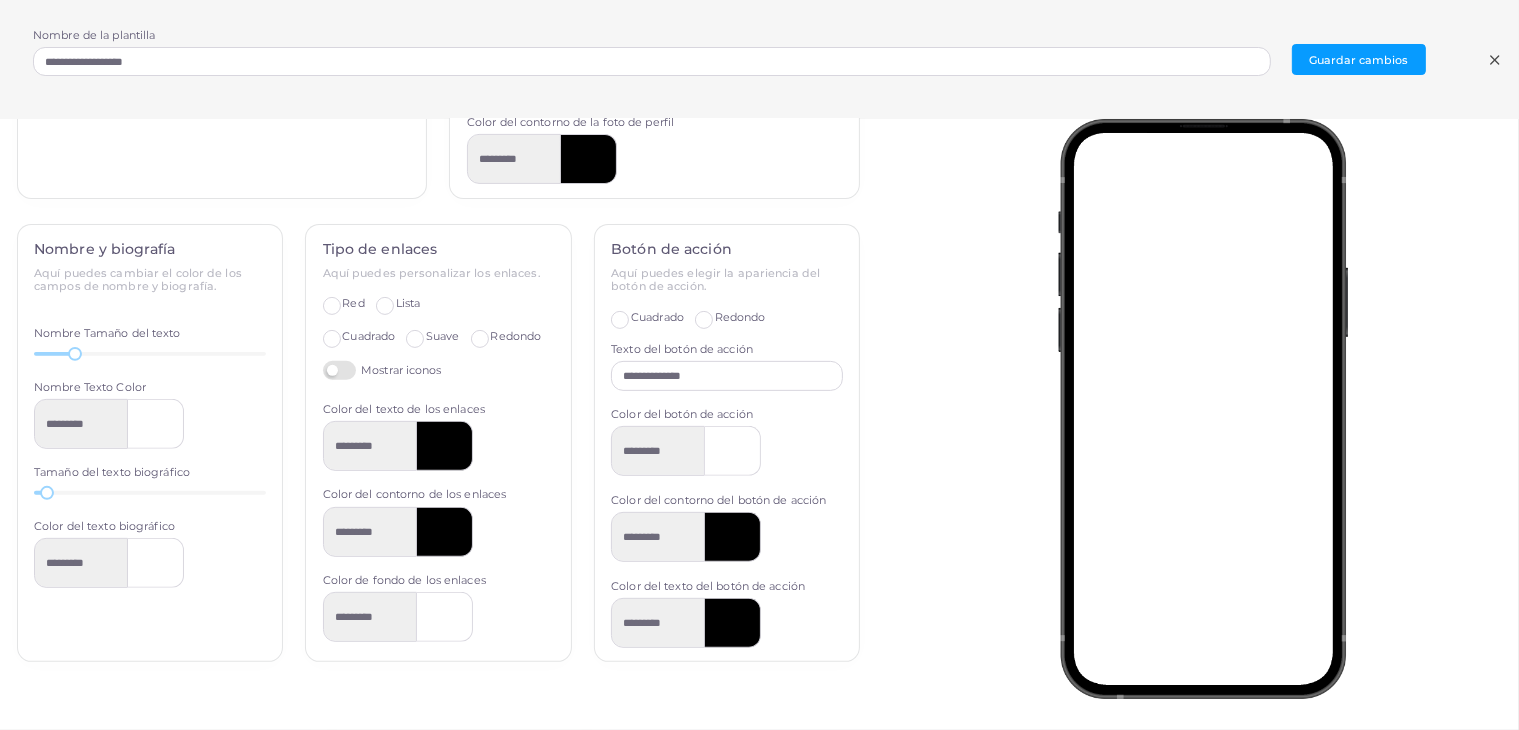 click on "Red" at bounding box center (353, 304) 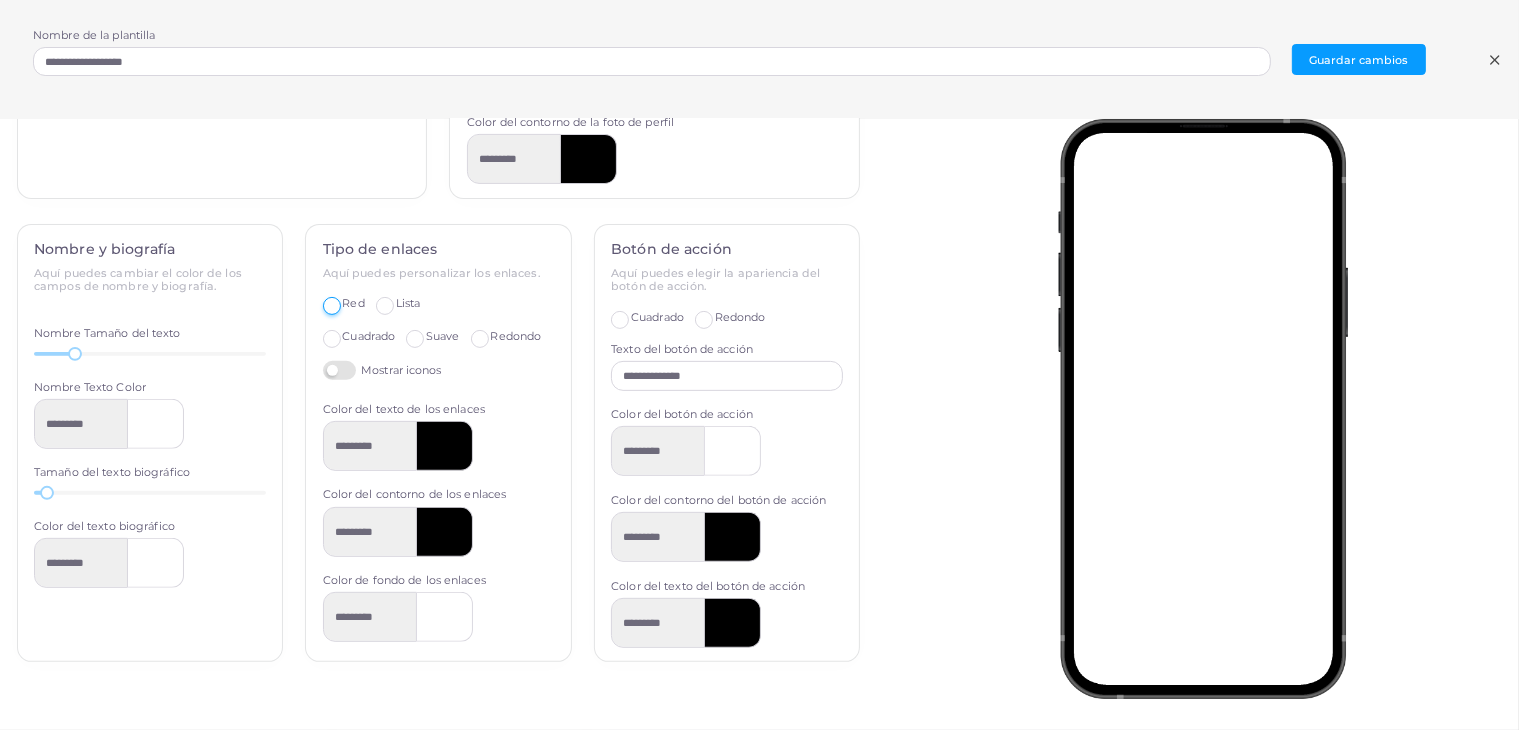 type on "*********" 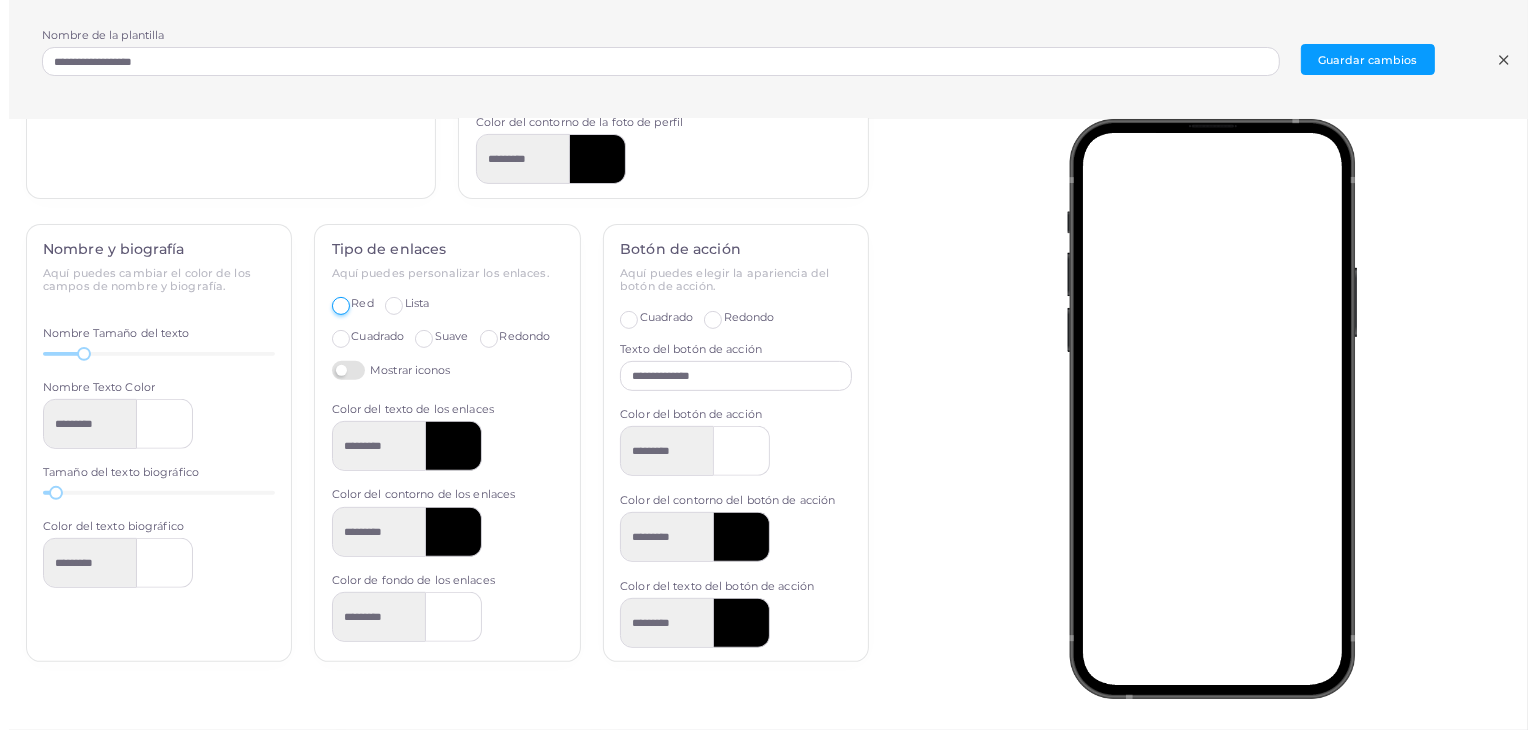 scroll, scrollTop: 714, scrollLeft: 0, axis: vertical 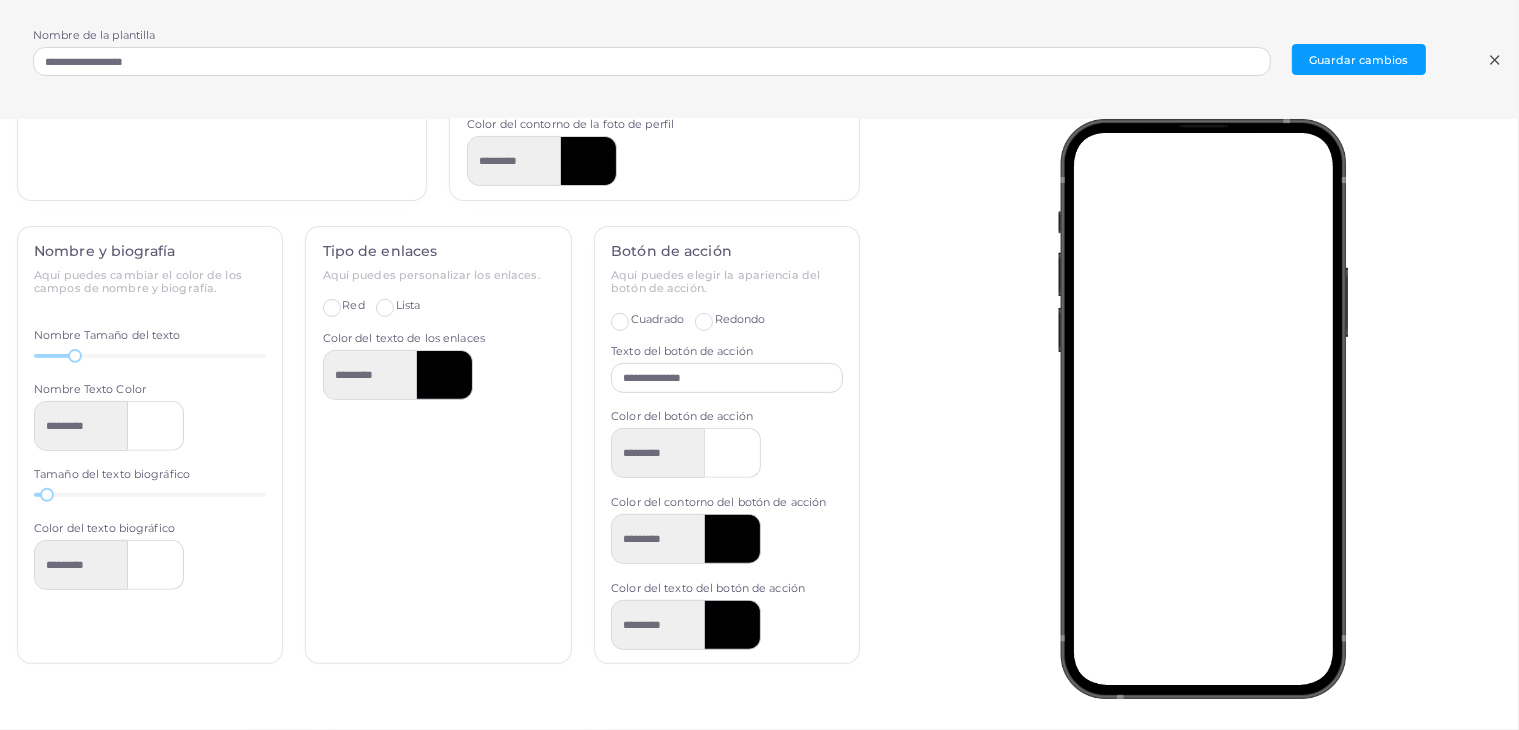 click at bounding box center (445, 375) 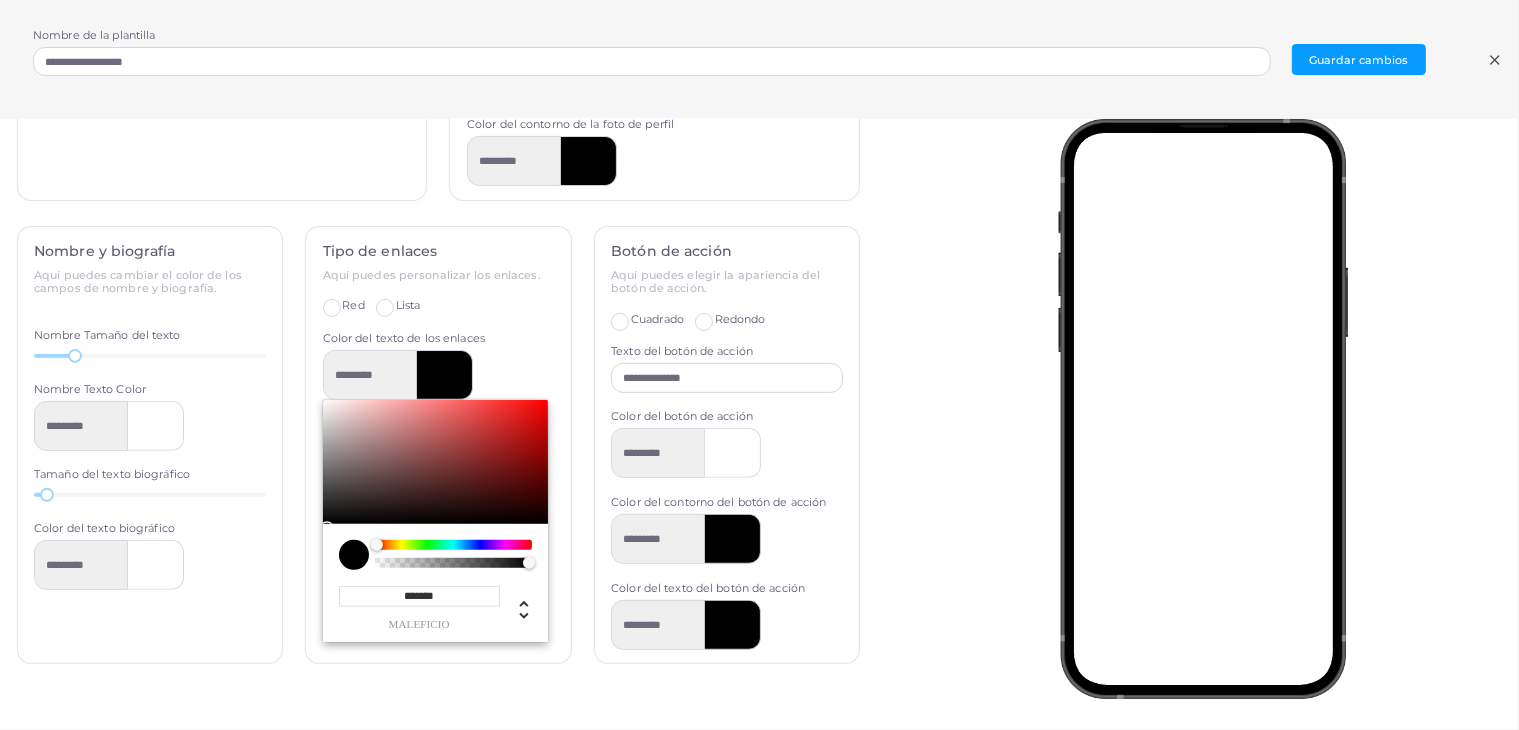 drag, startPoint x: 319, startPoint y: 522, endPoint x: 327, endPoint y: 414, distance: 108.29589 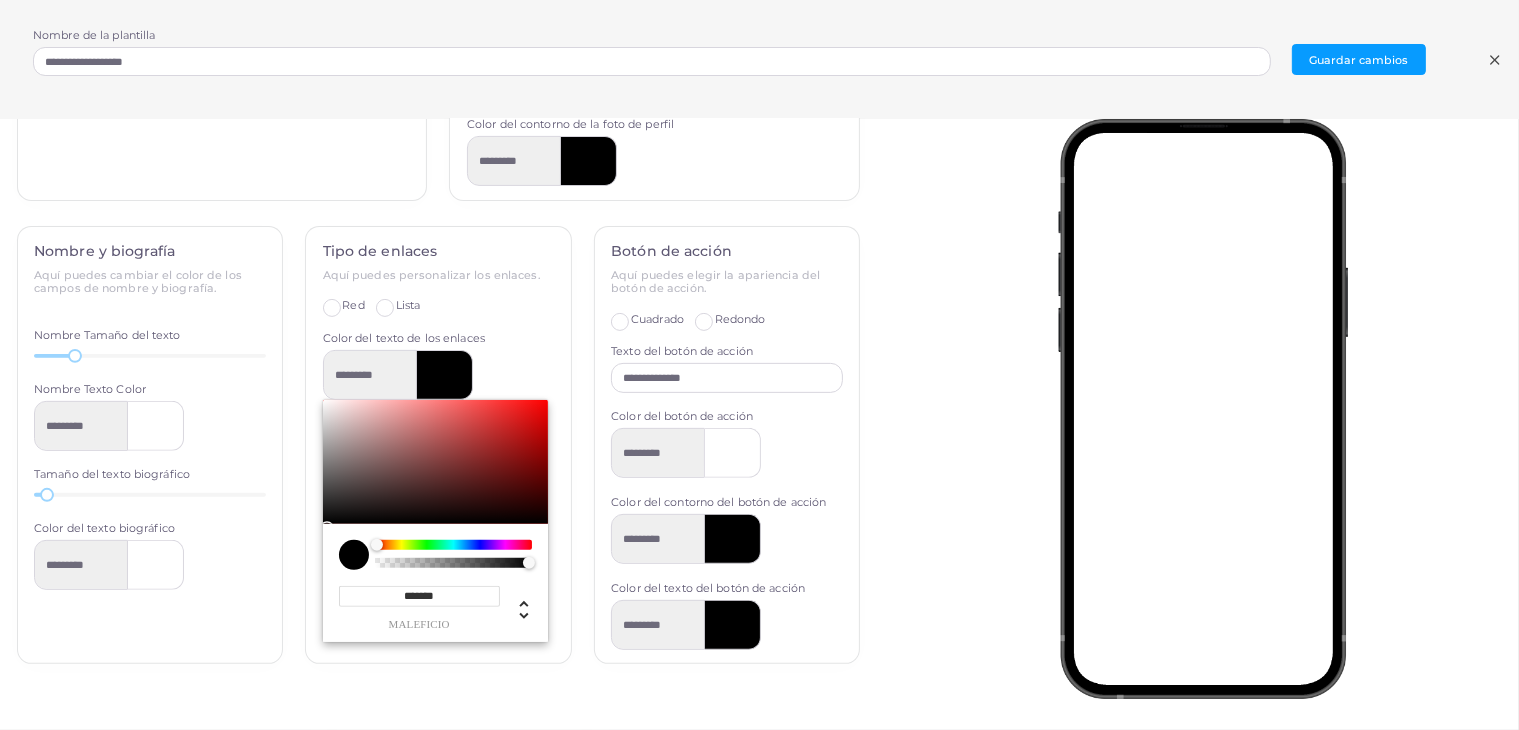 click on "*******   maleficio       *   o     *   gramo     *   b     *   a     *   h     **   s     **   yo     *   a" at bounding box center [435, 521] 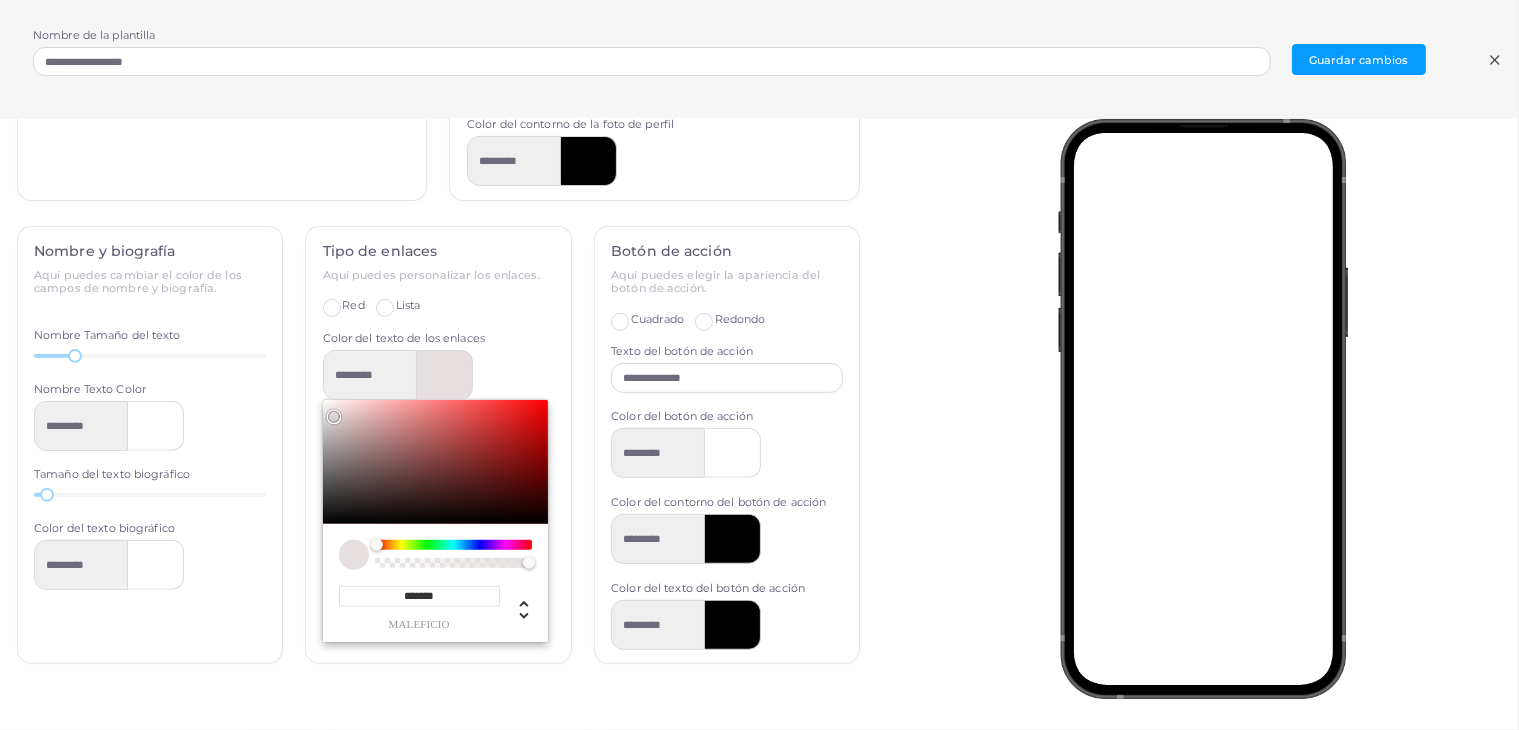 type on "*********" 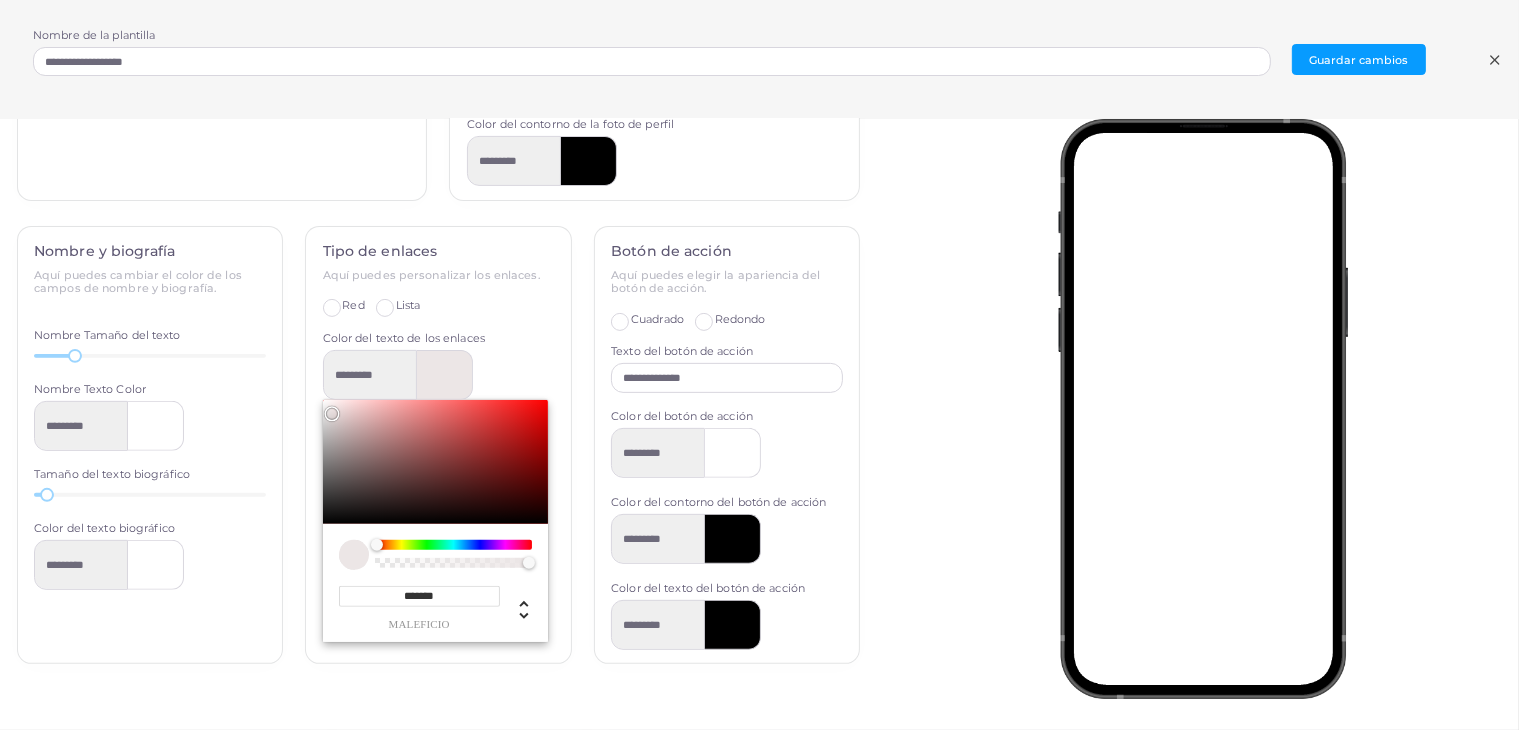 type on "*********" 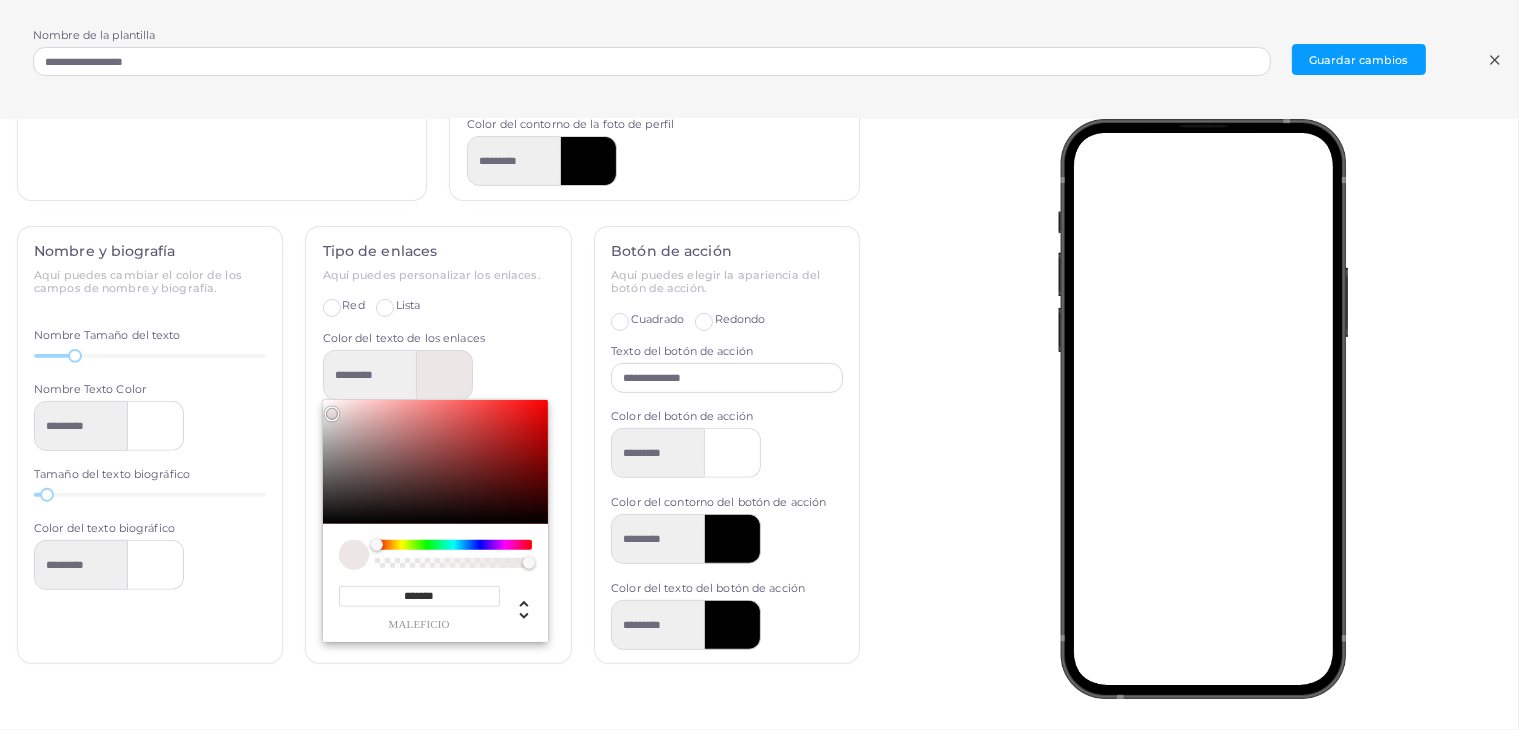 type on "*******" 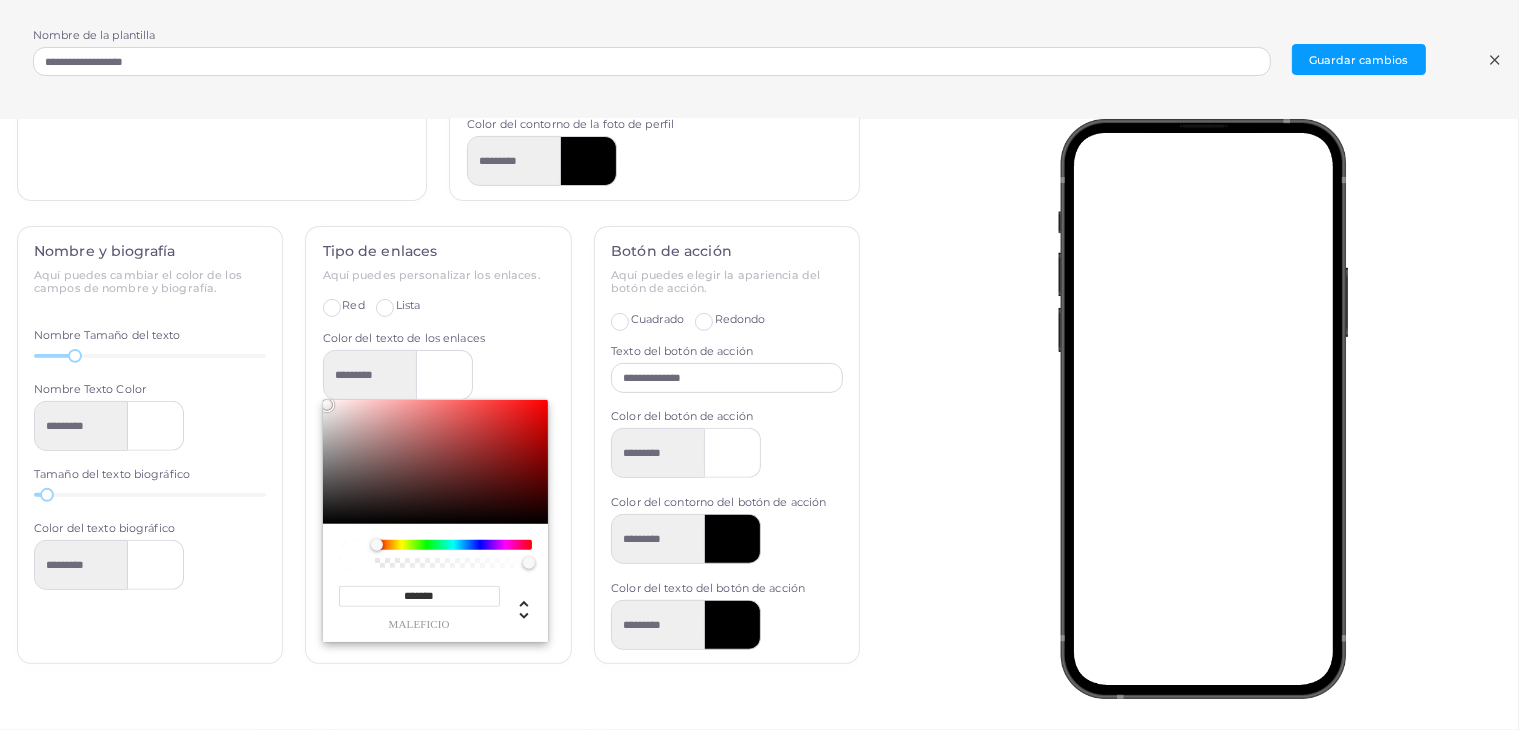 type on "*********" 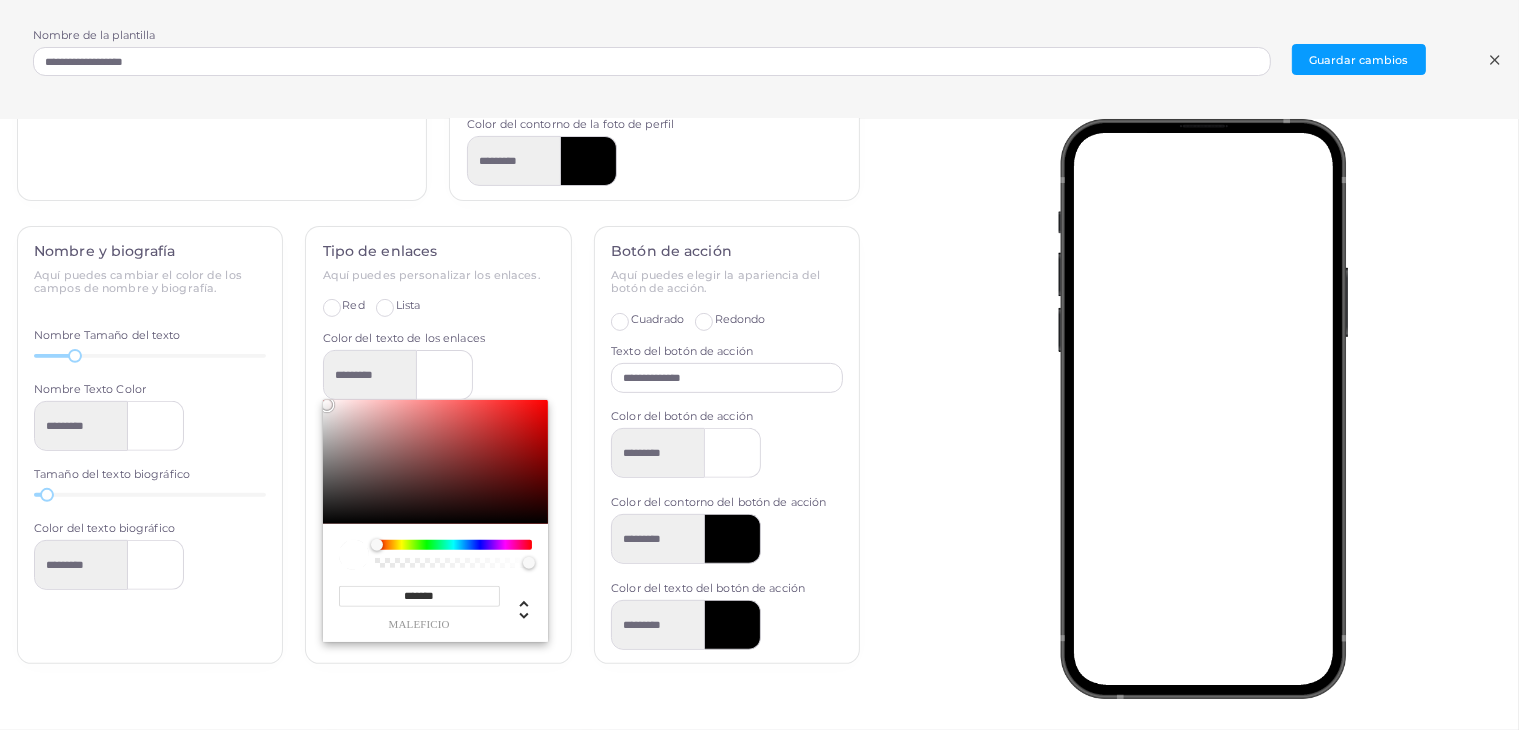 type on "*******" 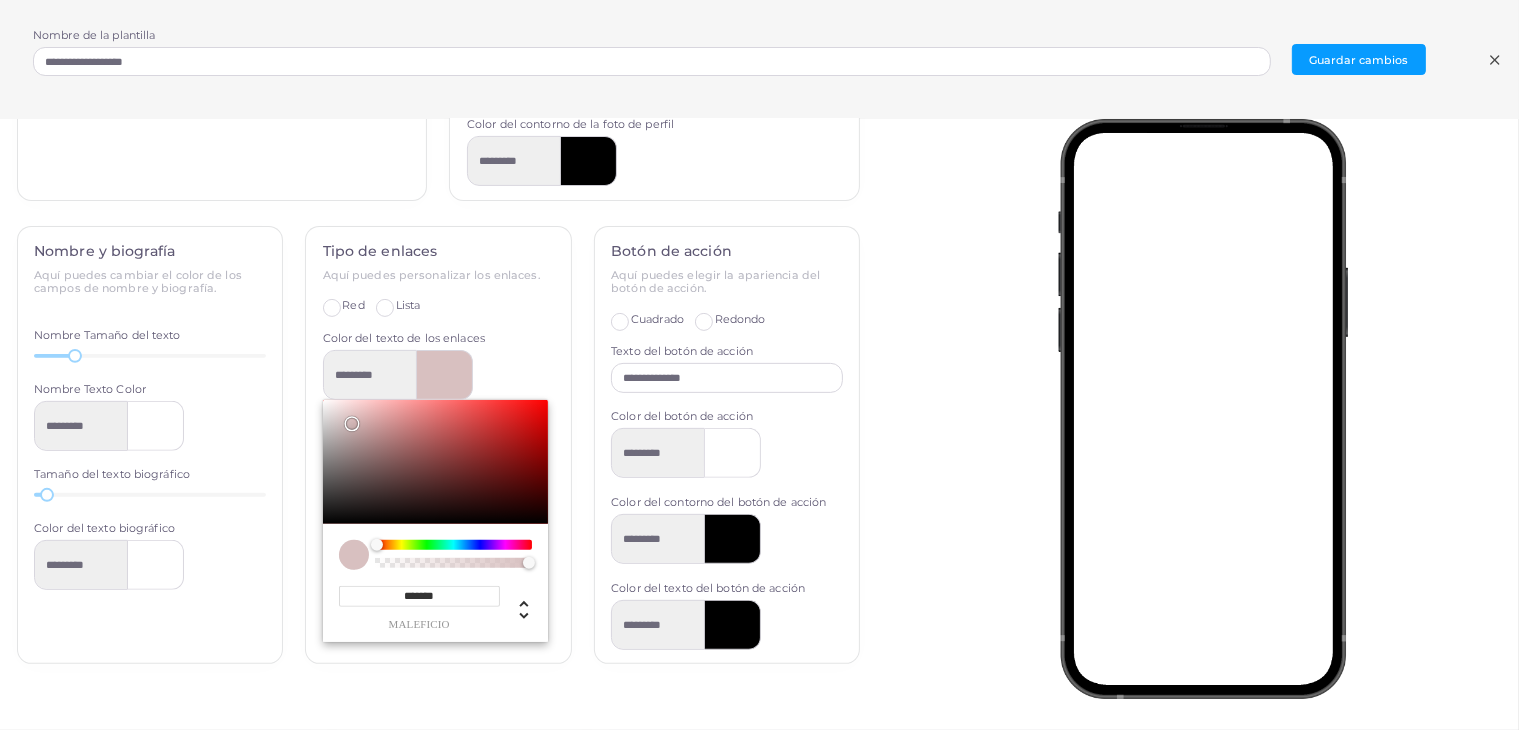 type on "*********" 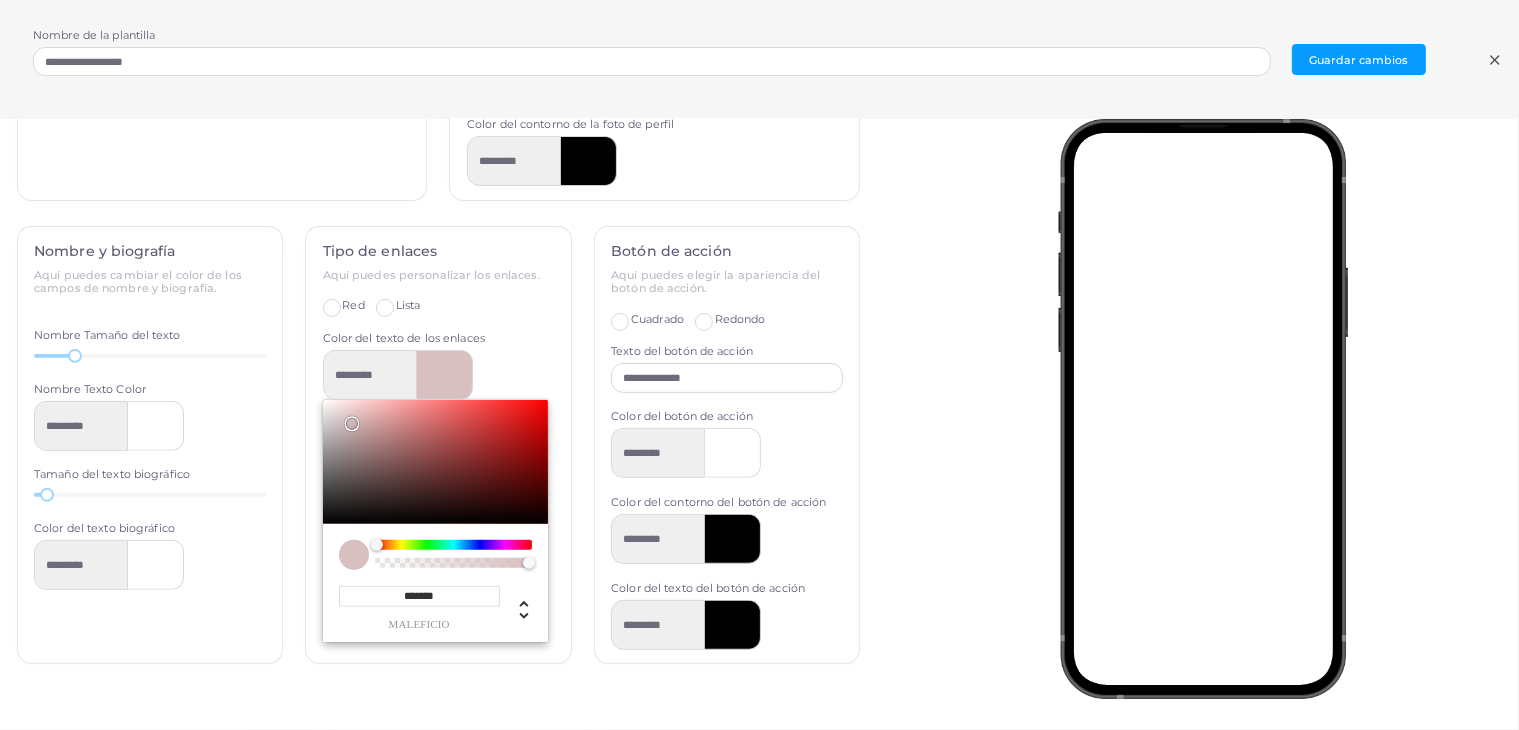 type on "*******" 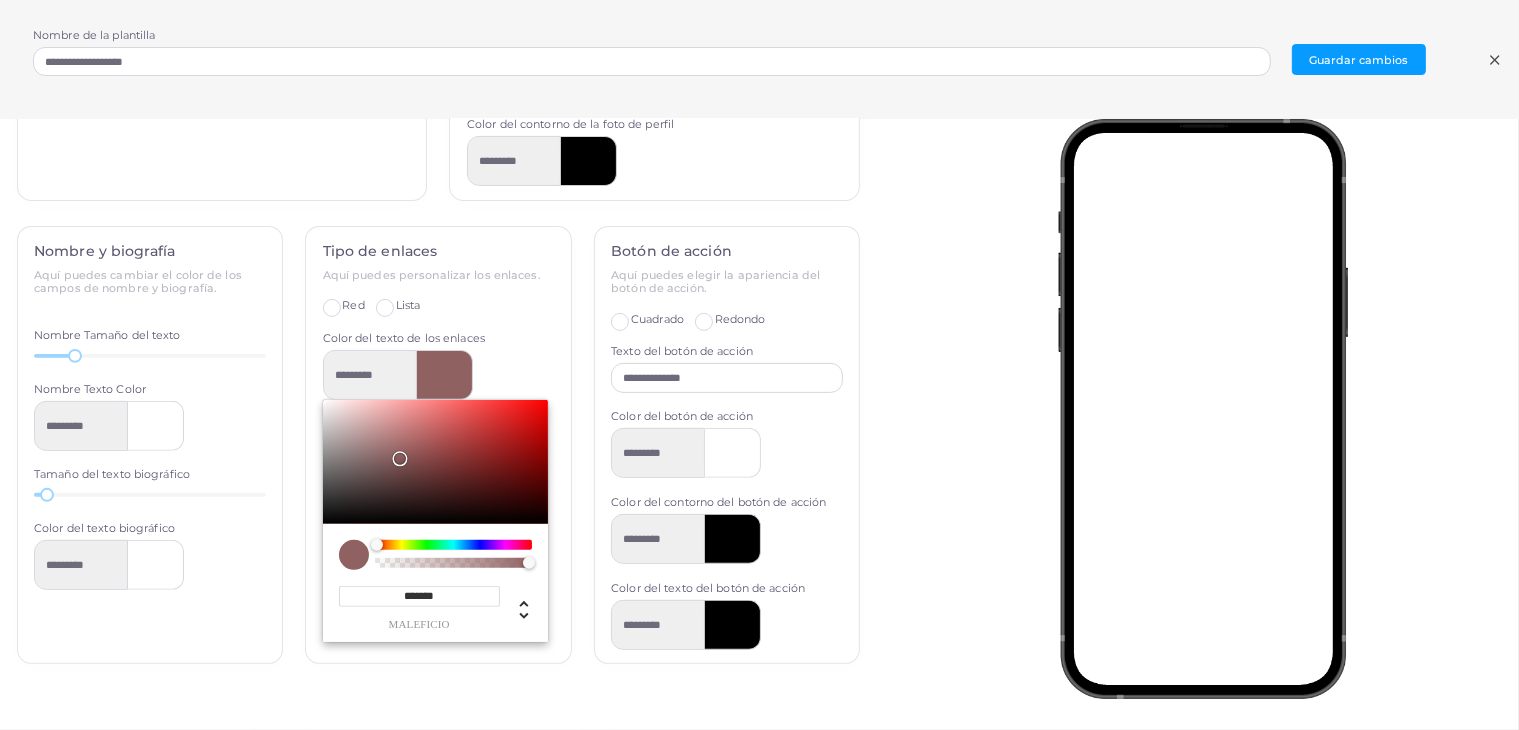 type on "*********" 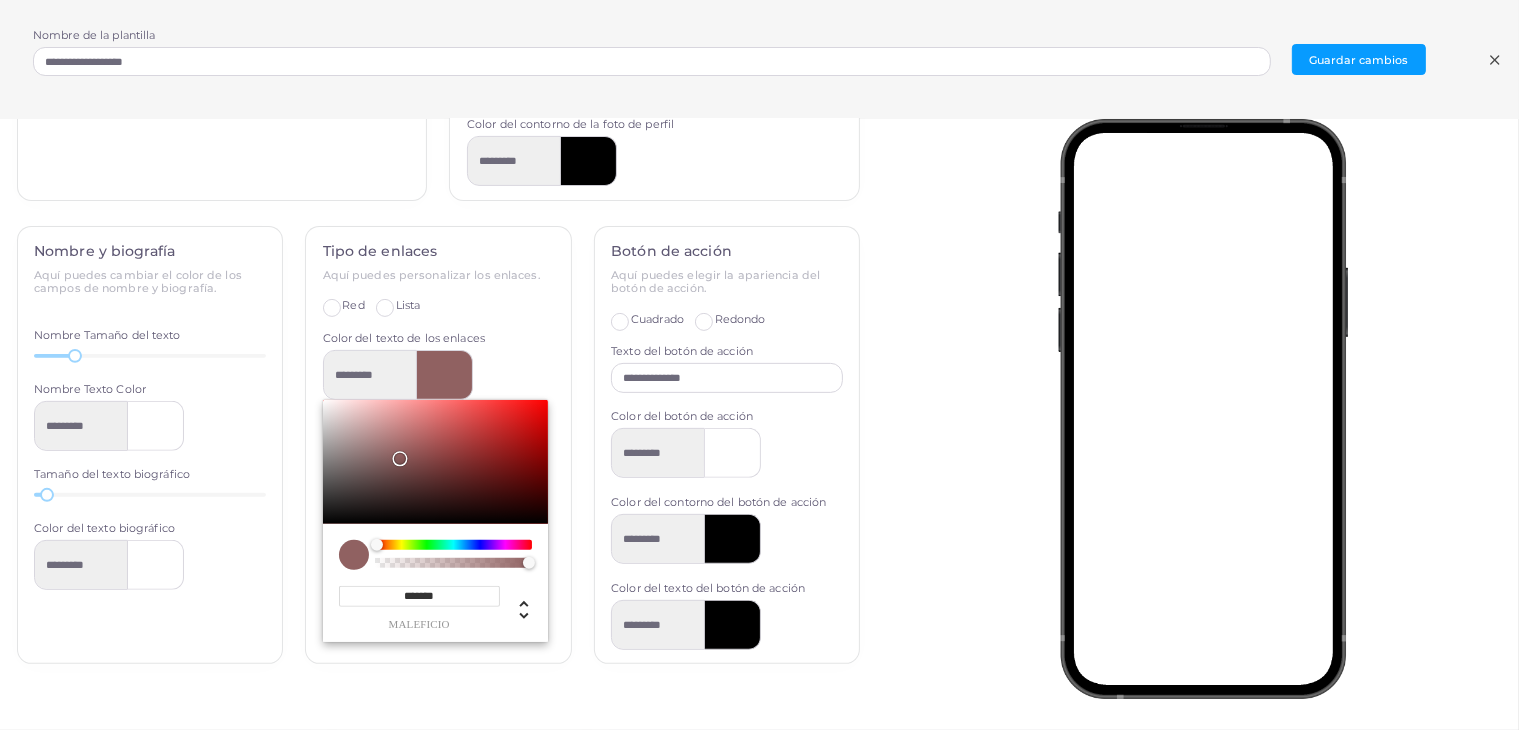 type on "*******" 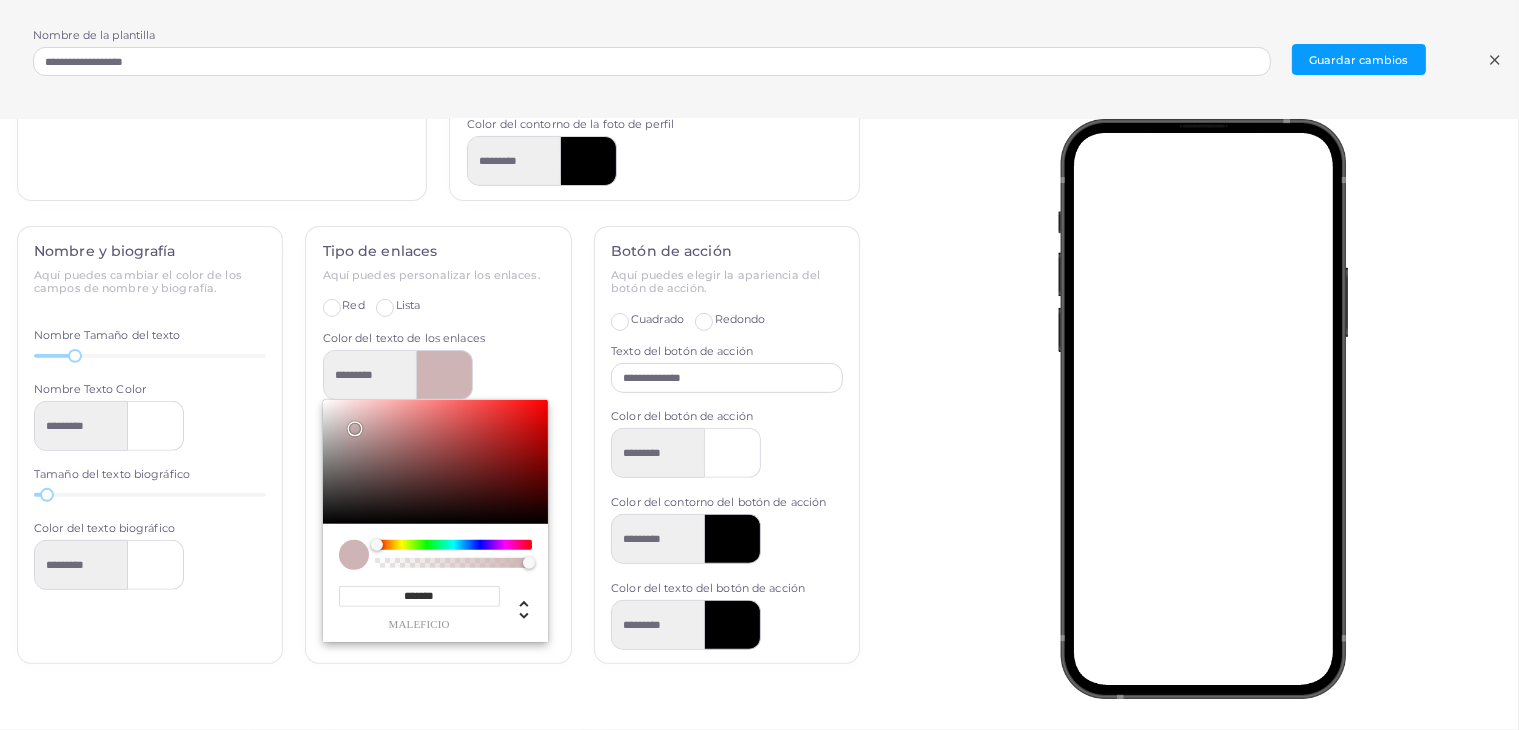type on "*********" 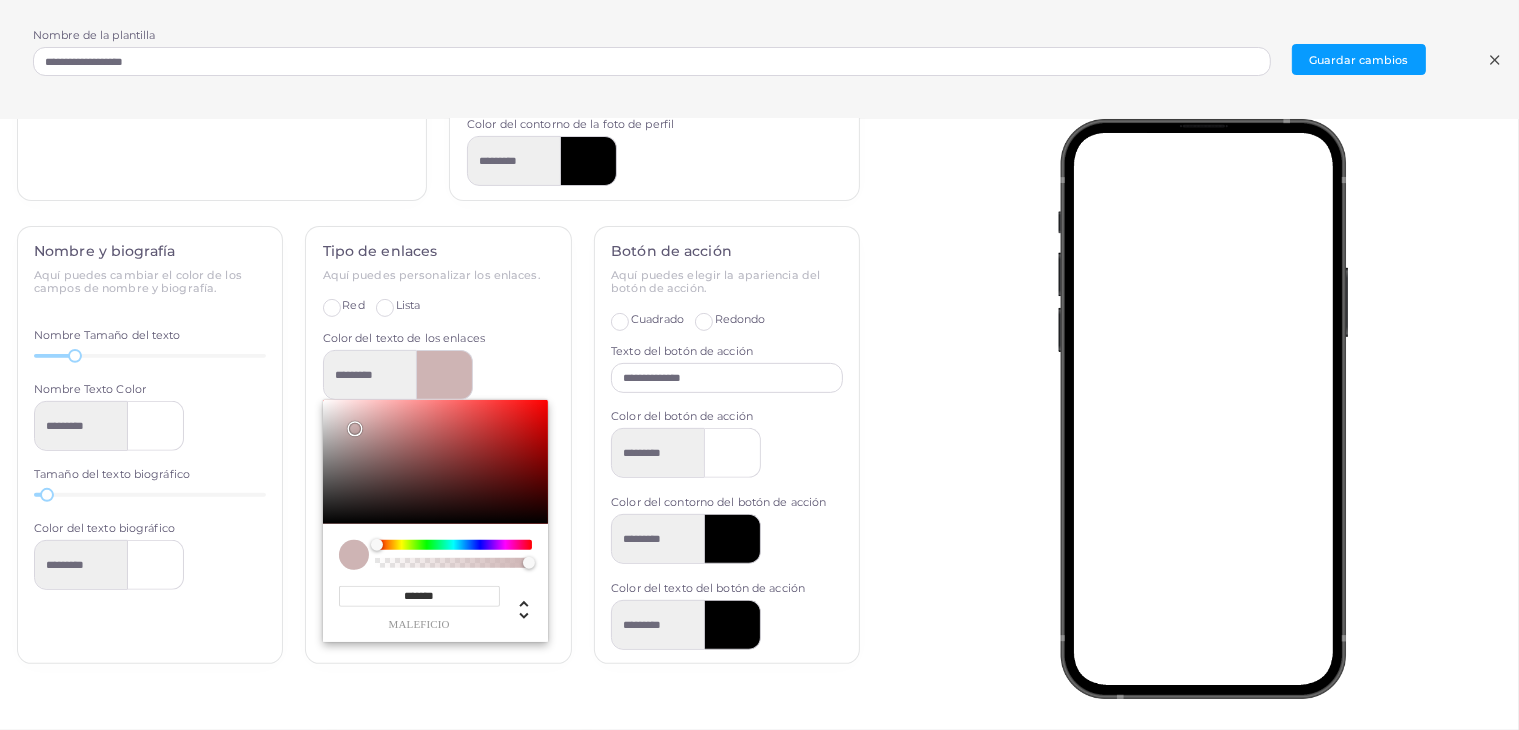 type on "*******" 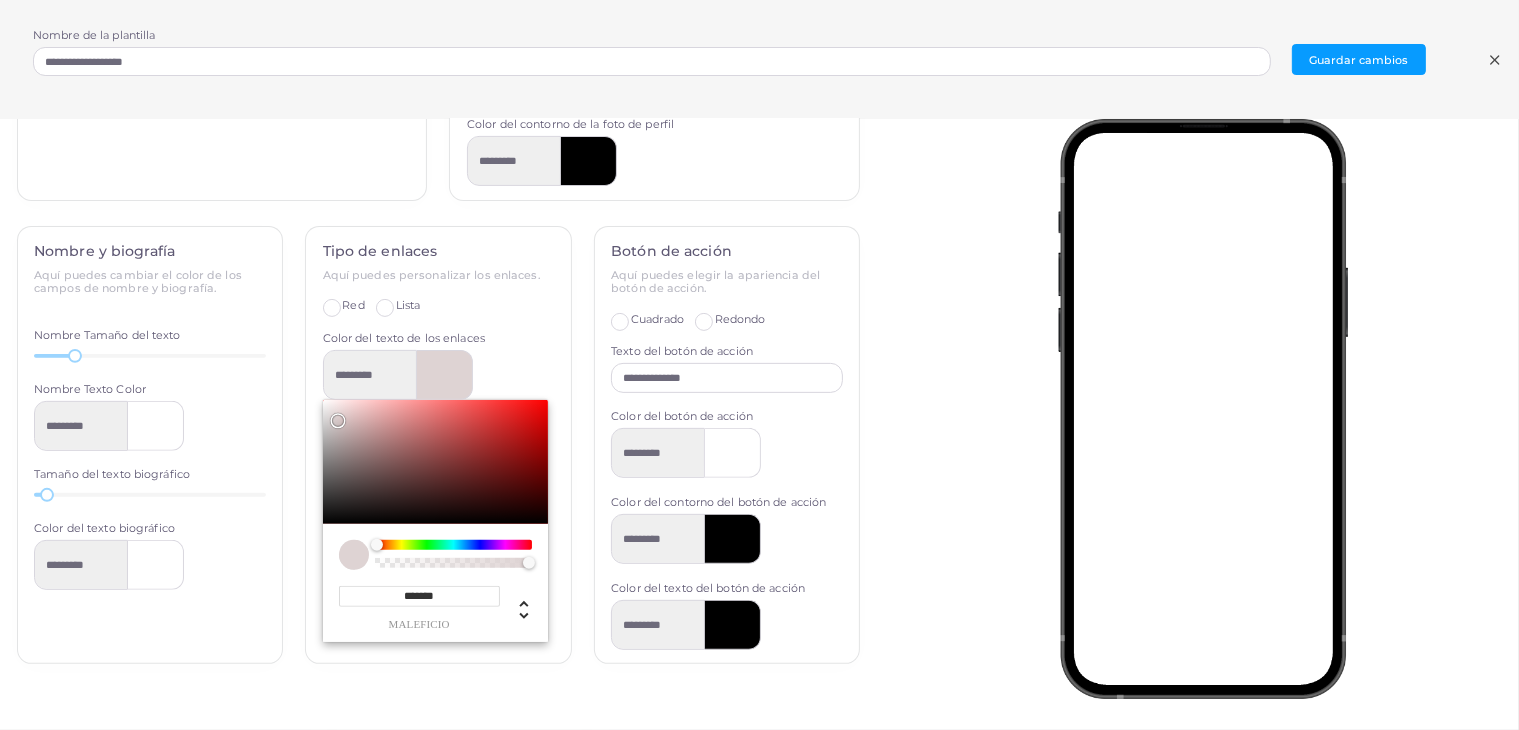 type on "*********" 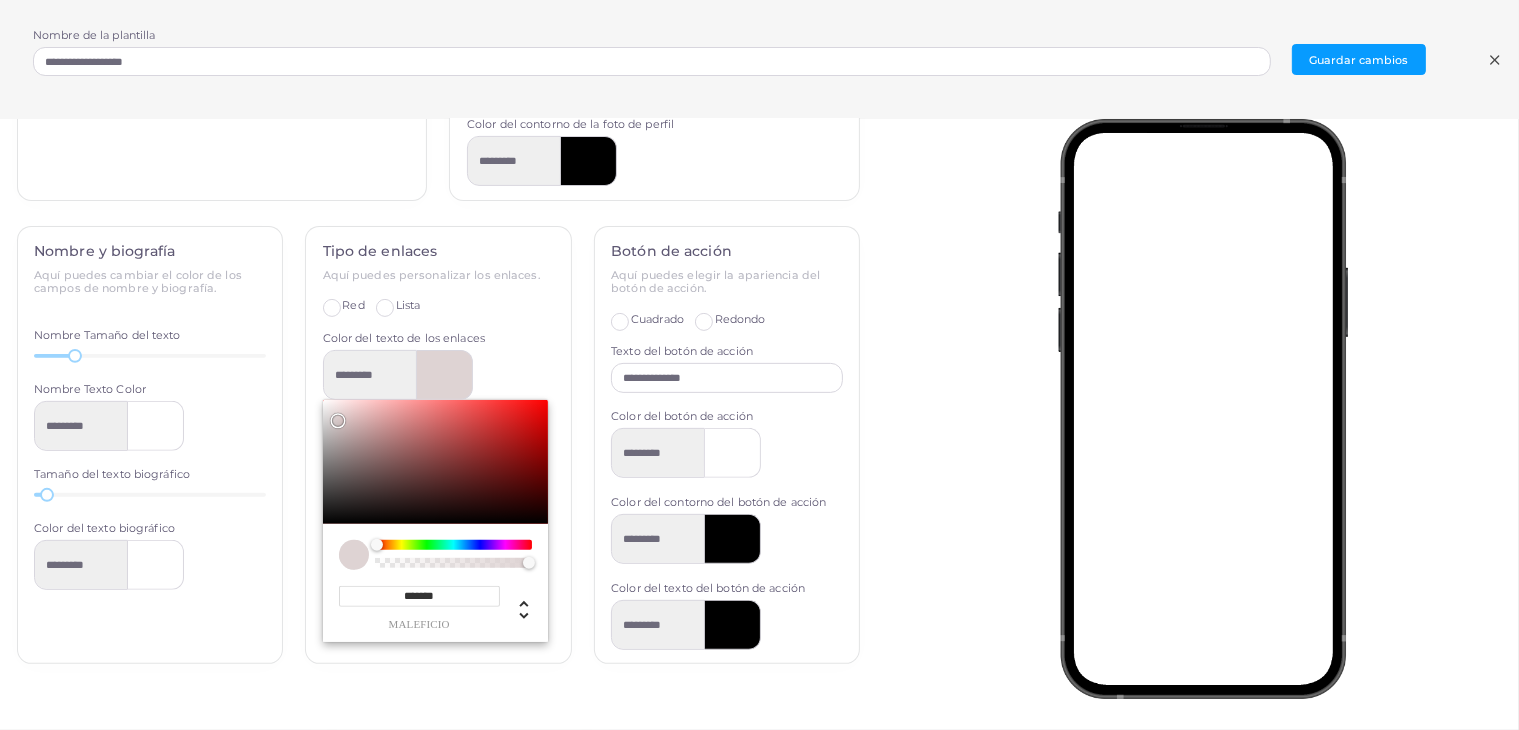 type on "*******" 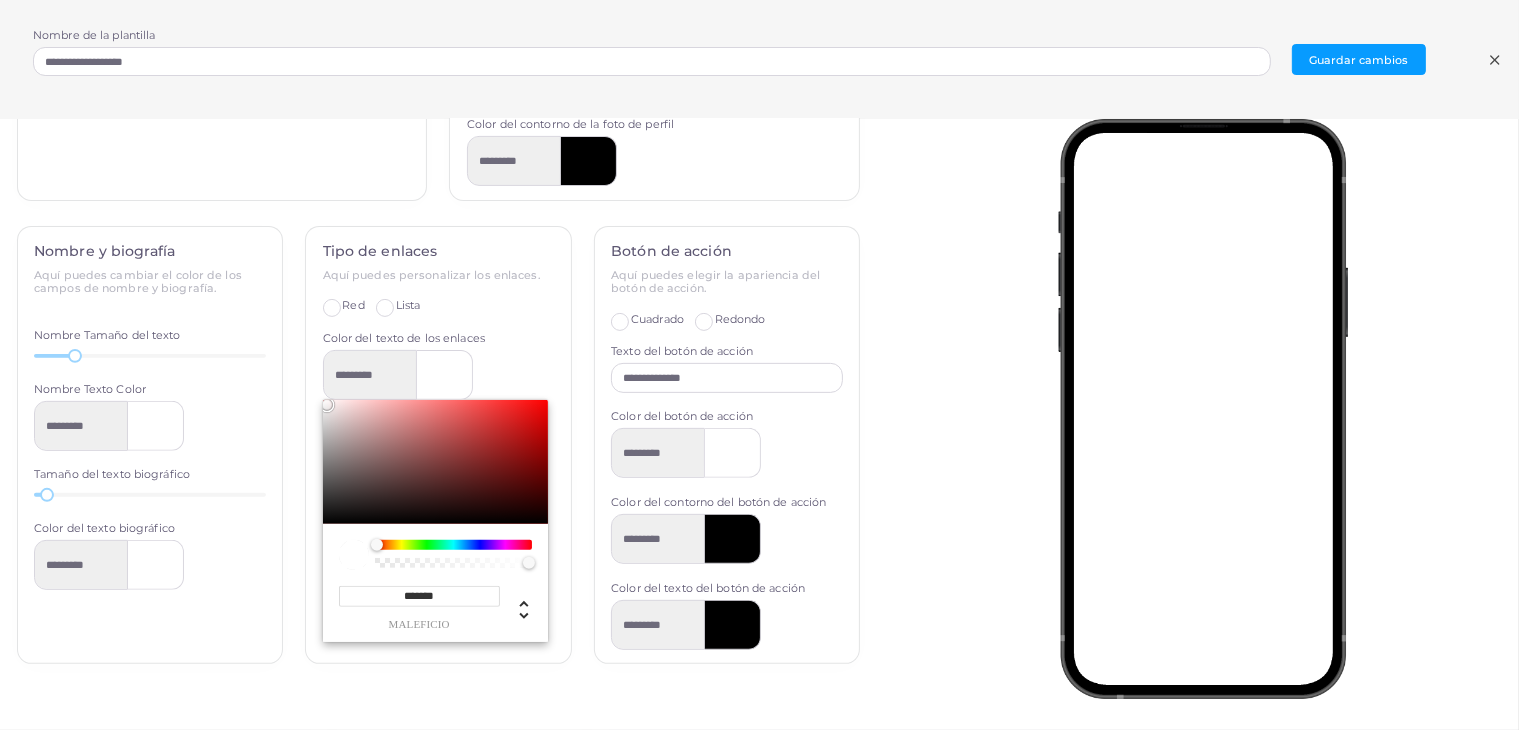 click on "Tipo de enlaces Aquí puedes personalizar los enlaces. Red Lista Mostrar iconos Color del texto de los enlaces *********                   *******   maleficio       ***   o     ***   gramo     ***   b     *   a     *   h     **   s     ****   yo     *   a" at bounding box center (438, 445) 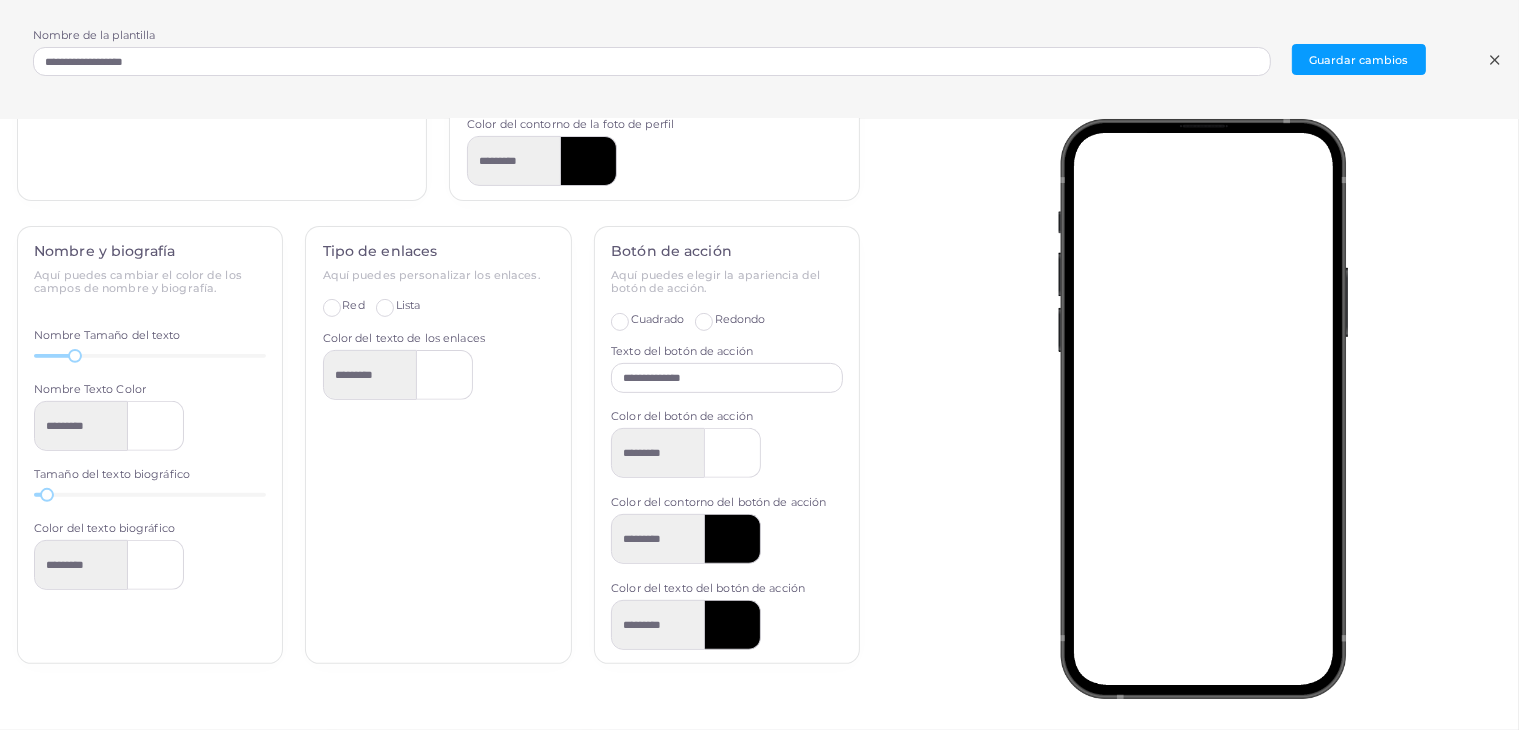 click on "Redondo" at bounding box center [740, 320] 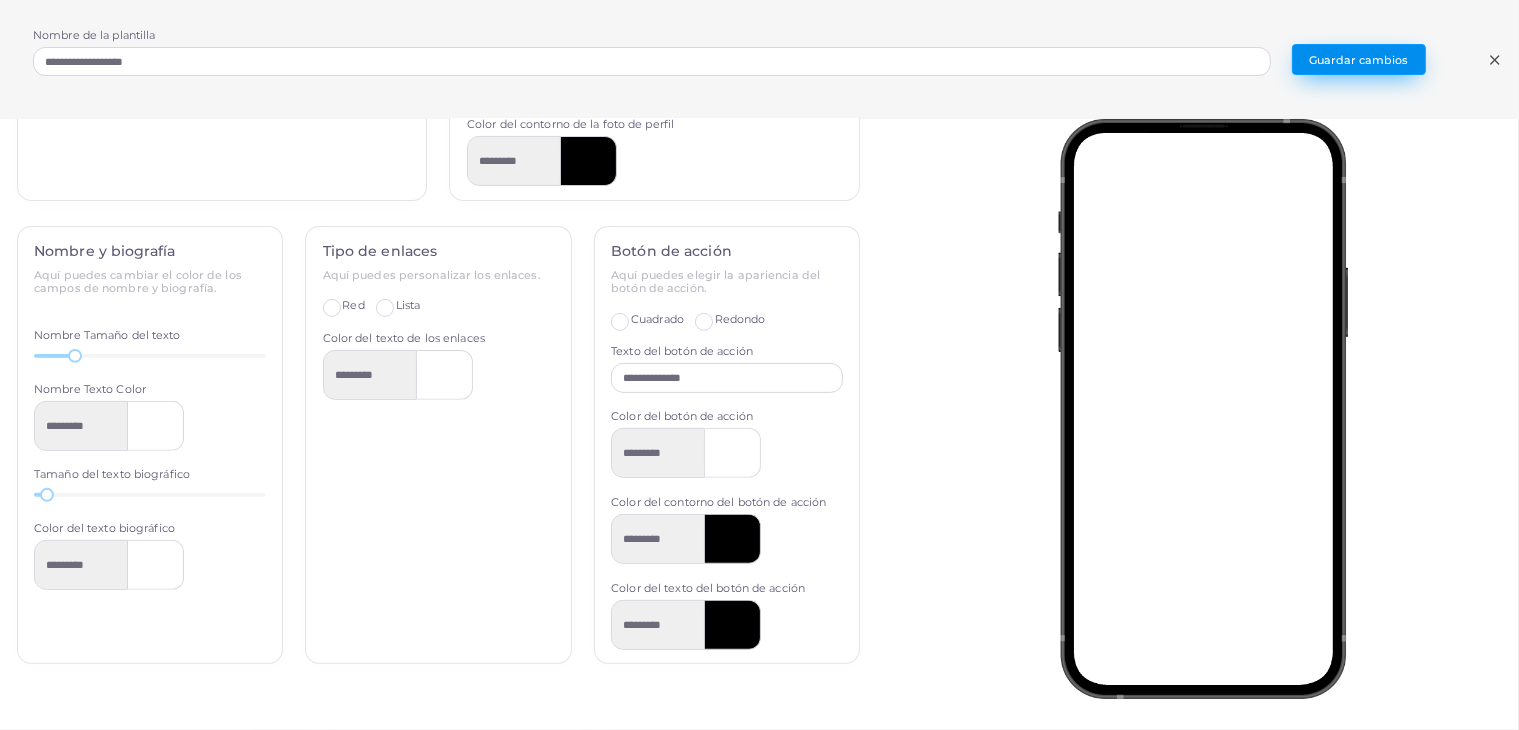 click on "Guardar cambios" at bounding box center [1359, 59] 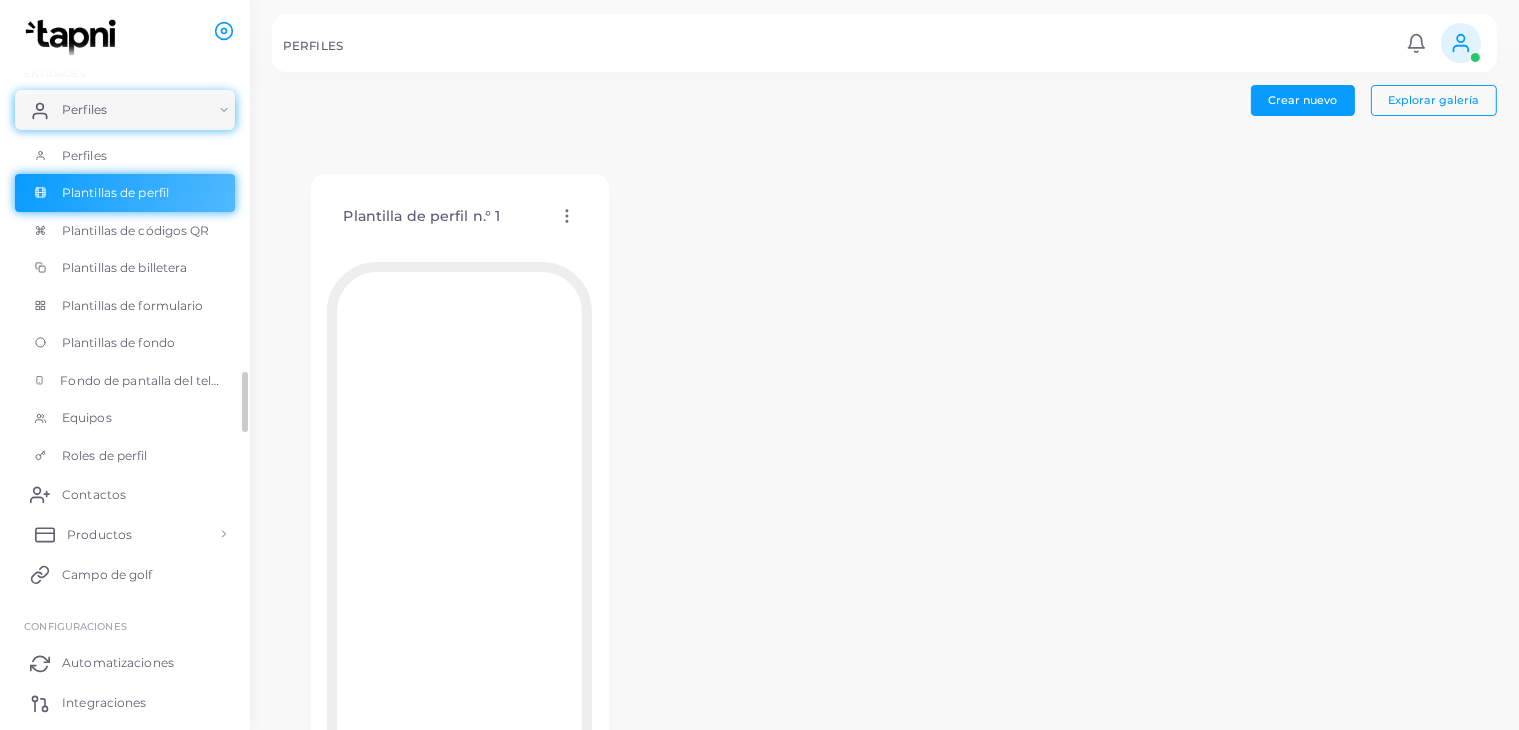 click on "Productos" at bounding box center [125, 534] 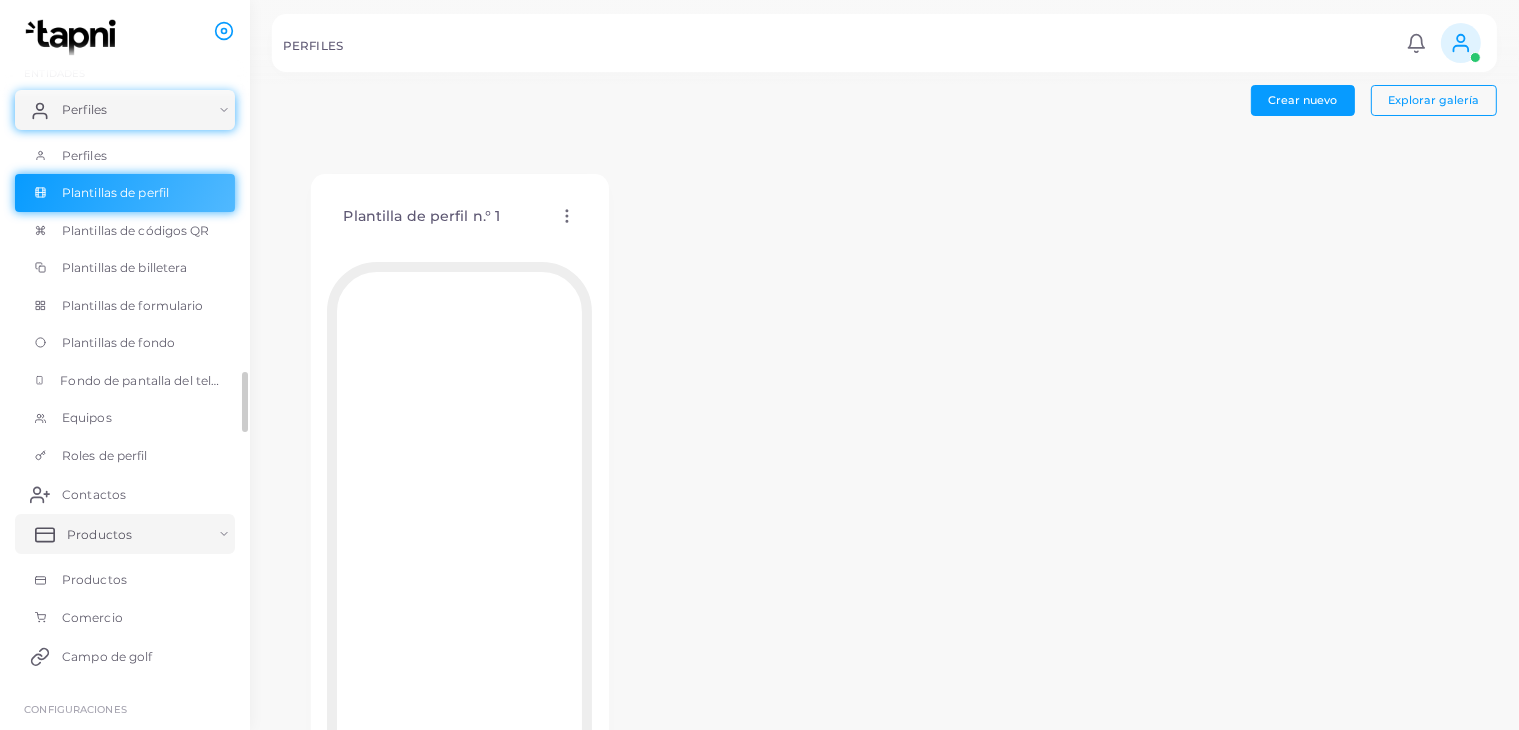 click on "Productos" at bounding box center (125, 534) 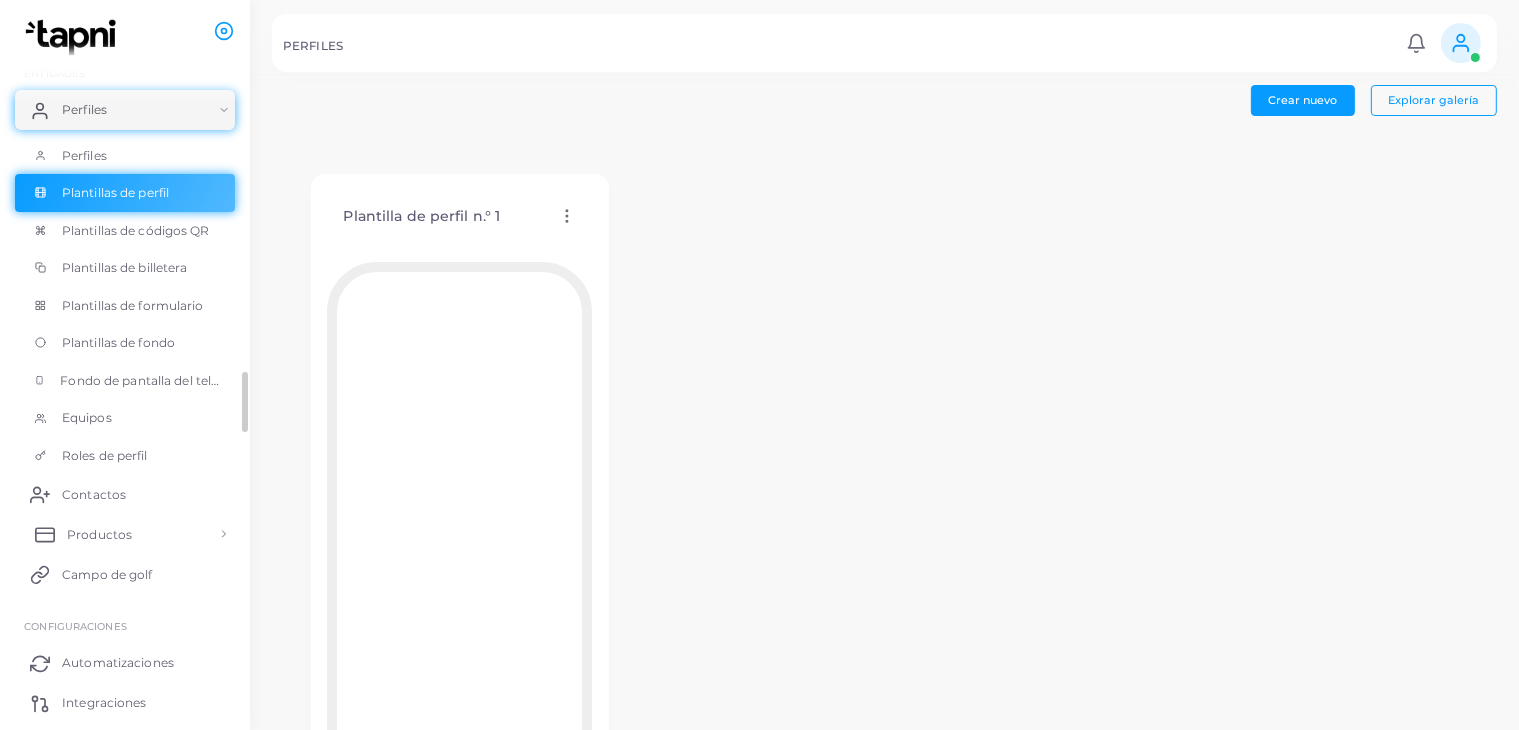 click on "Productos" at bounding box center [125, 534] 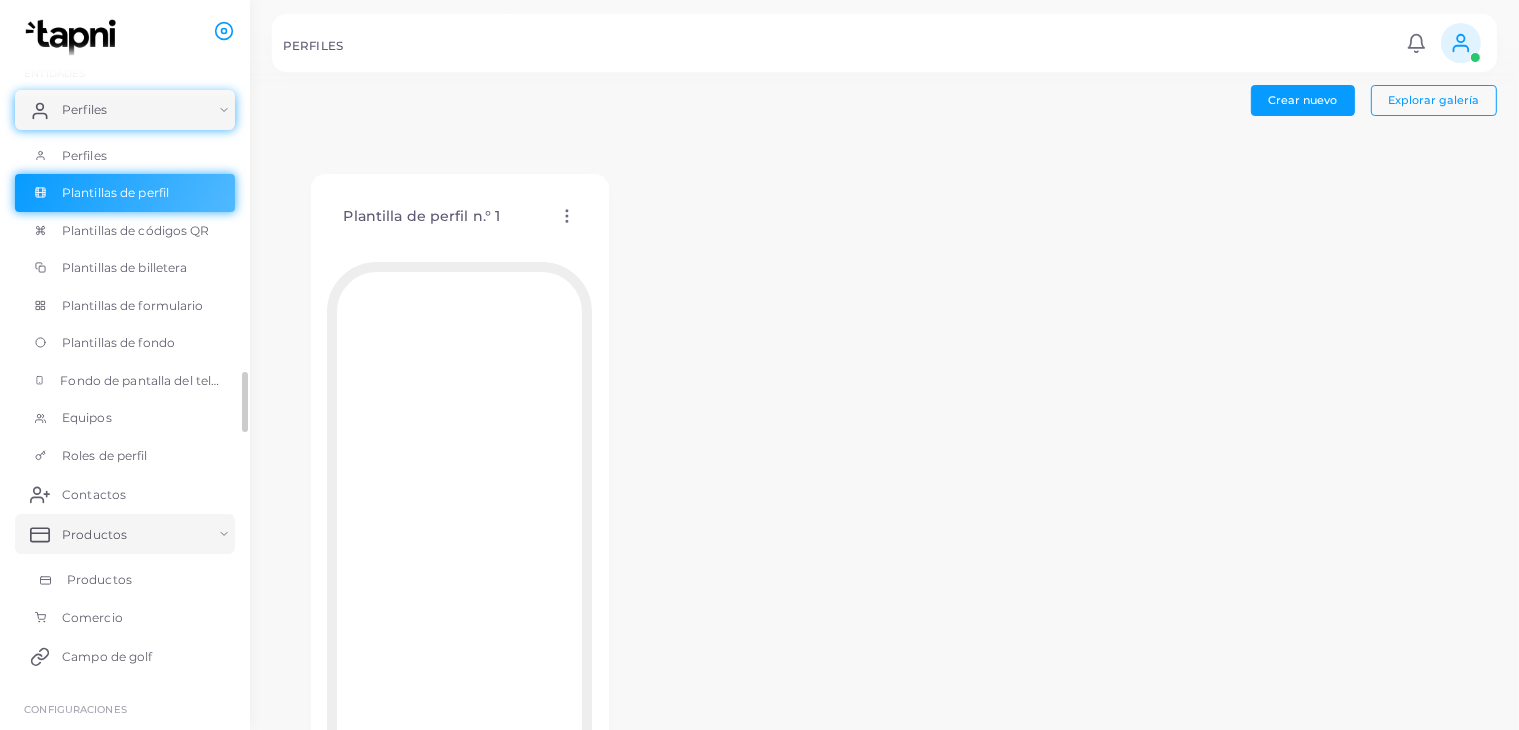 click on "Productos" at bounding box center (99, 579) 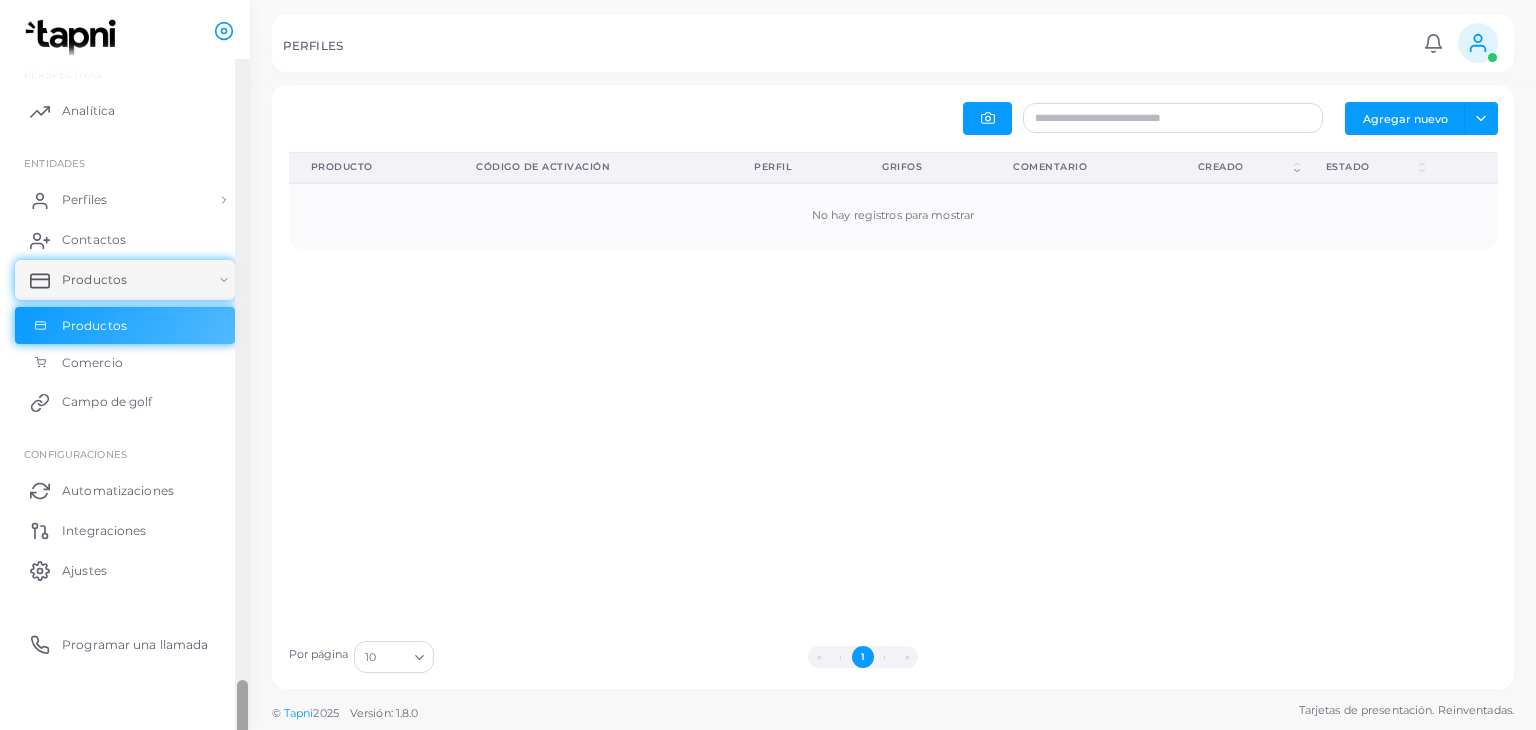 scroll, scrollTop: 5, scrollLeft: 0, axis: vertical 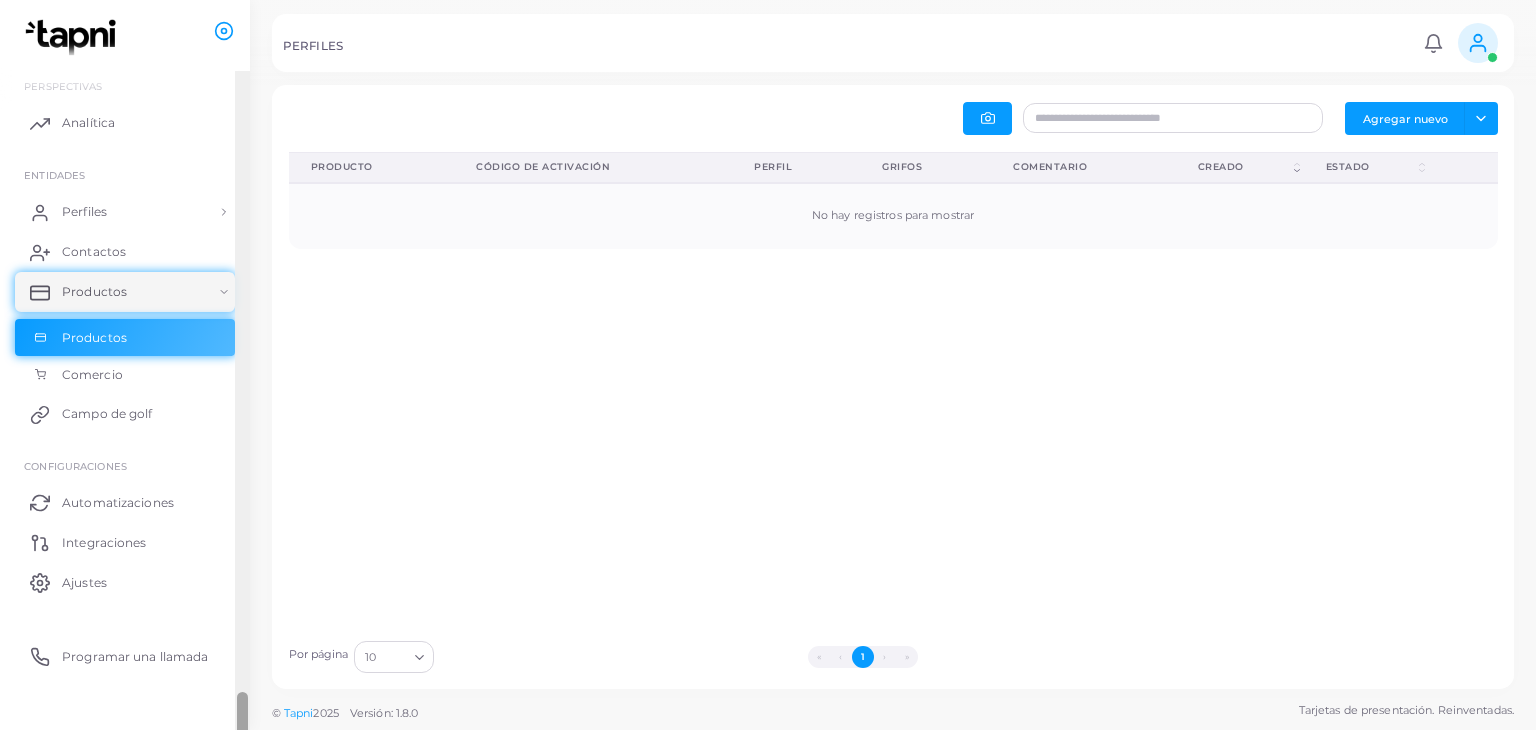 drag, startPoint x: 238, startPoint y: 329, endPoint x: 264, endPoint y: 102, distance: 228.48413 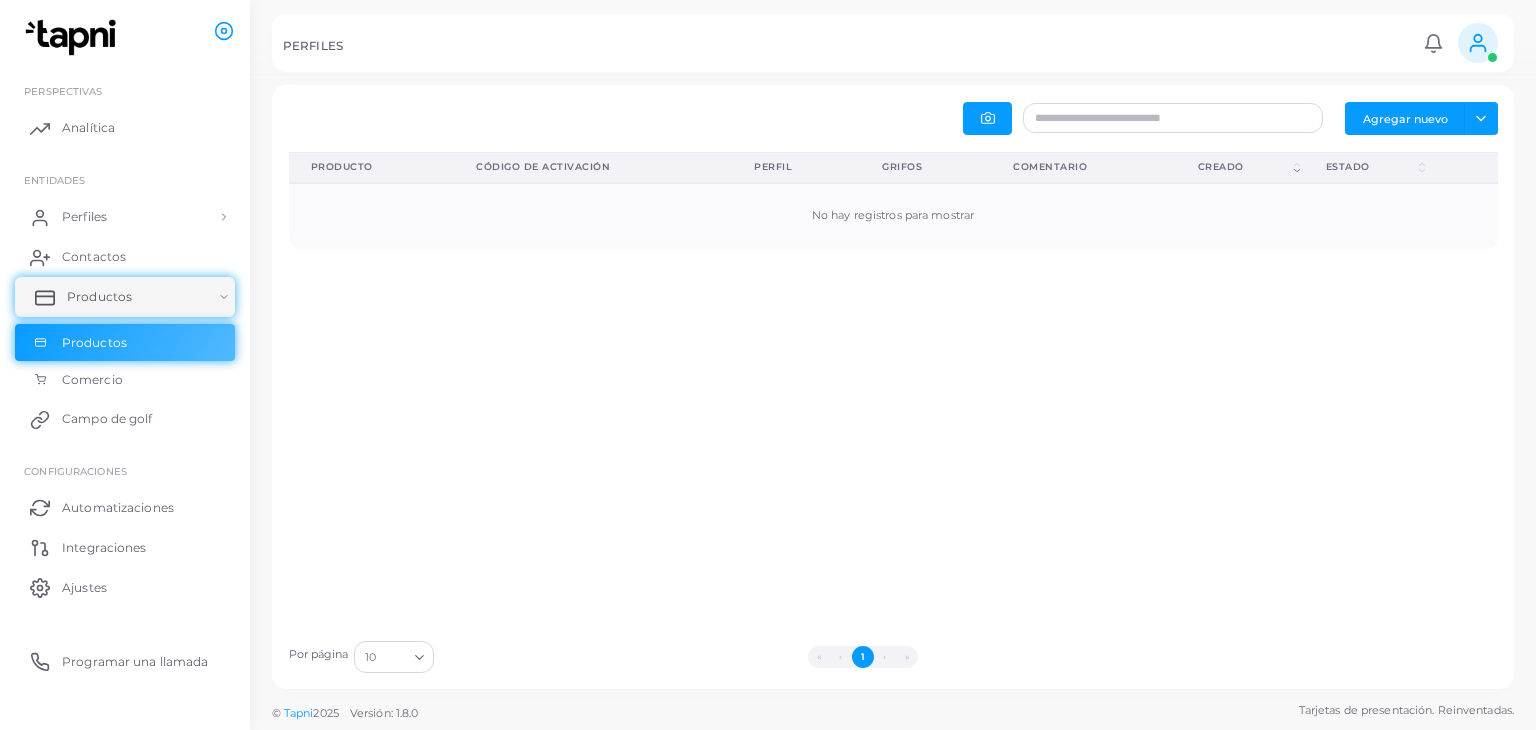 click on "Productos" at bounding box center (125, 297) 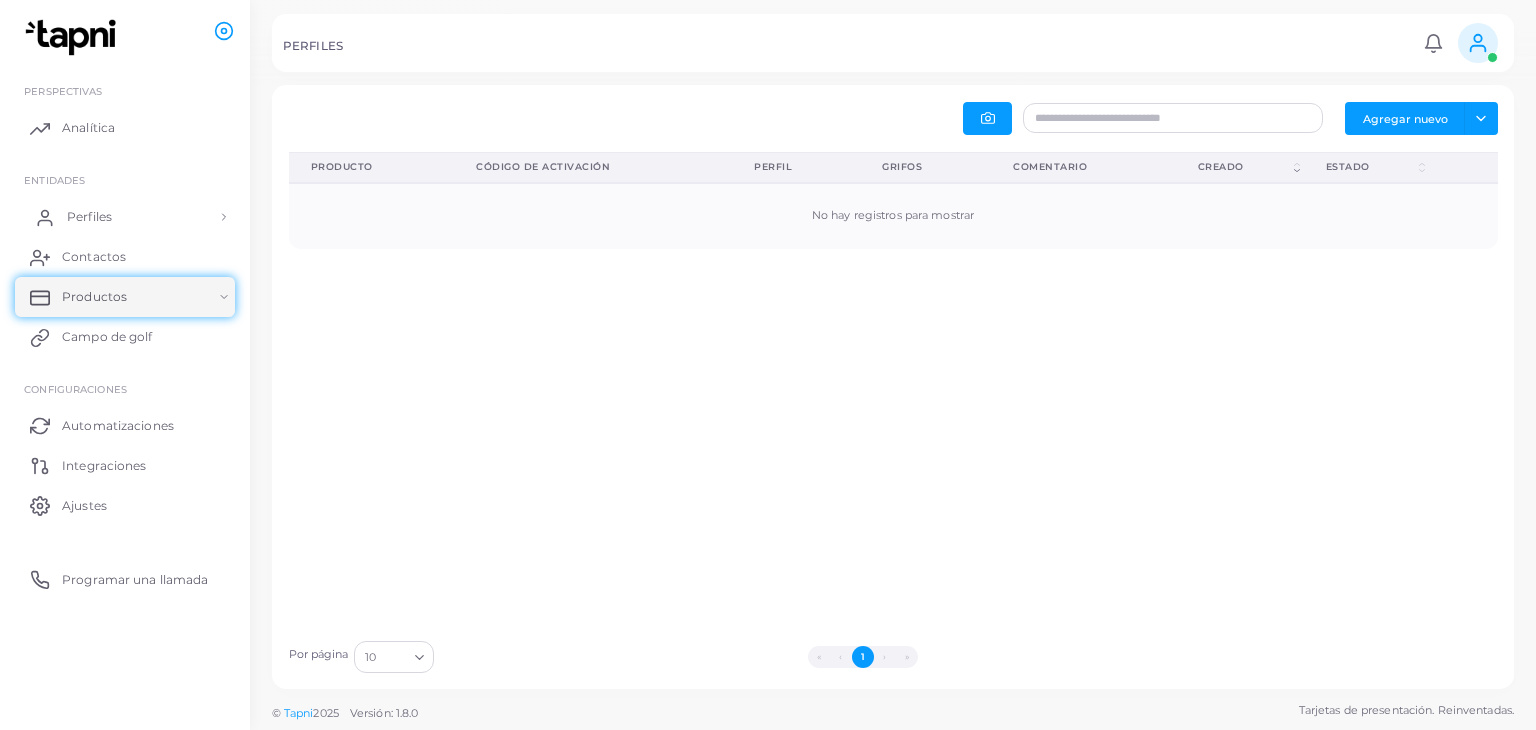 click on "Perfiles" at bounding box center [125, 217] 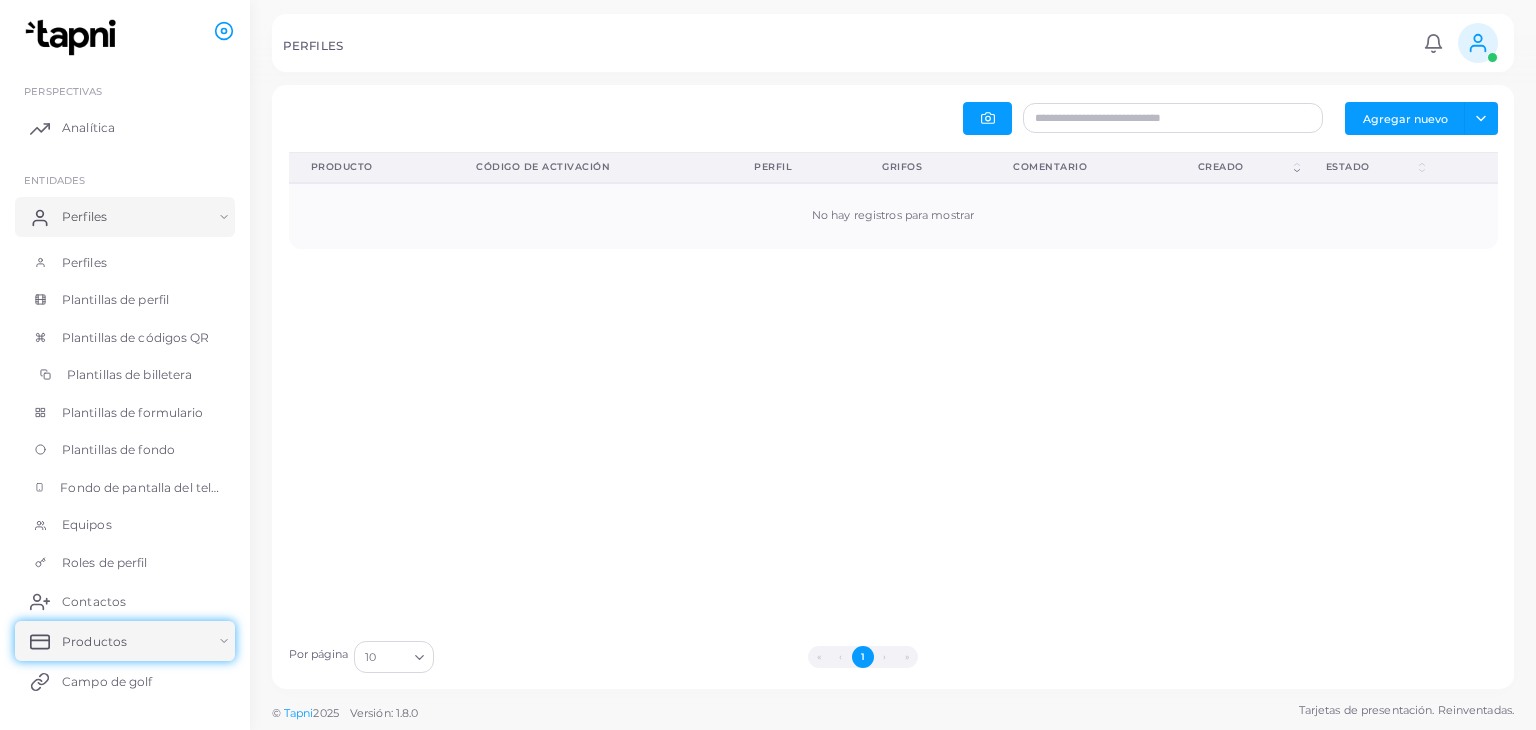 click on "Plantillas de billetera" at bounding box center [130, 374] 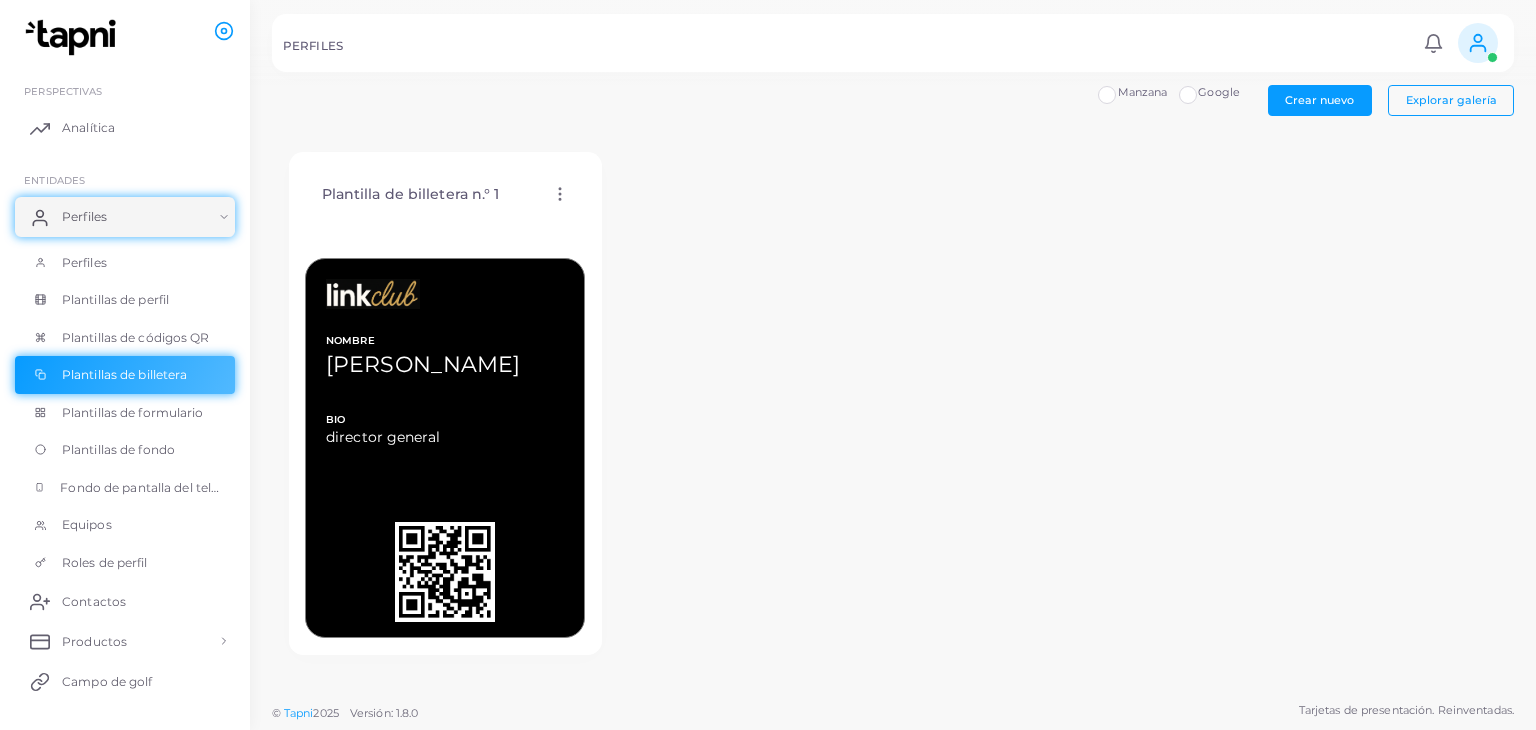 click on "Google" at bounding box center [1219, 93] 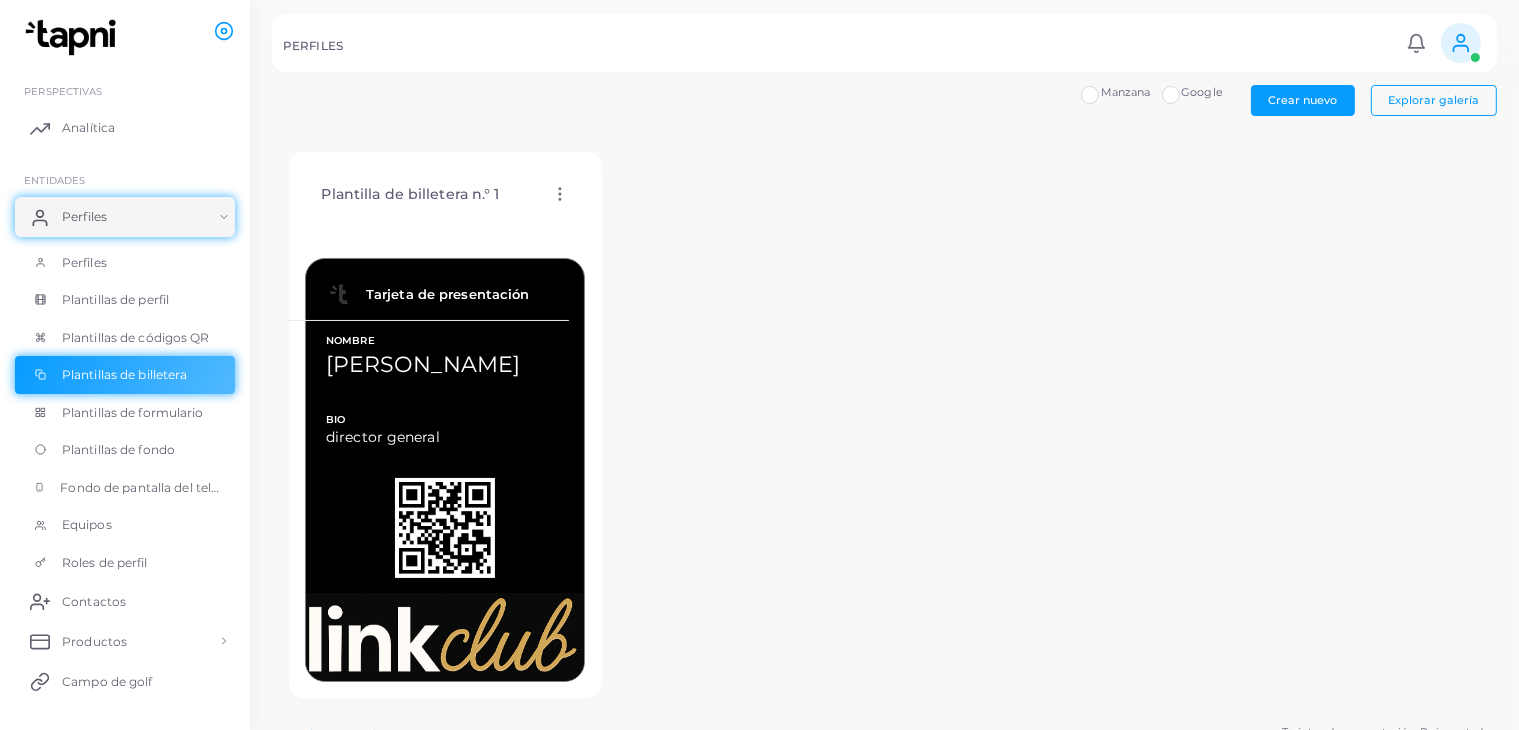 click on "Manzana" at bounding box center (1126, 93) 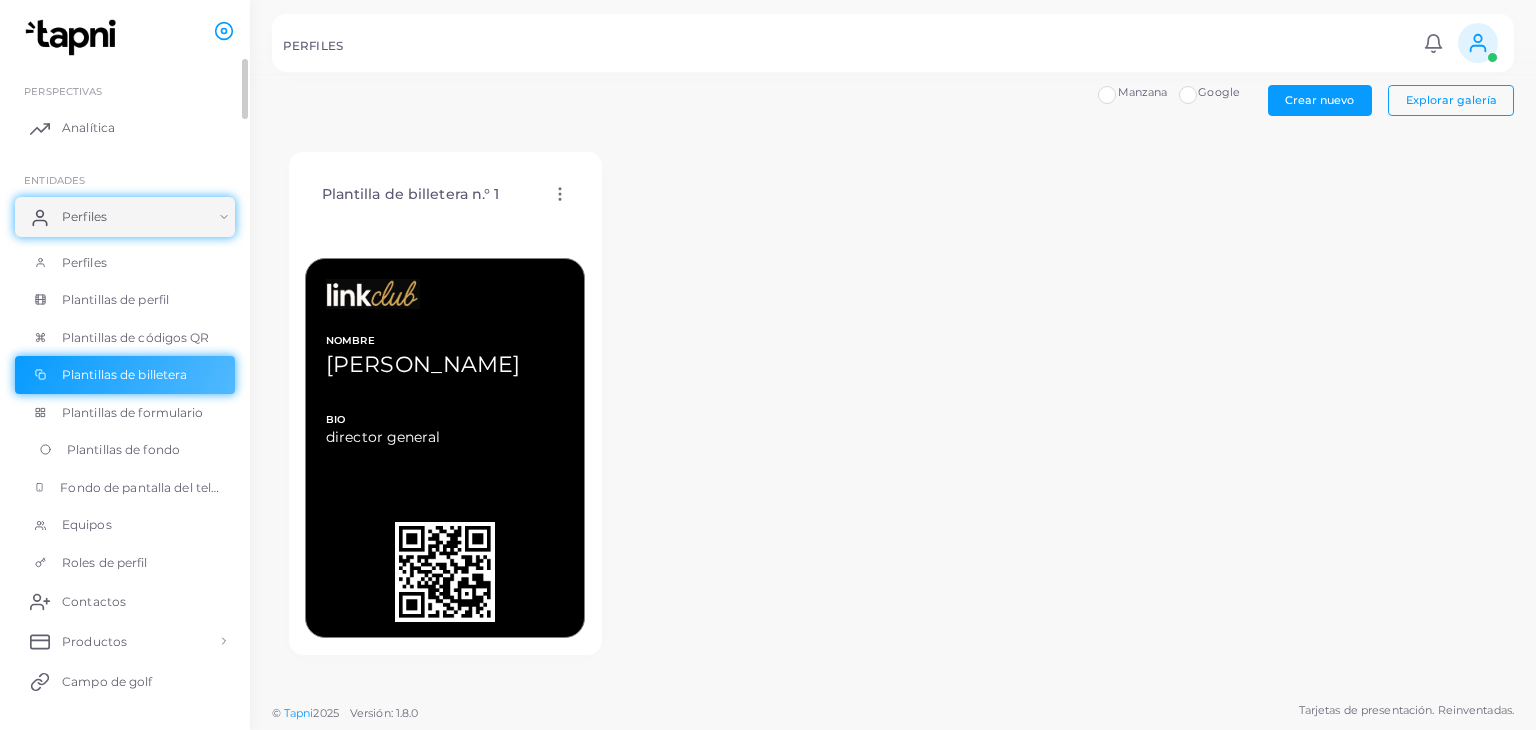 click on "Plantillas de fondo" at bounding box center [123, 449] 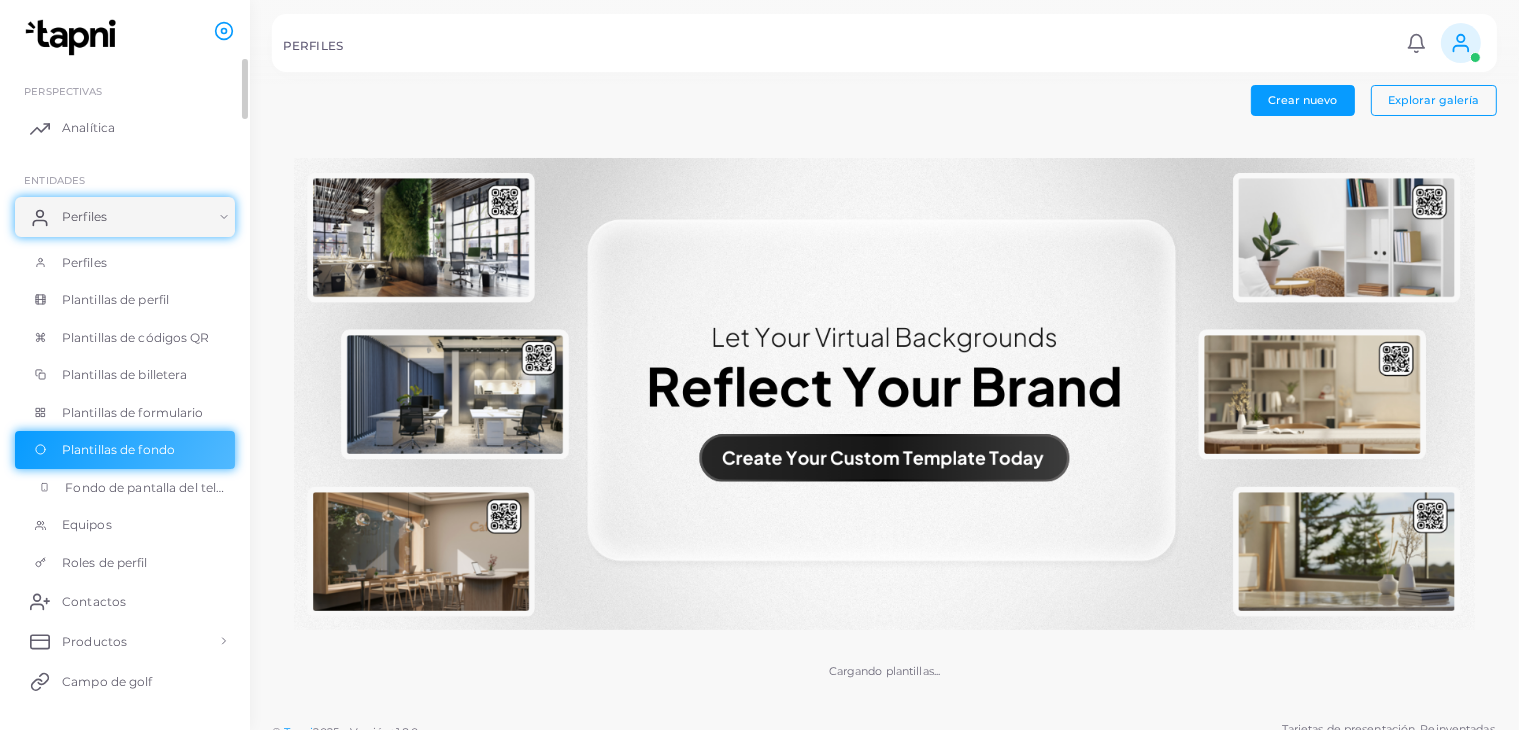click on "Fondo de pantalla del teléfono" at bounding box center [145, 488] 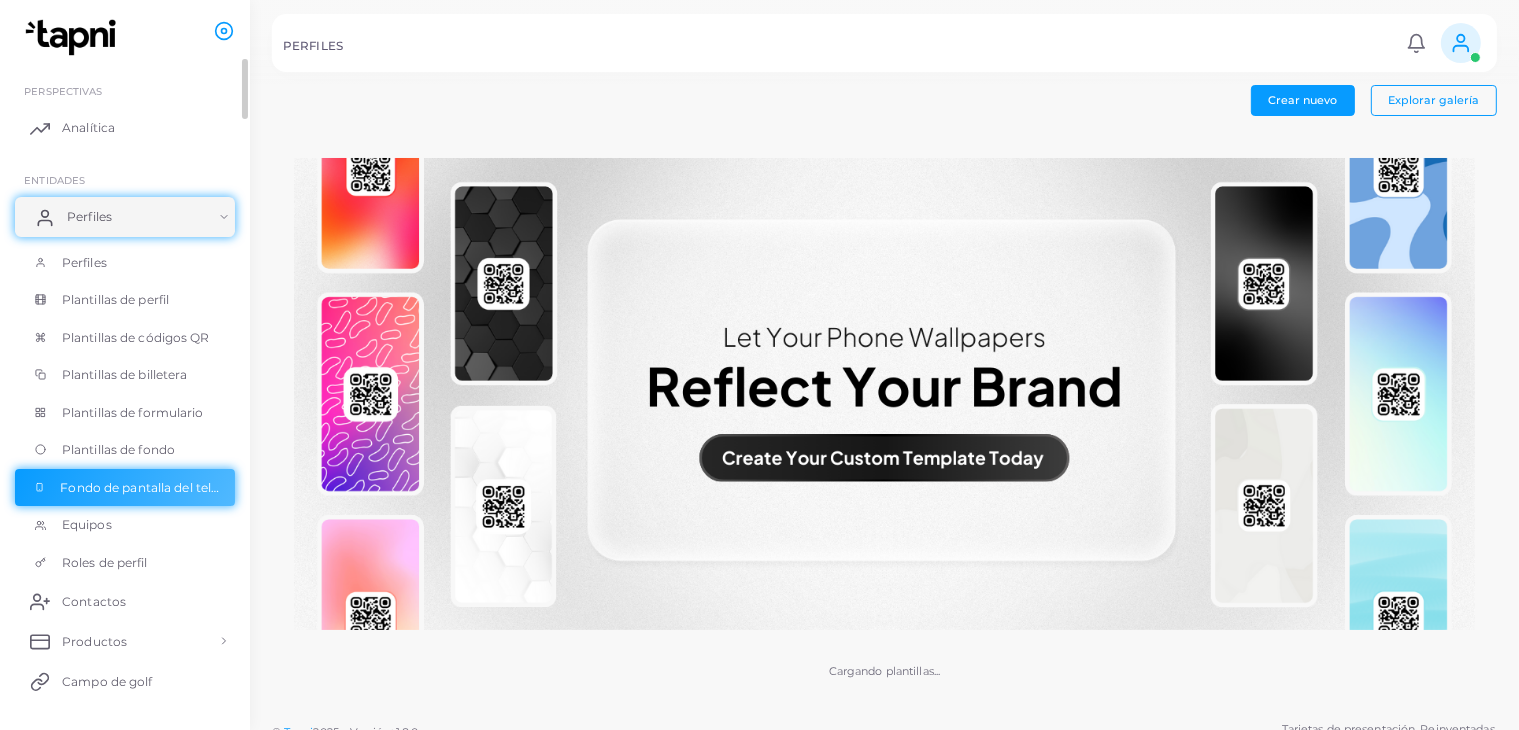 click on "Perfiles" at bounding box center [125, 217] 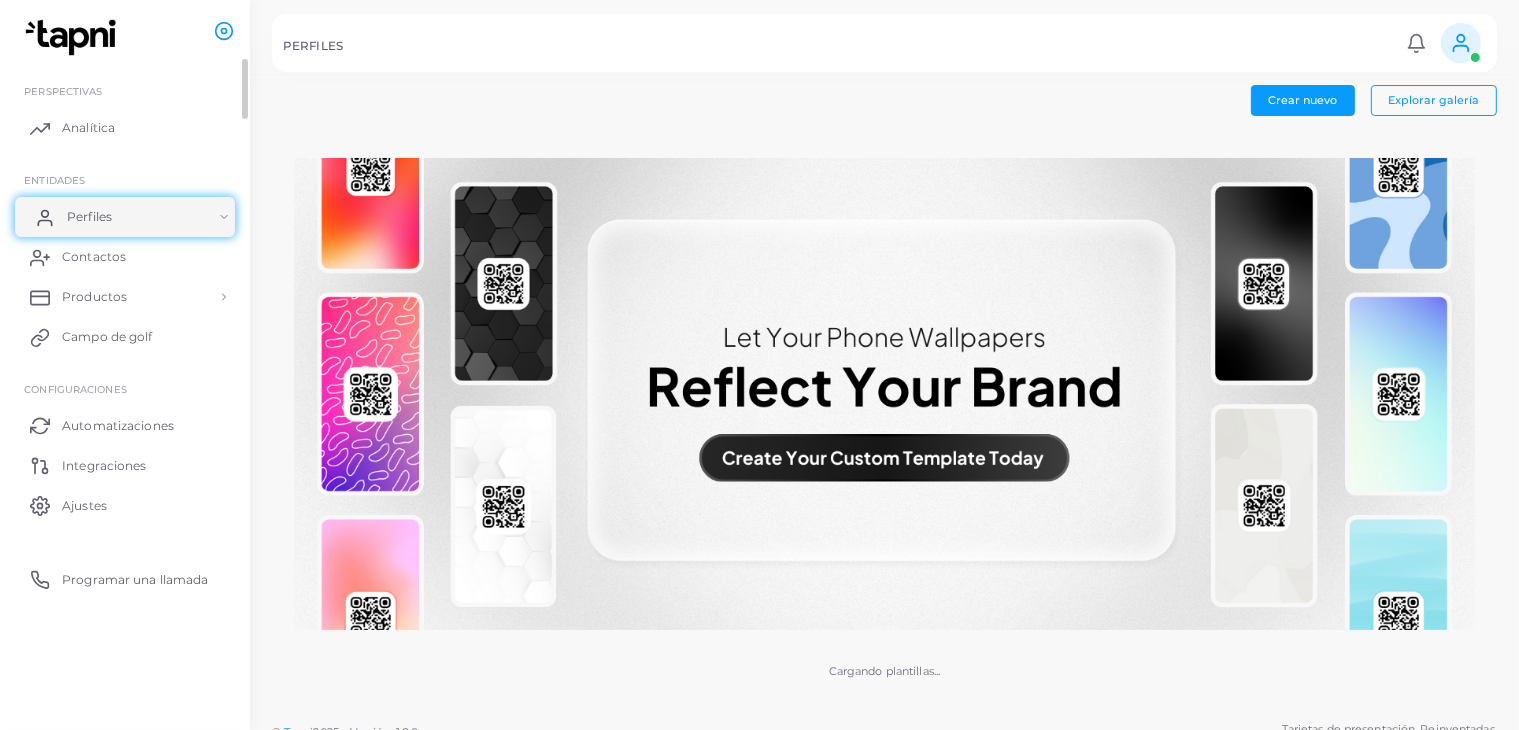 click on "Perfiles" at bounding box center [125, 217] 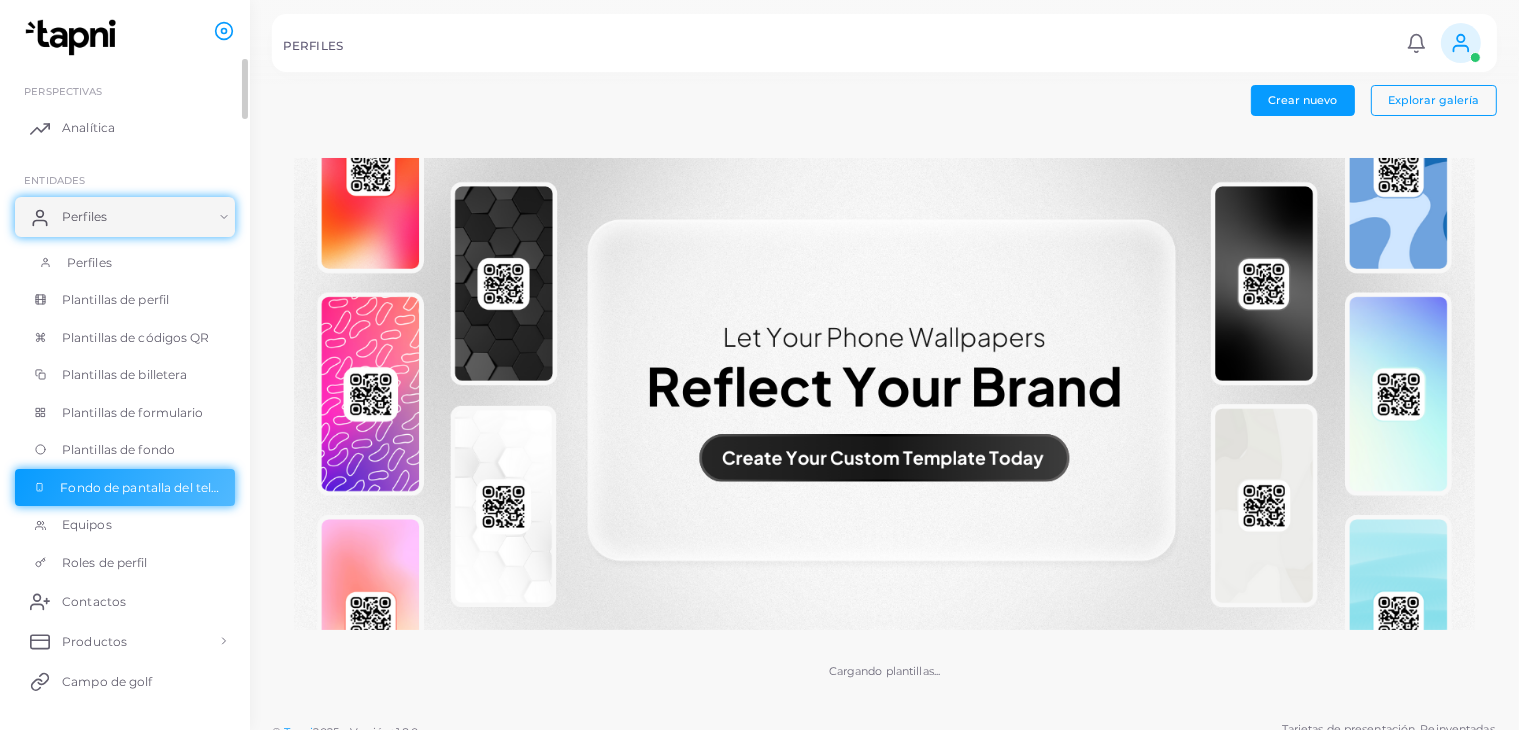 click on "Perfiles" at bounding box center (89, 263) 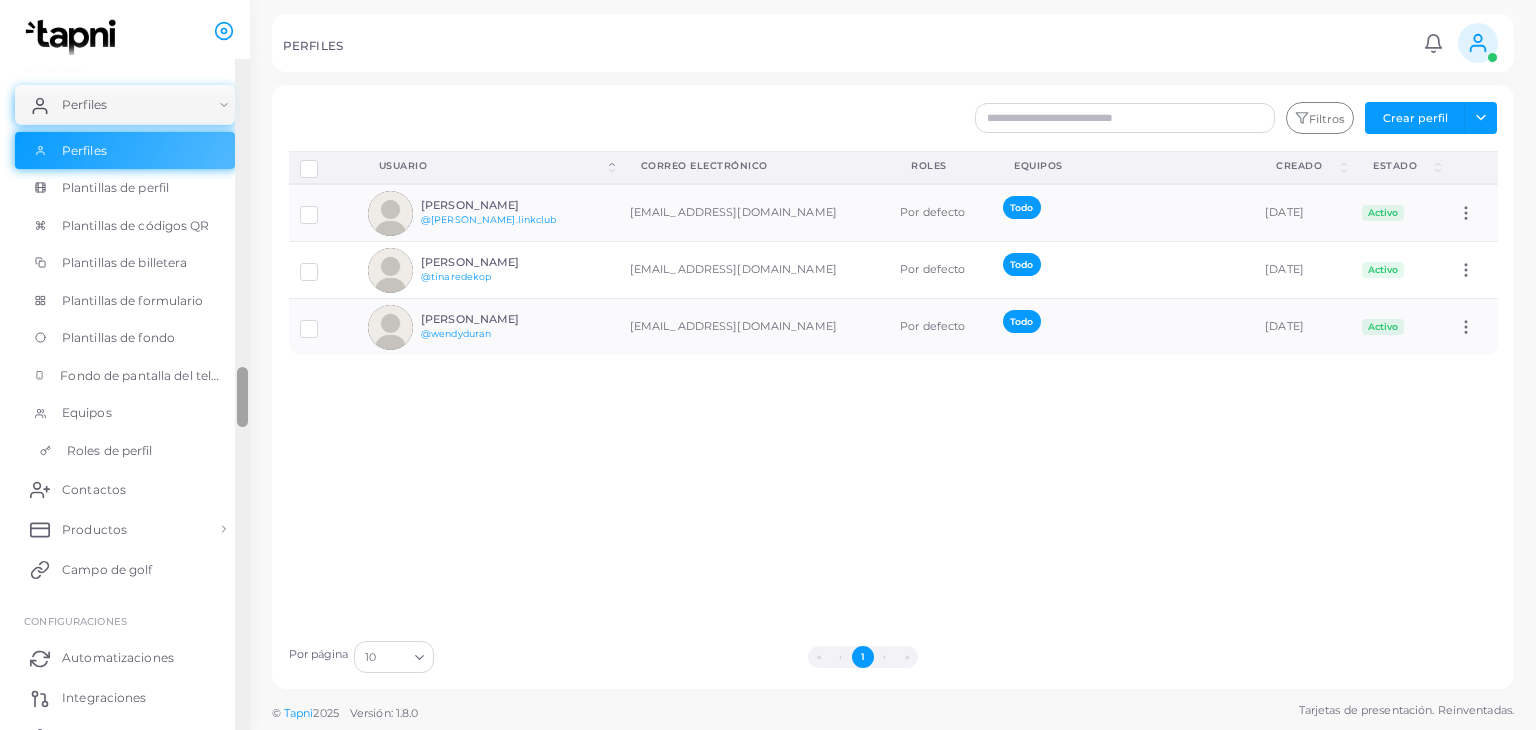 scroll, scrollTop: 118, scrollLeft: 0, axis: vertical 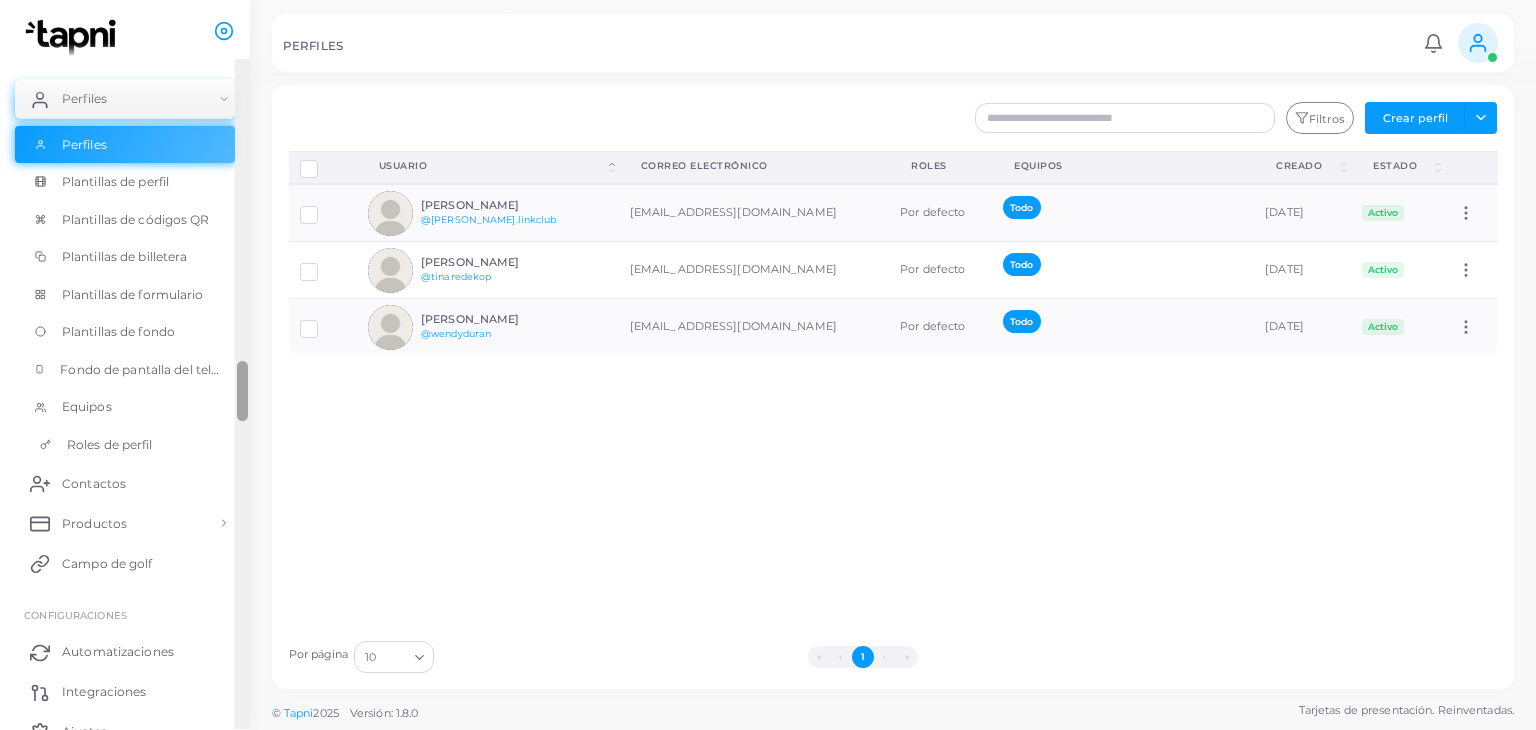 drag, startPoint x: 241, startPoint y: 107, endPoint x: 230, endPoint y: 455, distance: 348.1738 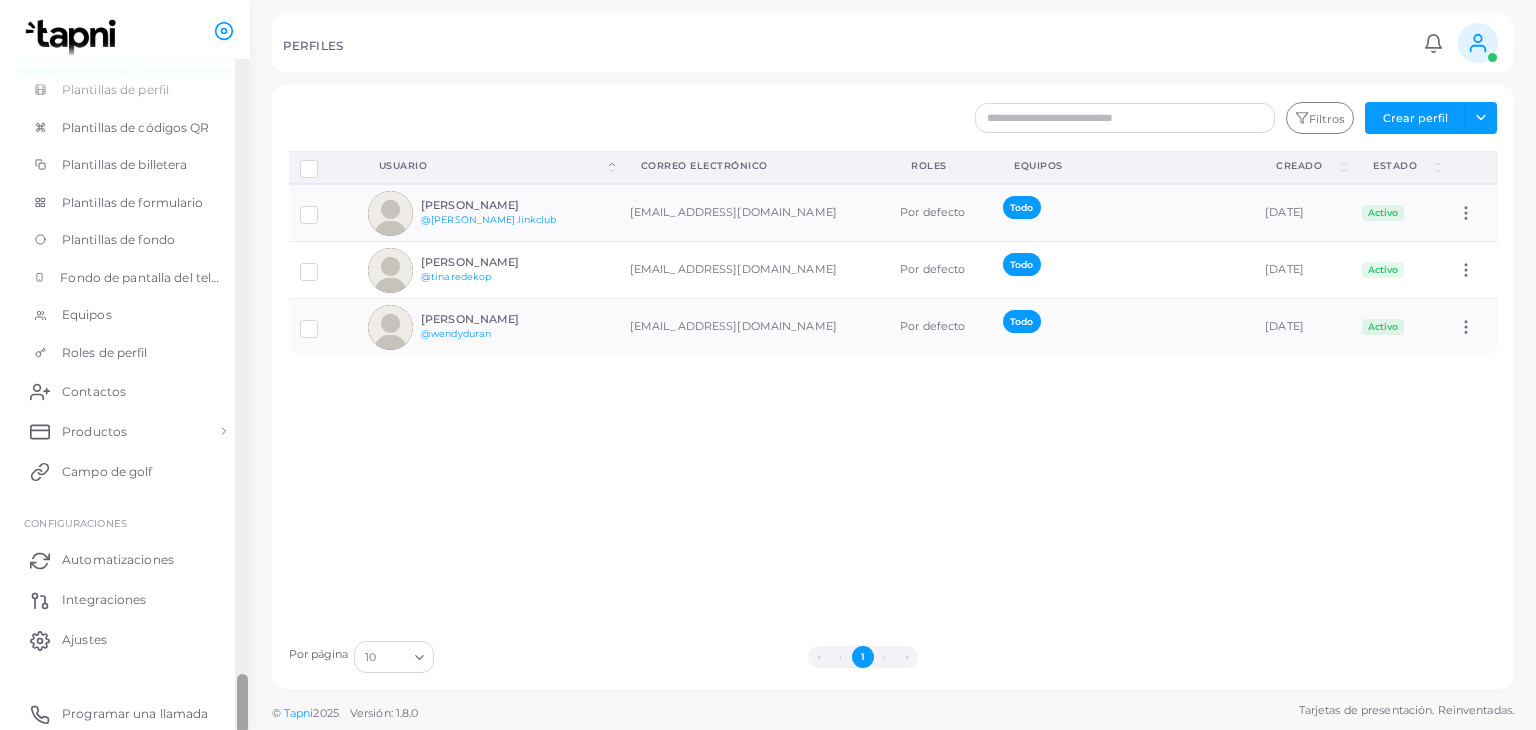 scroll, scrollTop: 212, scrollLeft: 0, axis: vertical 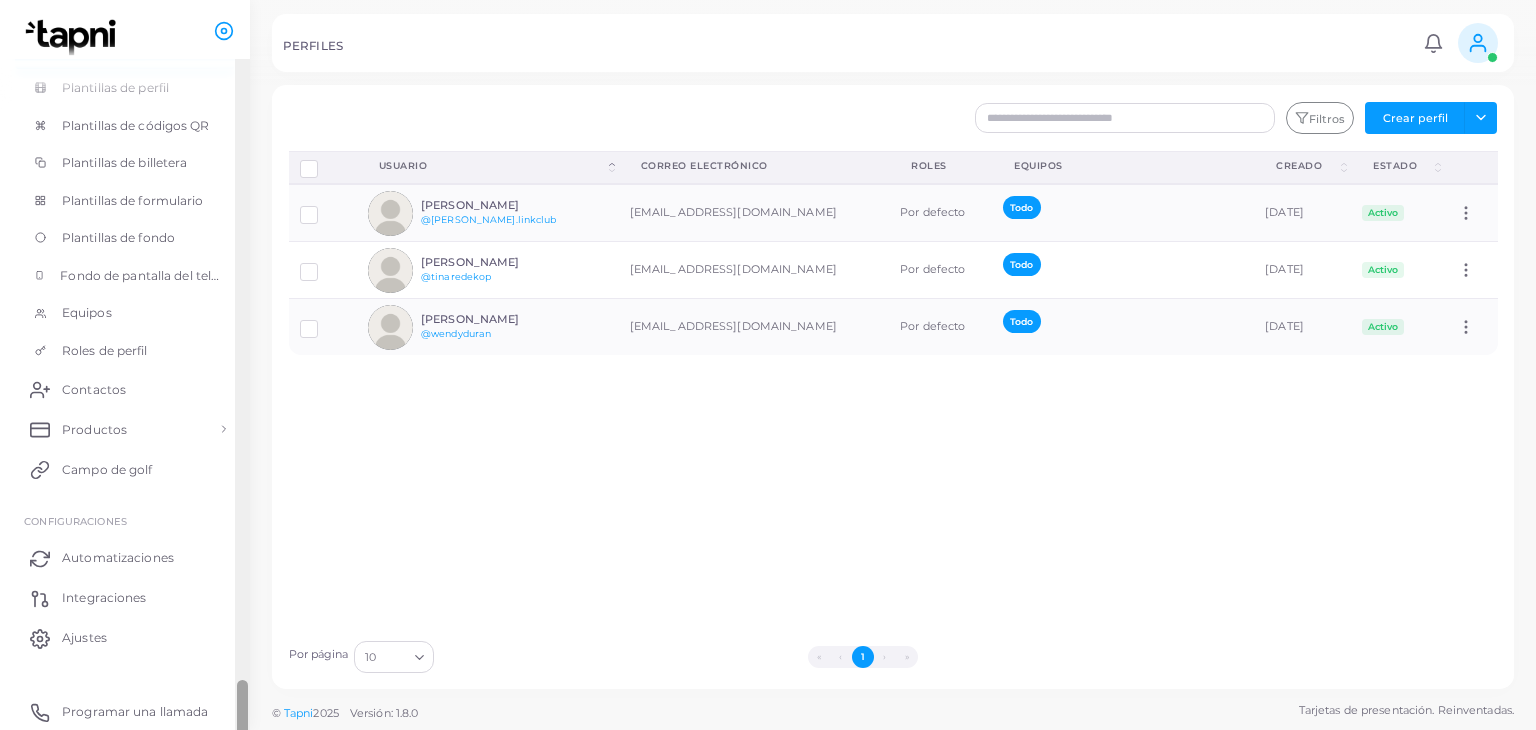 drag, startPoint x: 246, startPoint y: 445, endPoint x: 229, endPoint y: 776, distance: 331.43628 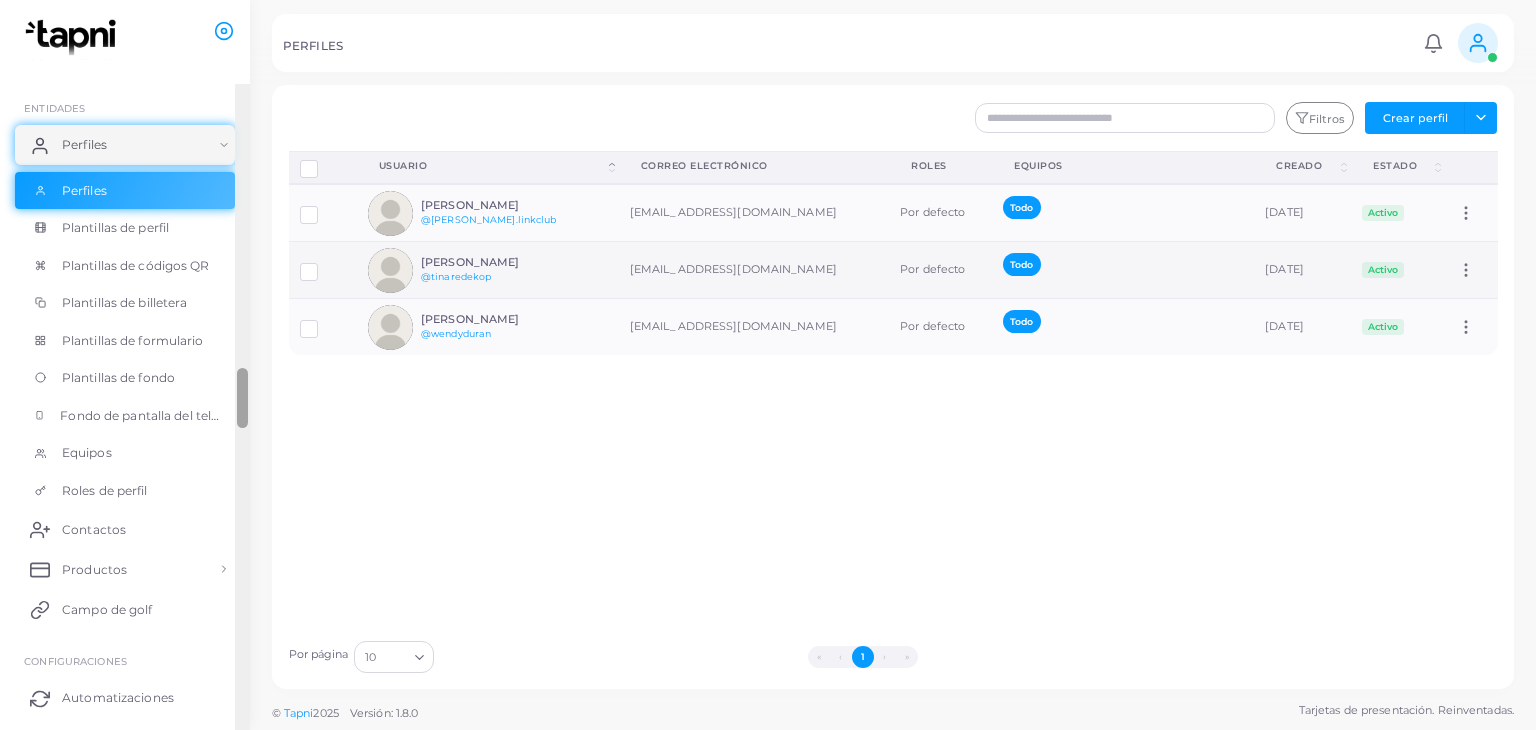 drag, startPoint x: 243, startPoint y: 702, endPoint x: 336, endPoint y: 285, distance: 427.24466 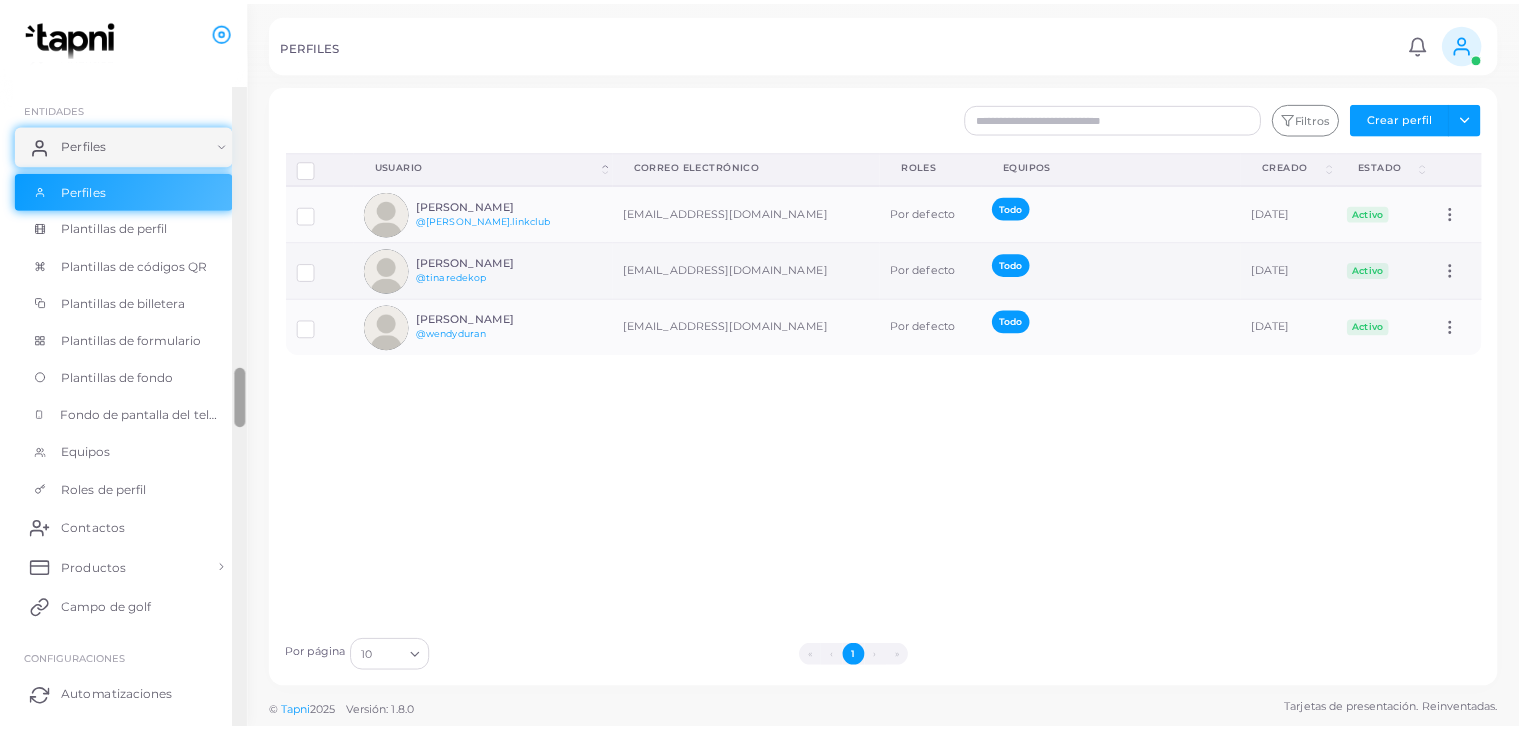 scroll, scrollTop: 70, scrollLeft: 0, axis: vertical 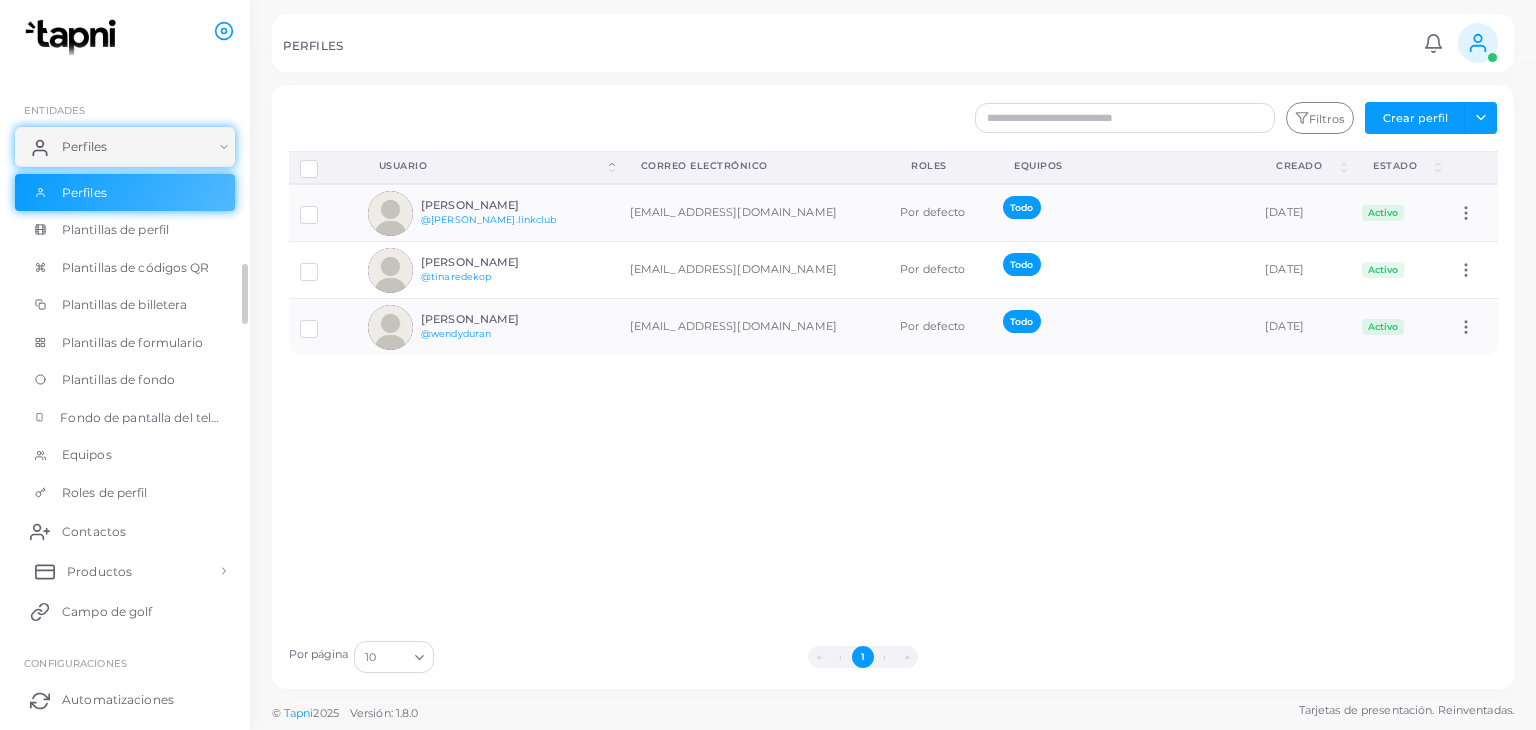 click on "Productos" at bounding box center [99, 571] 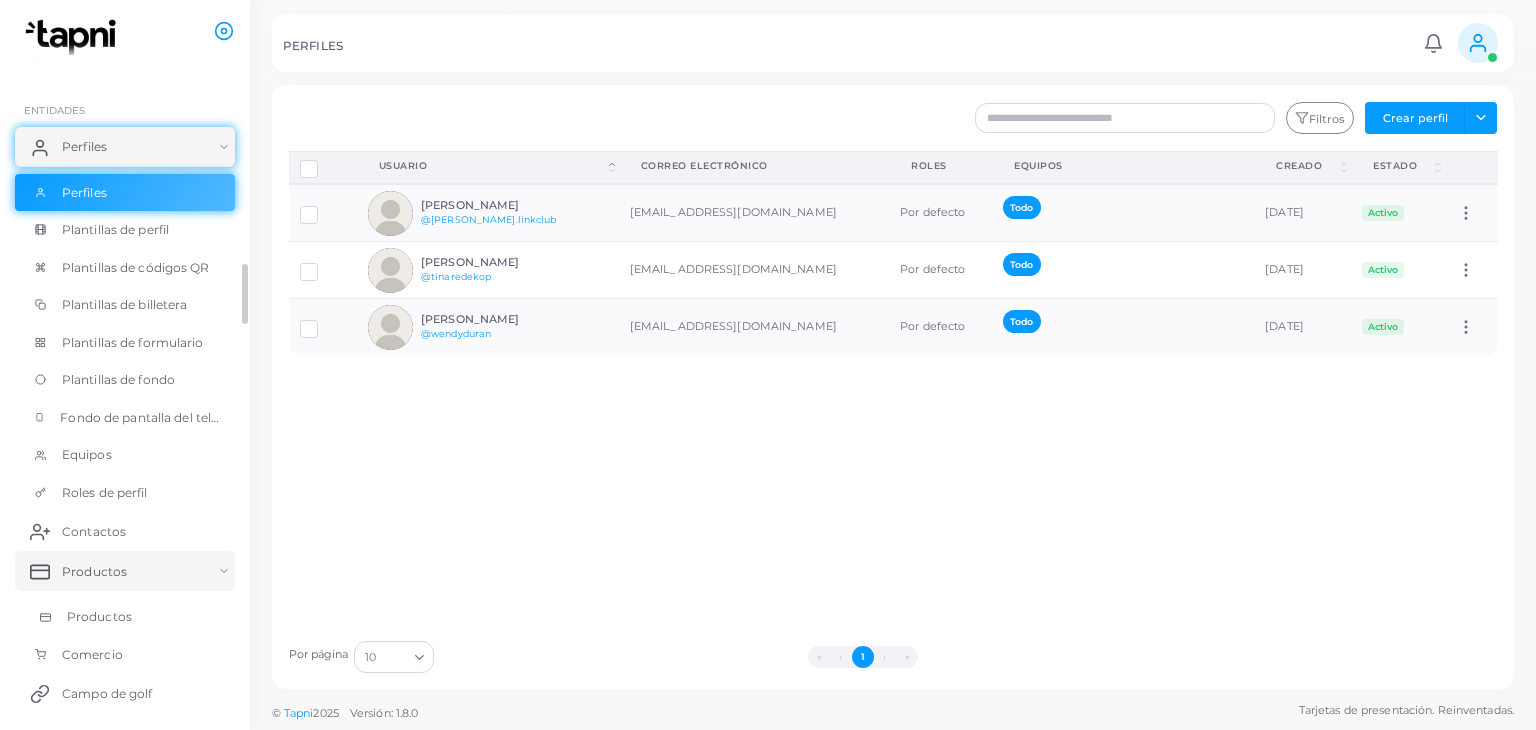 click on "Productos" at bounding box center (99, 616) 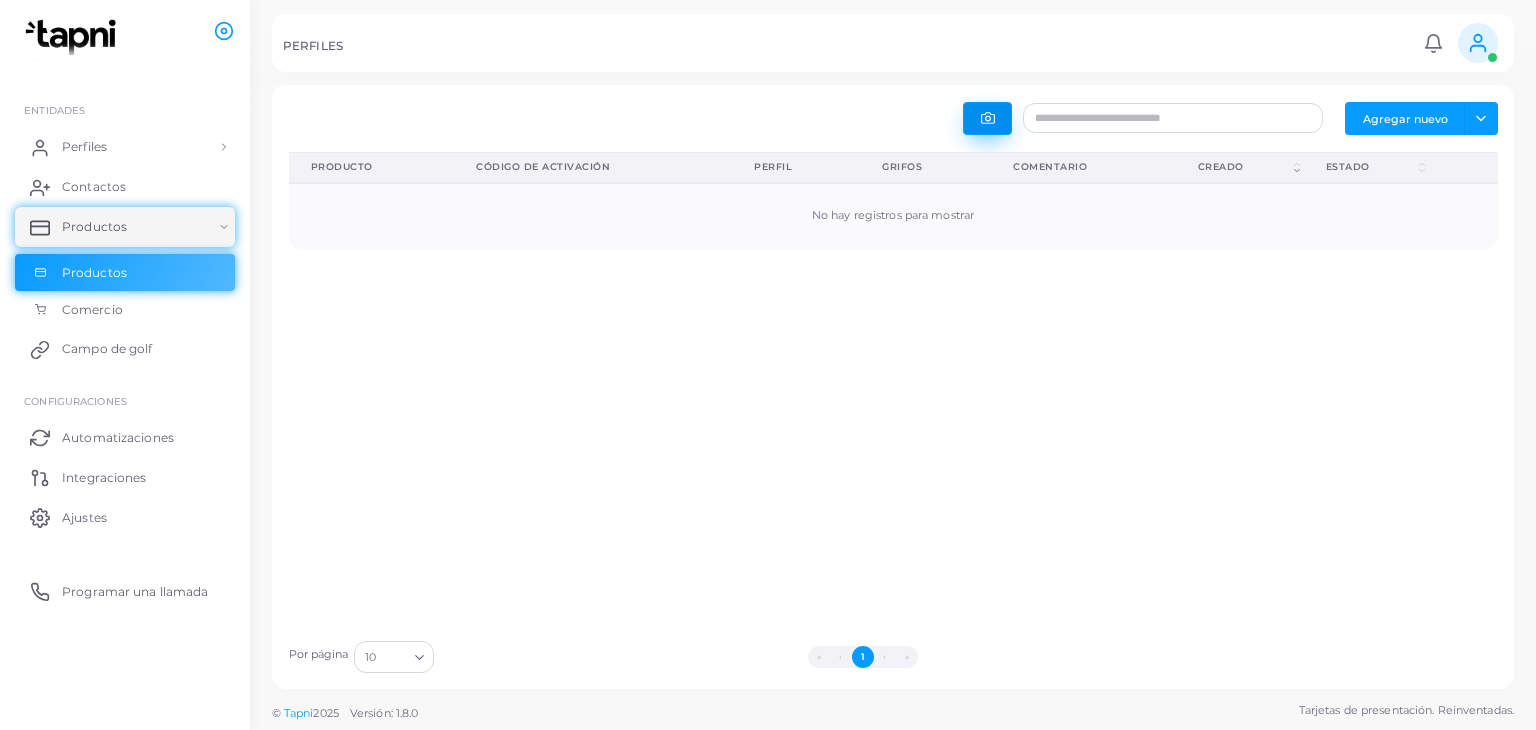 click 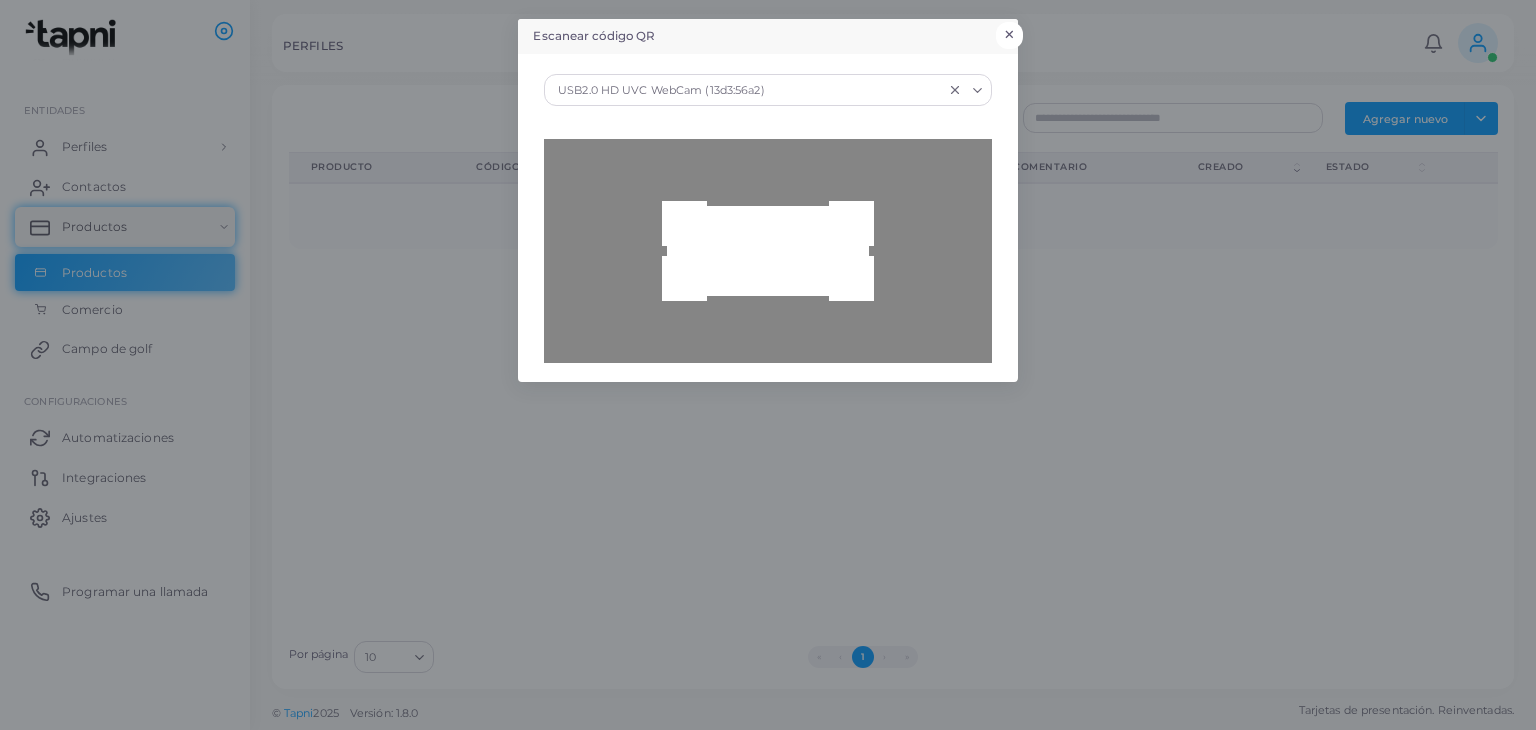 click on "×" at bounding box center [1009, 35] 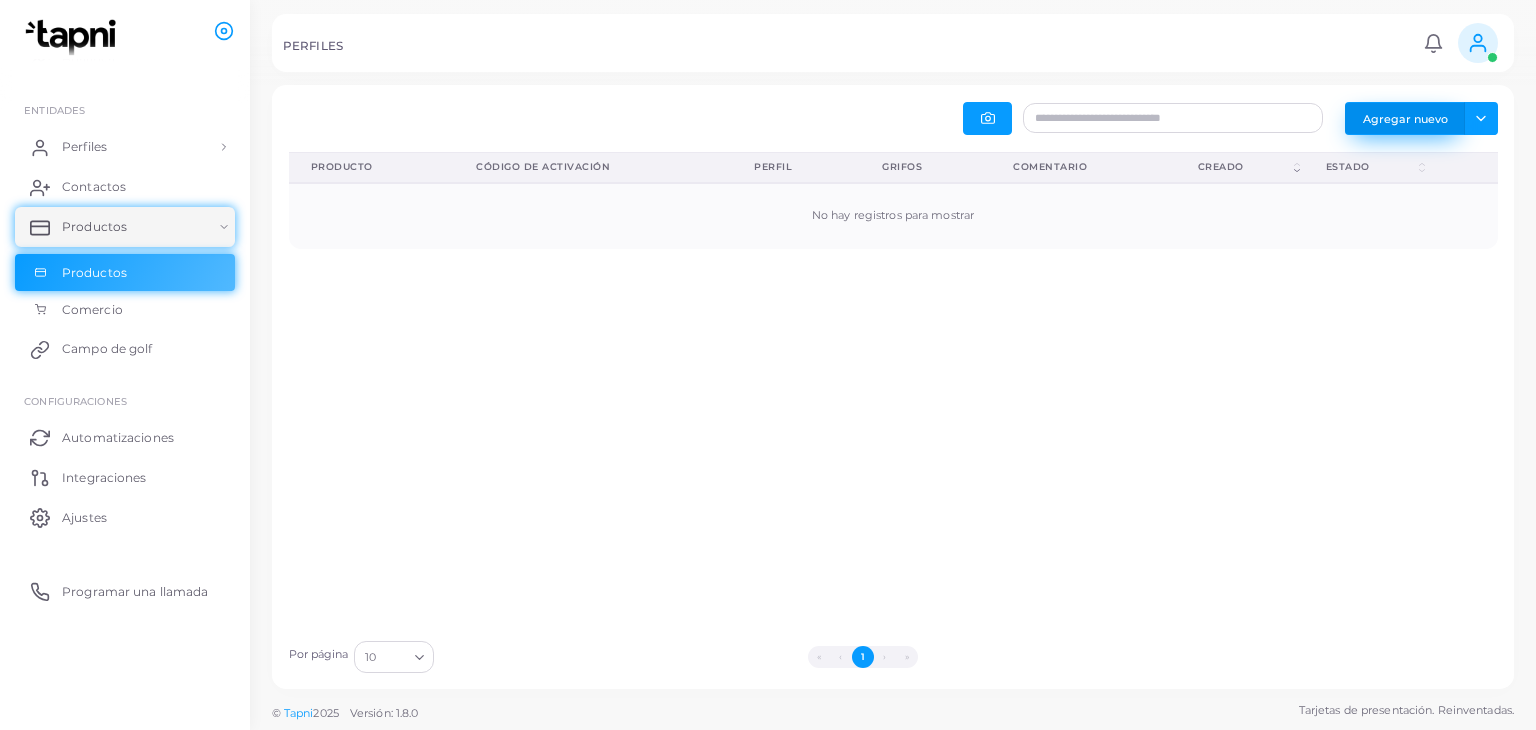 click on "Agregar nuevo" at bounding box center [1405, 118] 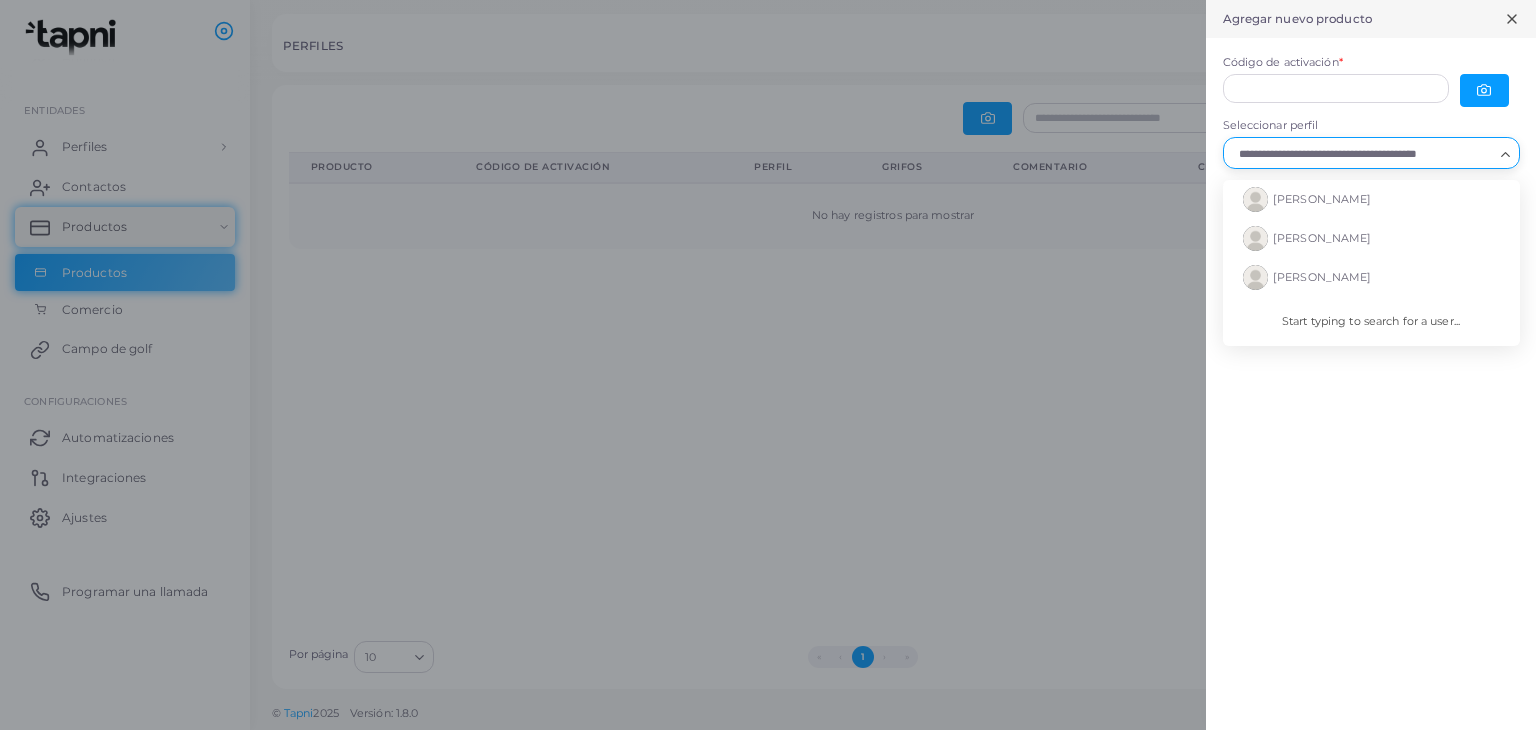 click on "Seleccionar perfil" at bounding box center (1362, 154) 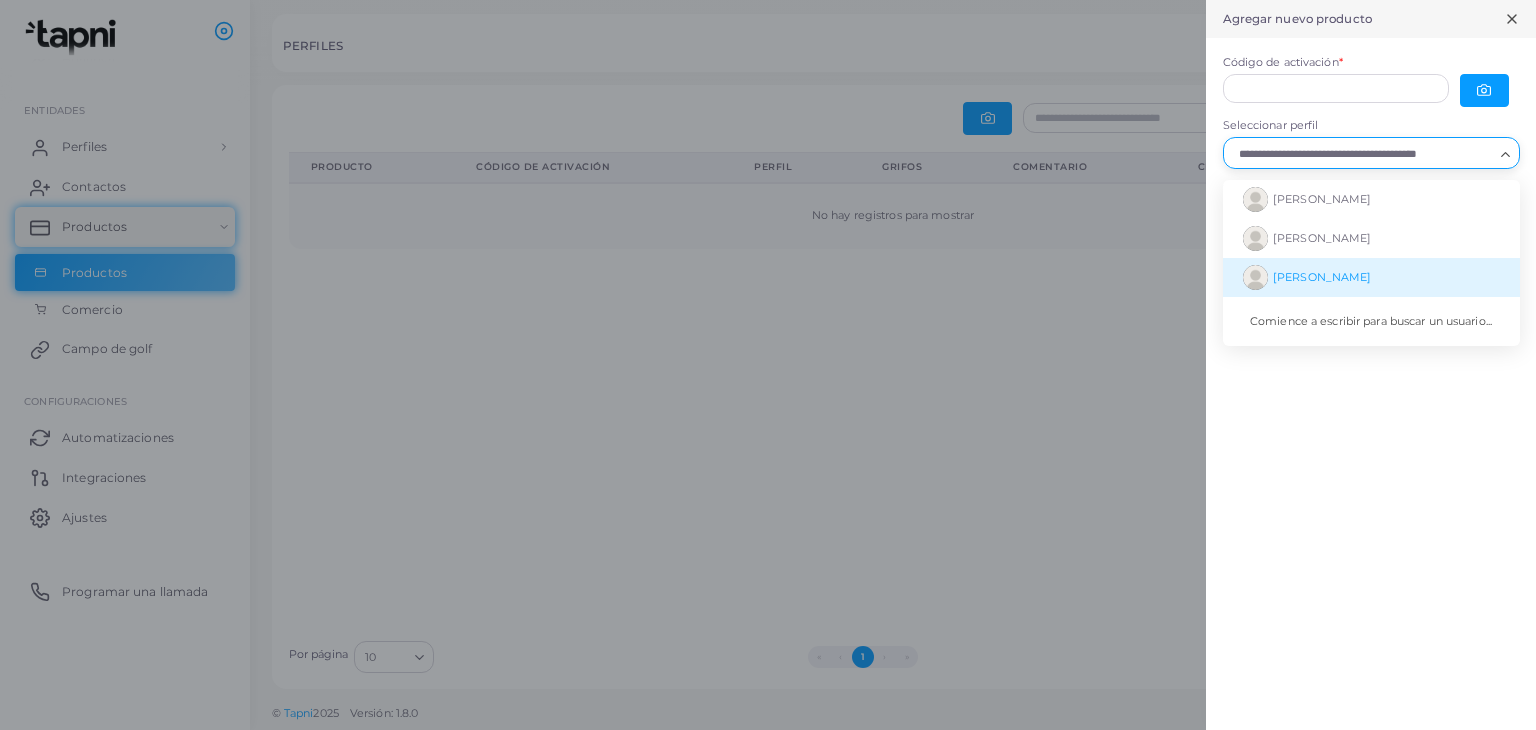 click on "[PERSON_NAME]" at bounding box center (1371, 277) 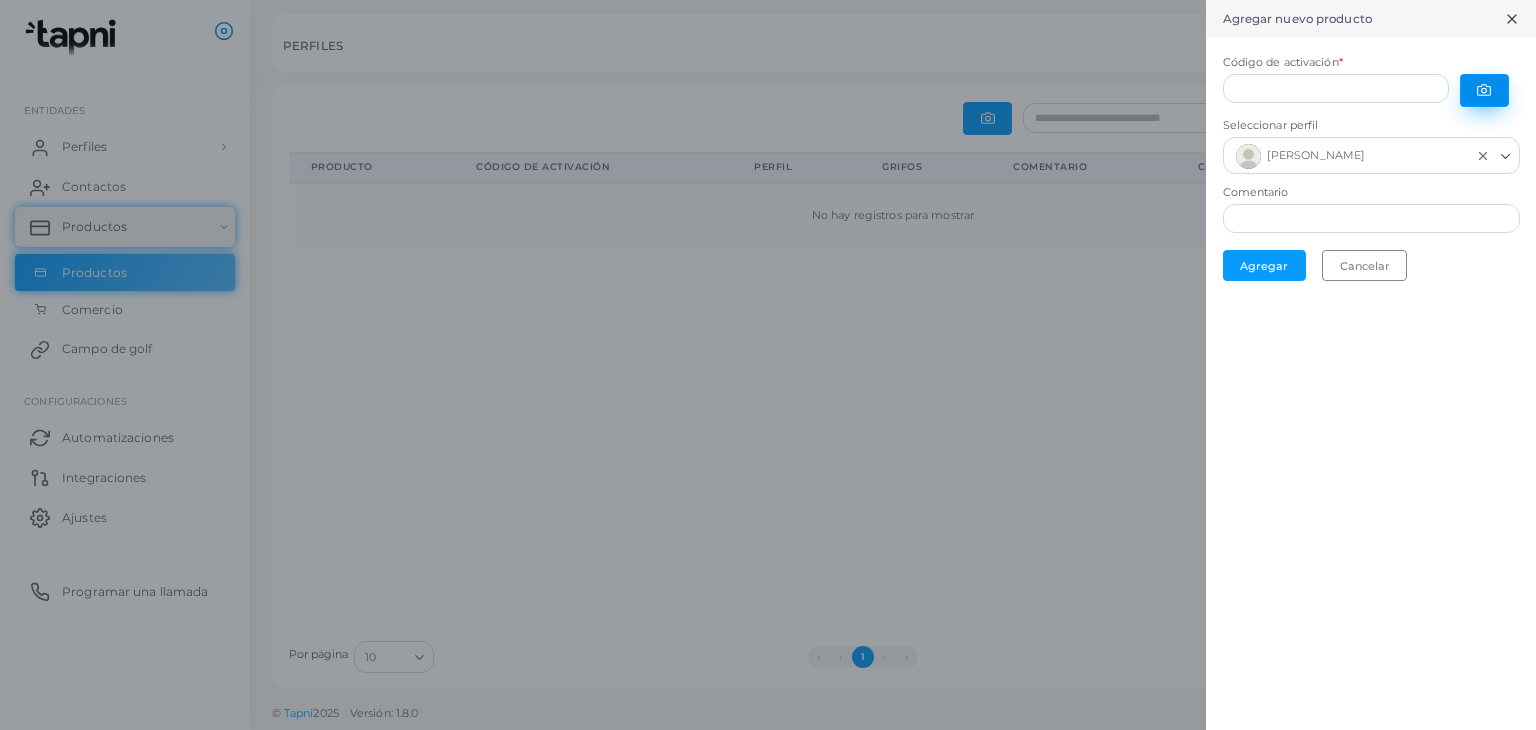 click at bounding box center [1484, 90] 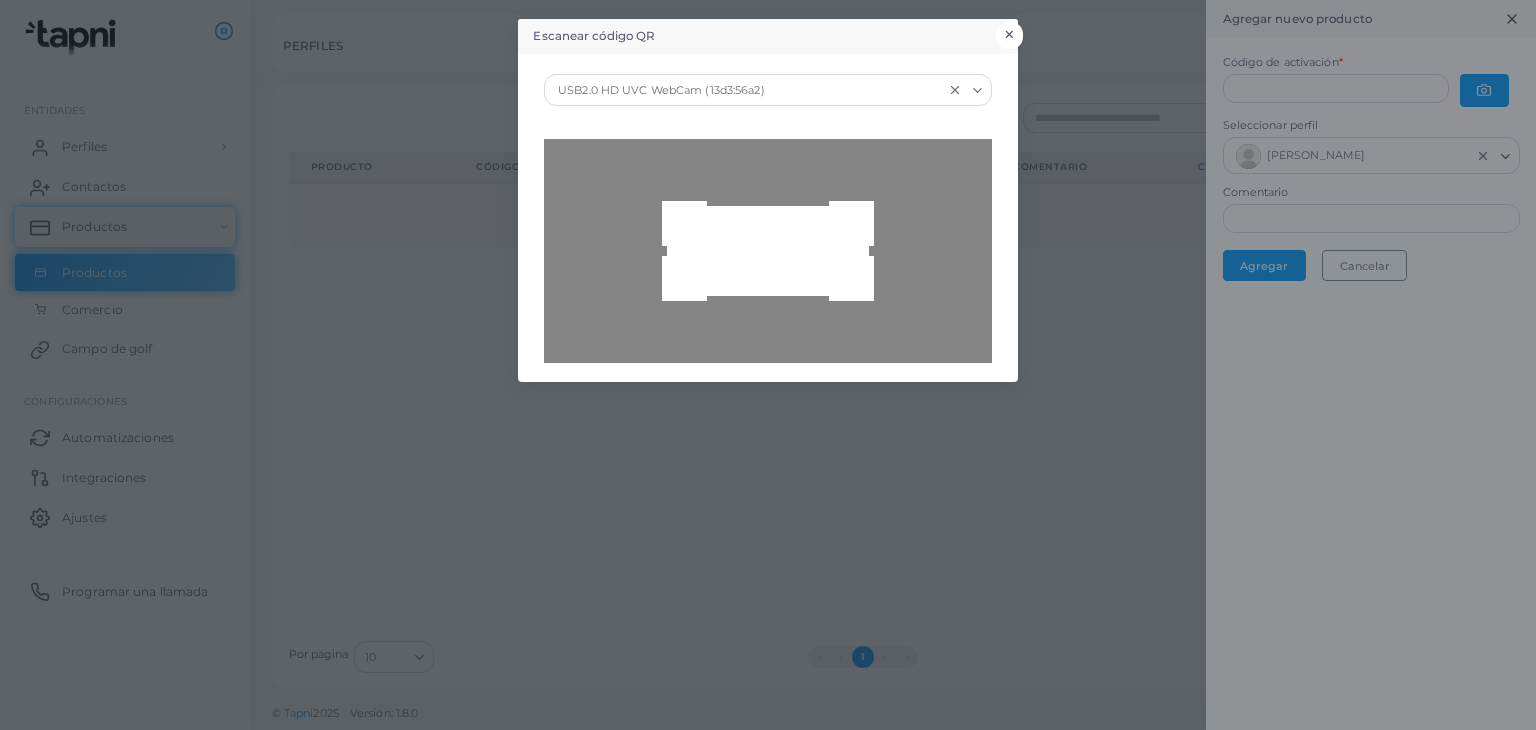 click on "×" at bounding box center [1009, 34] 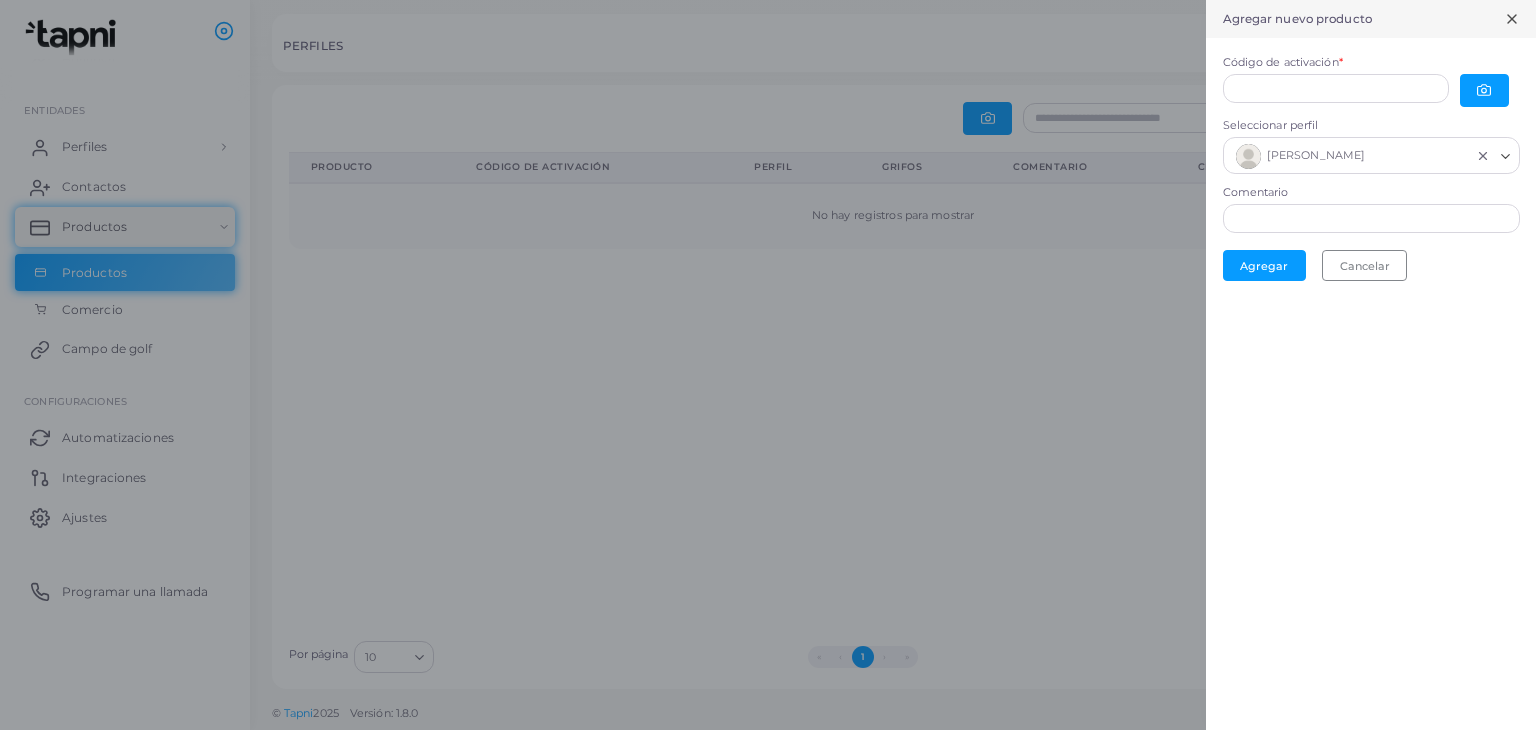 click at bounding box center [768, 365] 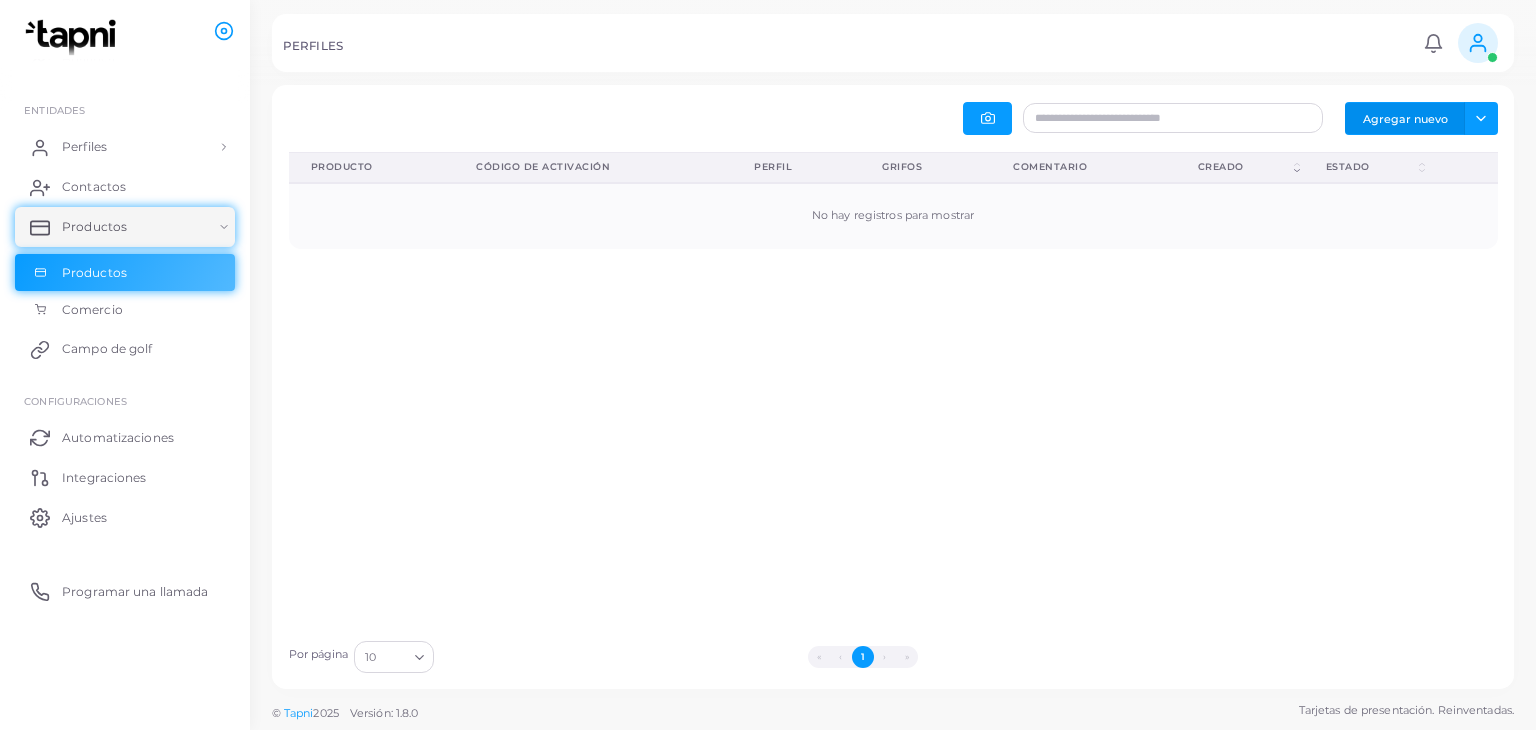 type 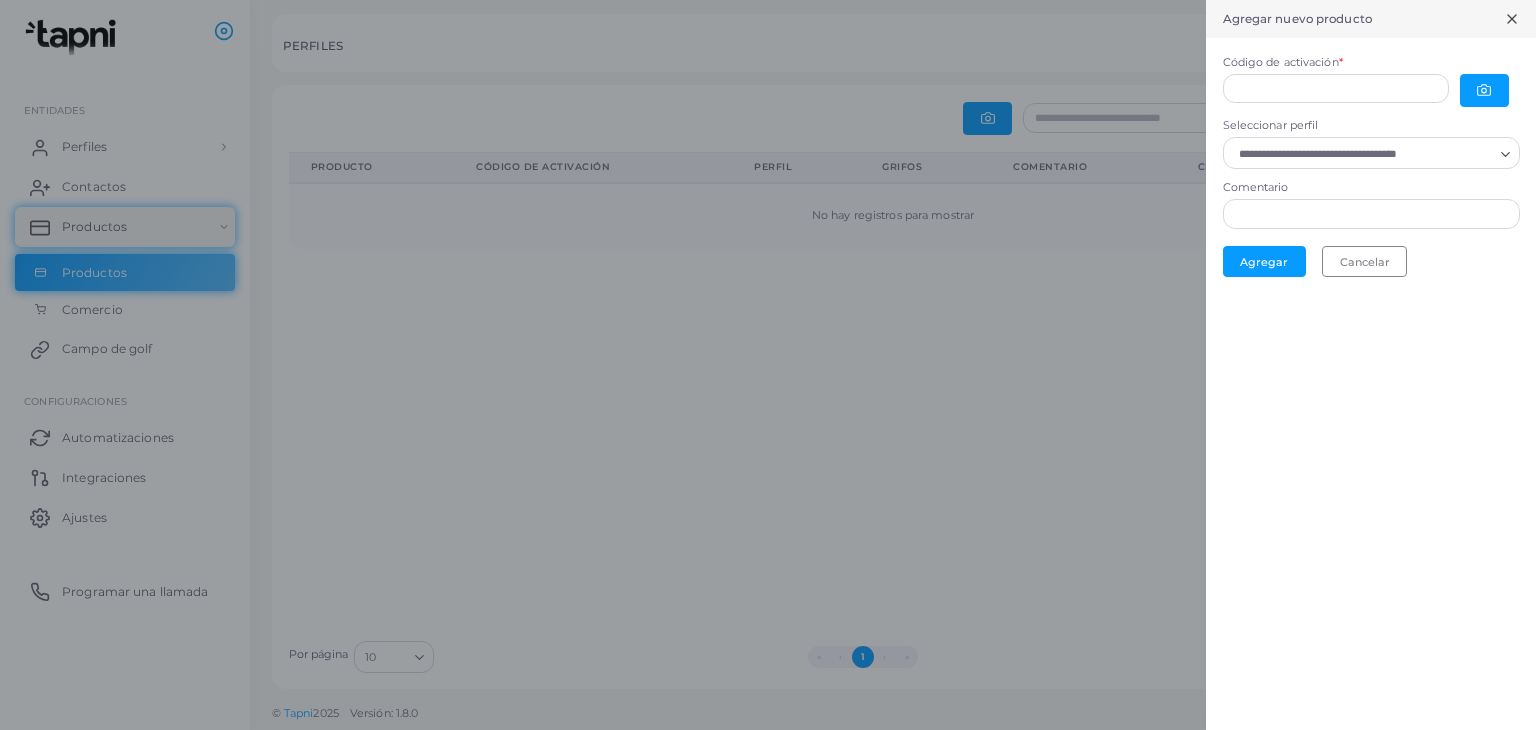 click 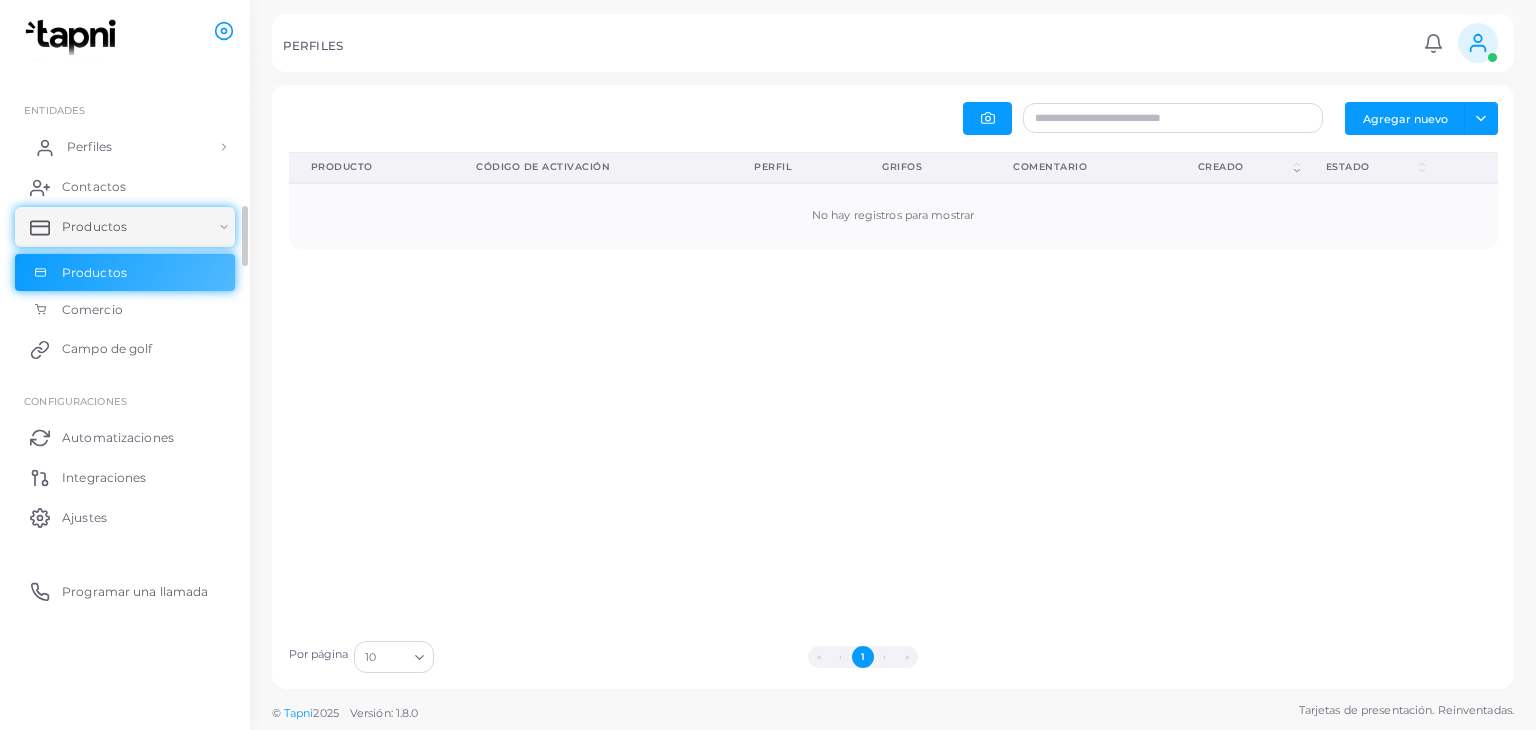 click on "Perfiles" at bounding box center (125, 147) 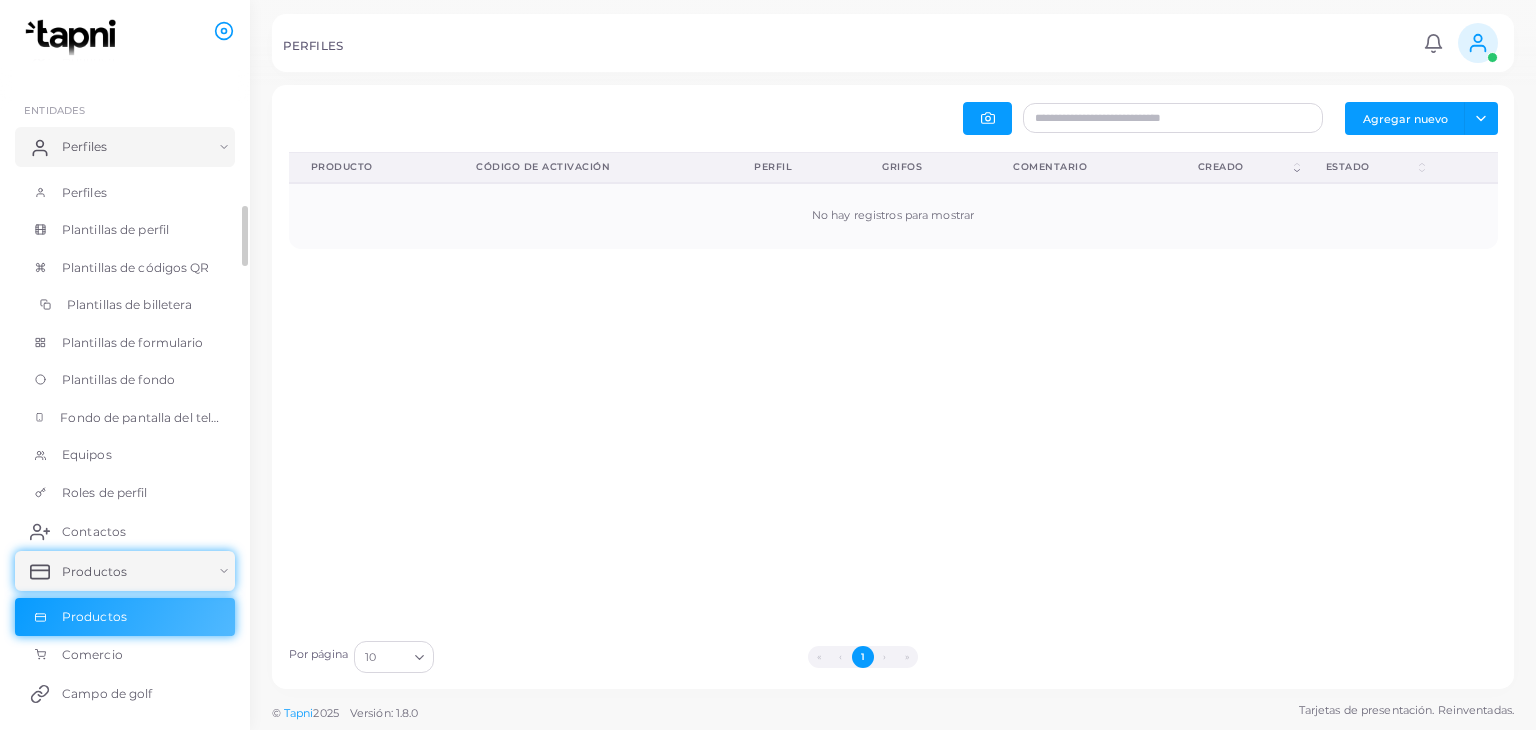 click on "Plantillas de billetera" at bounding box center [130, 304] 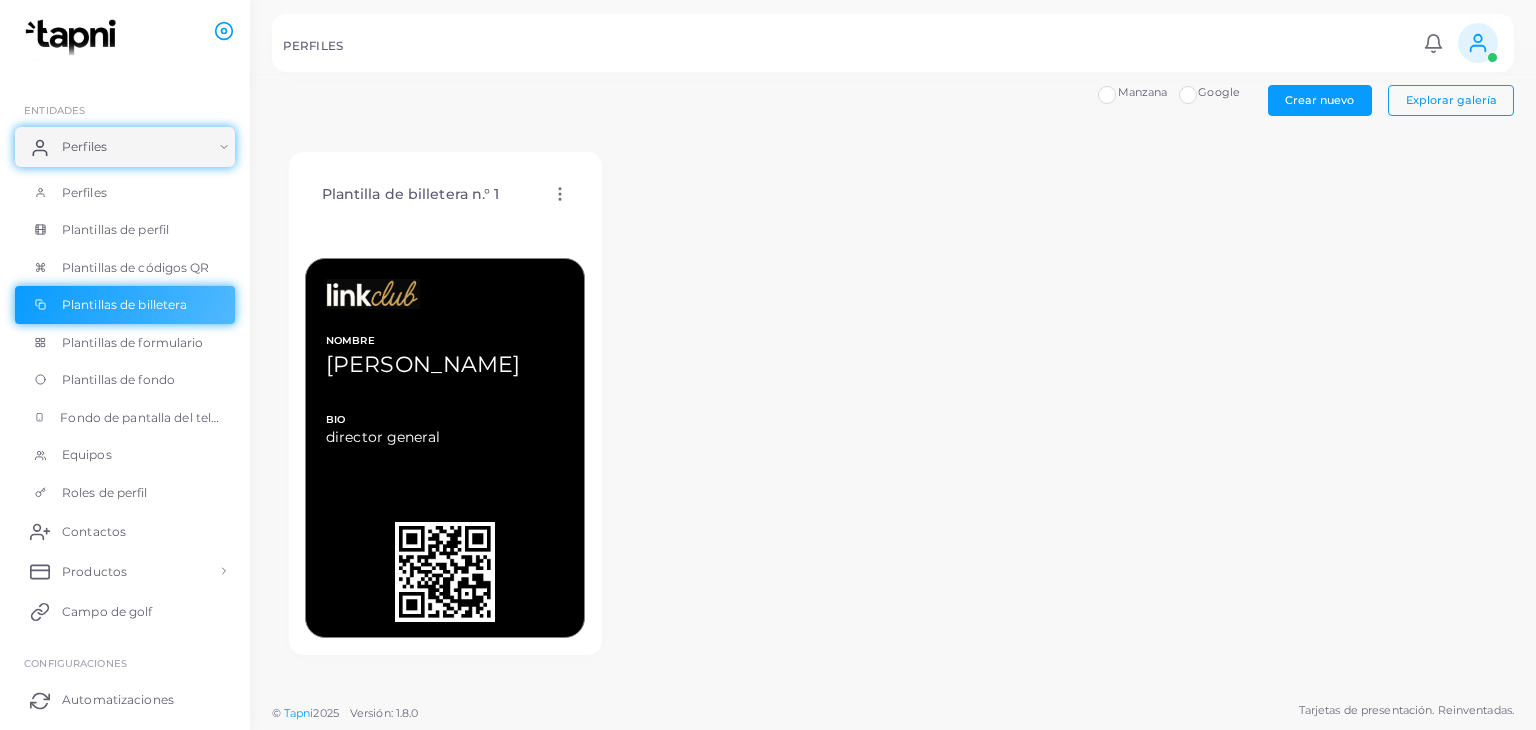 click 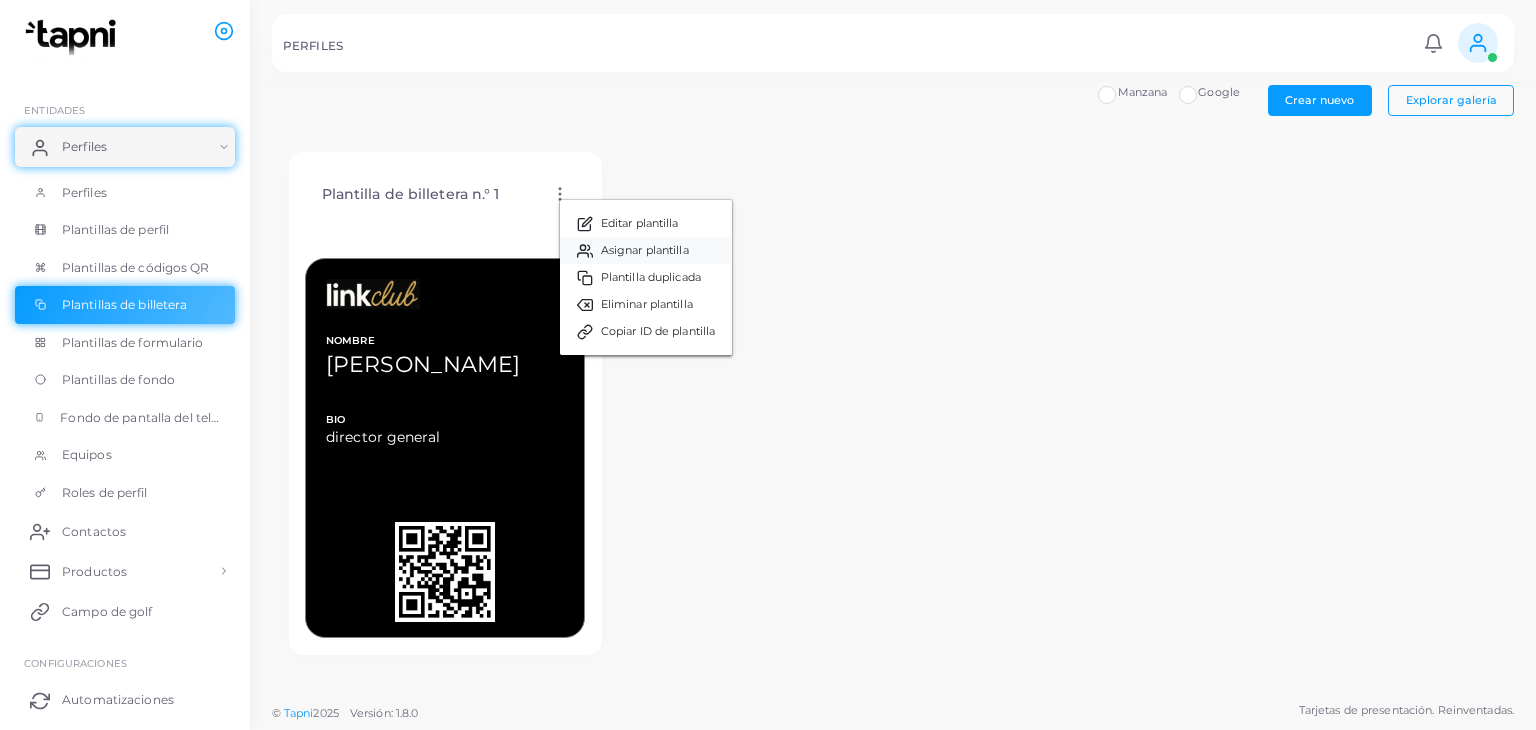 click on "Asignar plantilla" at bounding box center [645, 250] 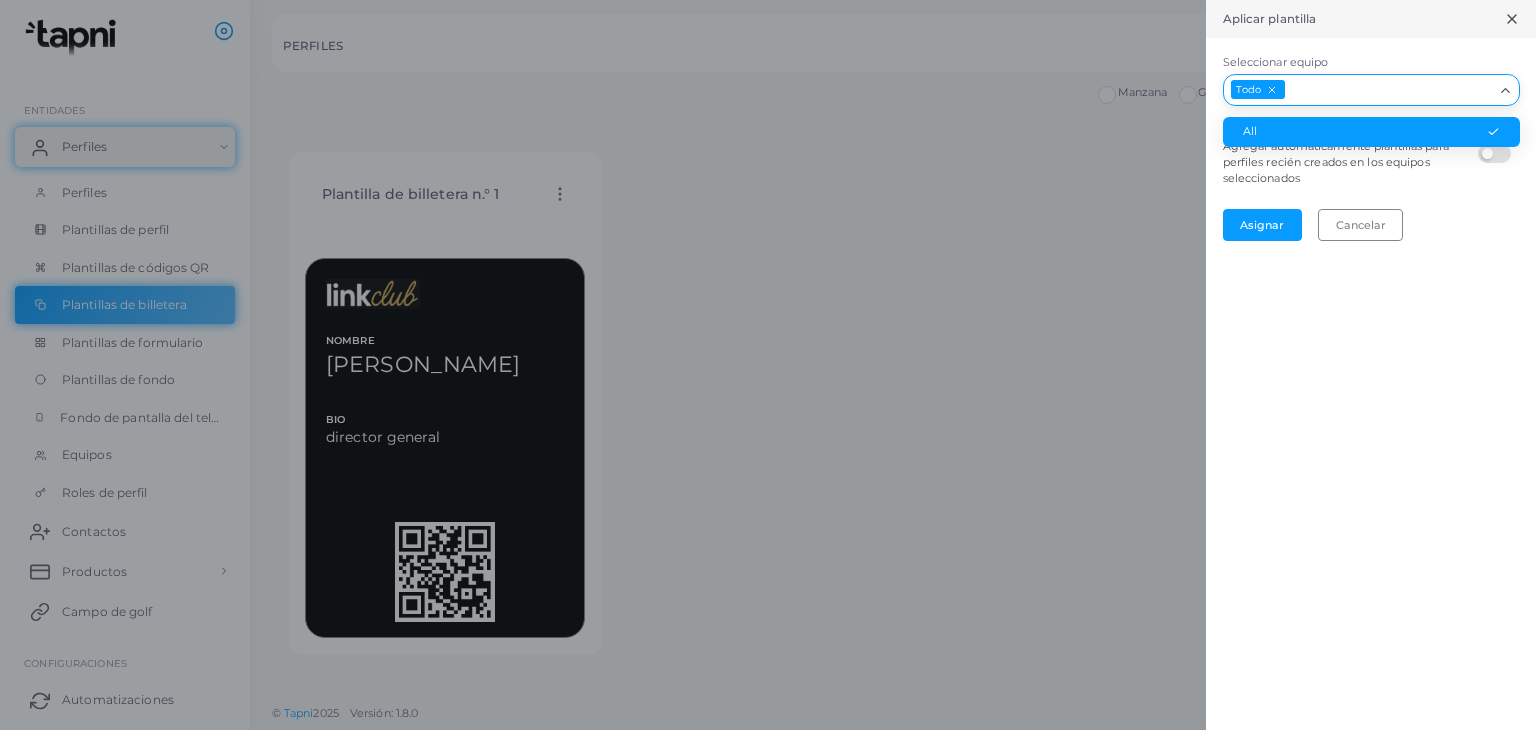 click on "Seleccionar equipo" at bounding box center [1390, 90] 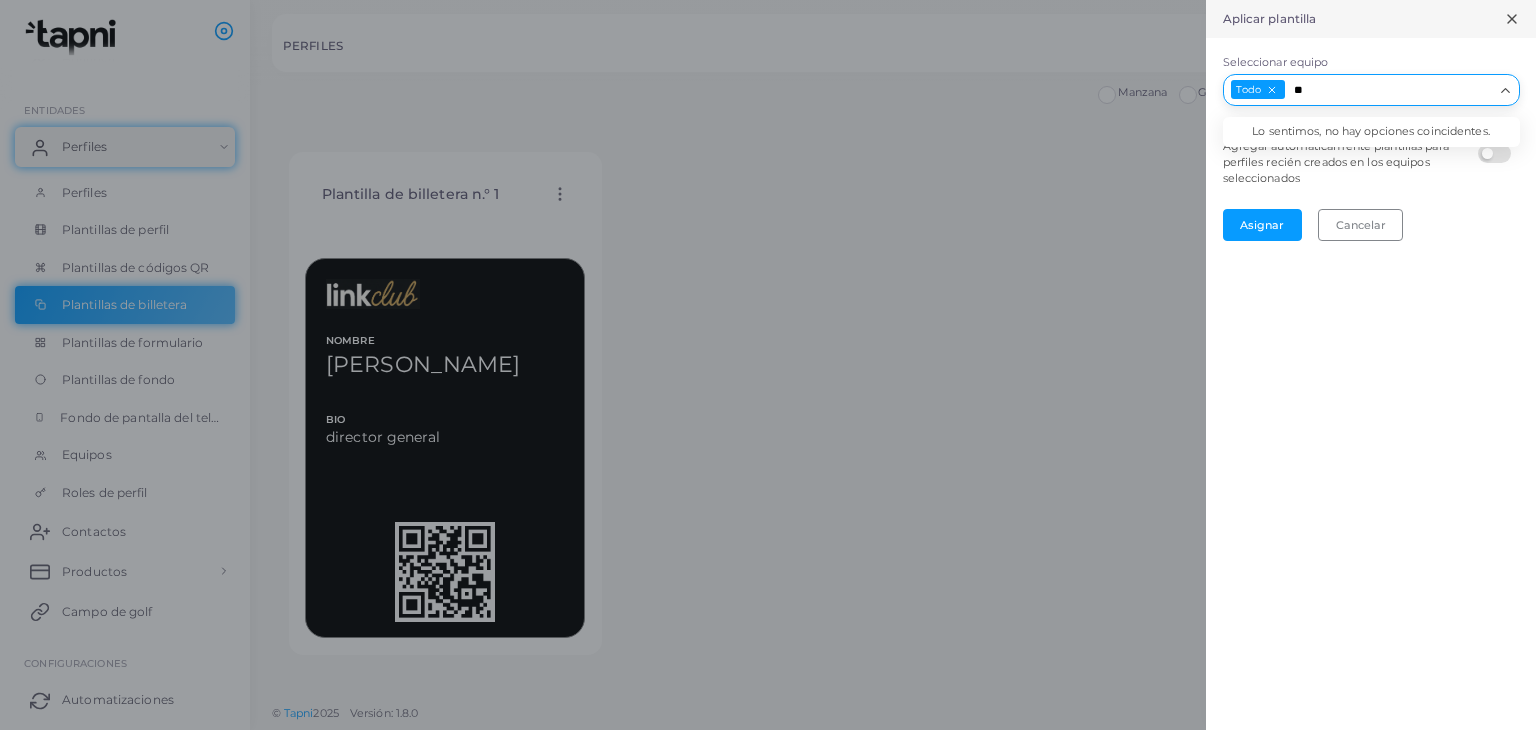type on "*" 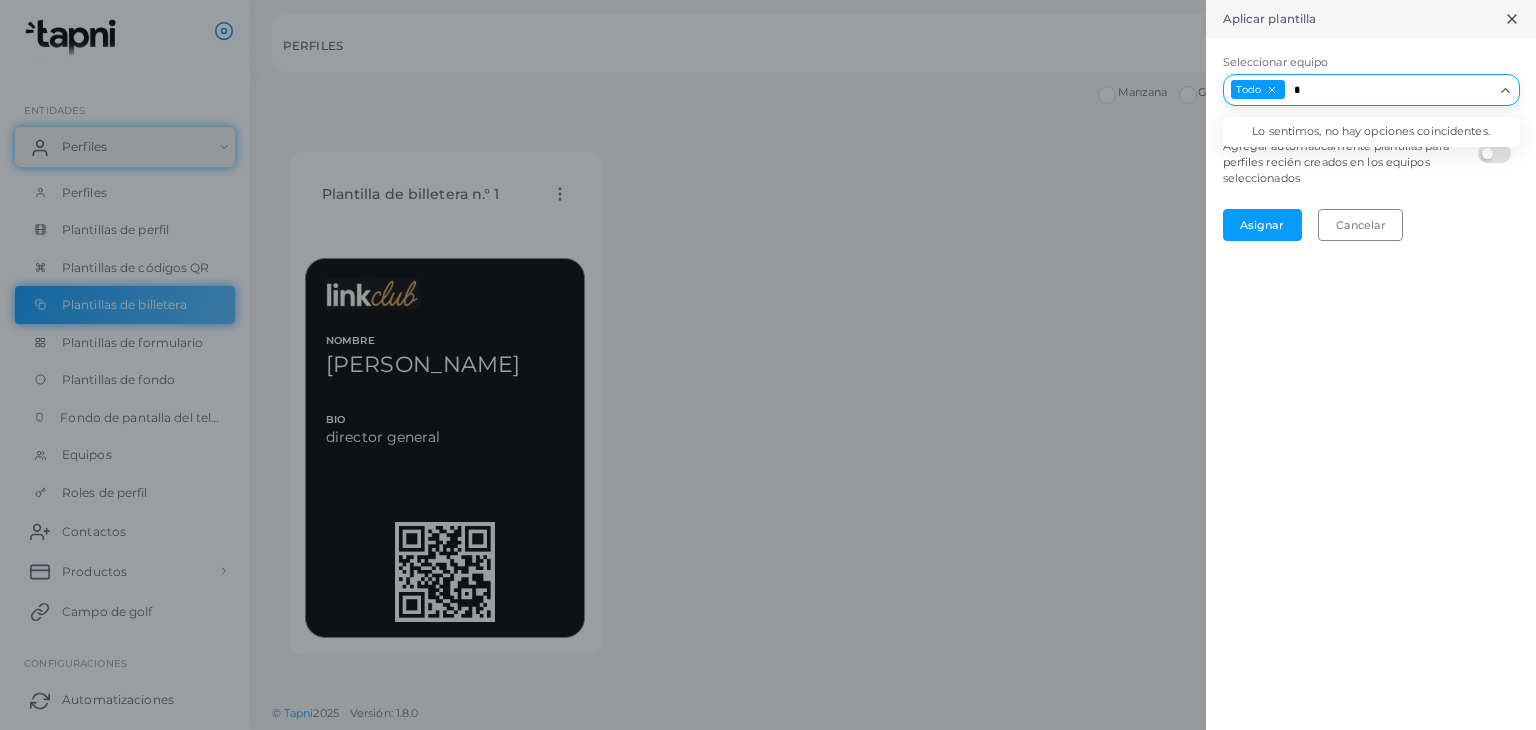 type 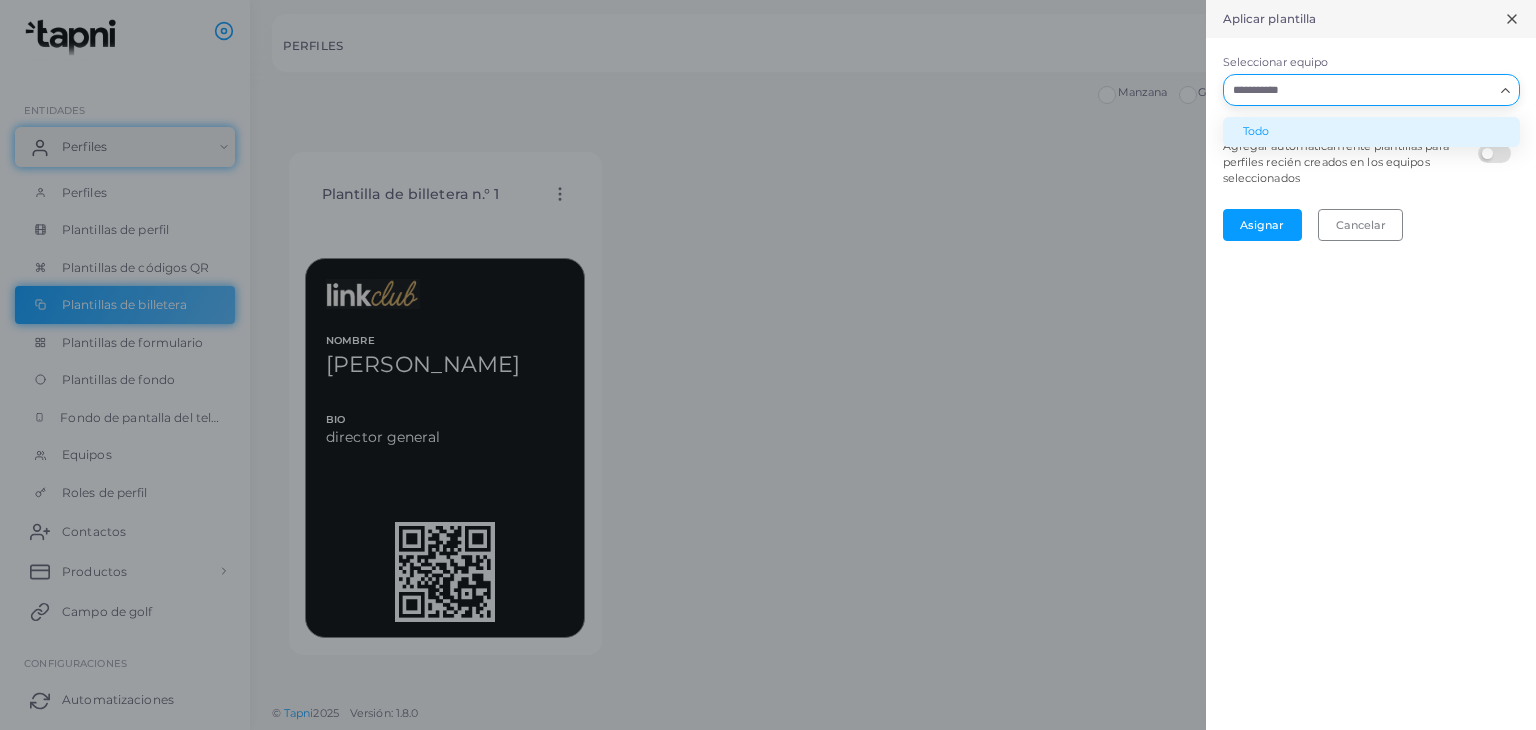 click on "Todo" at bounding box center (1371, 132) 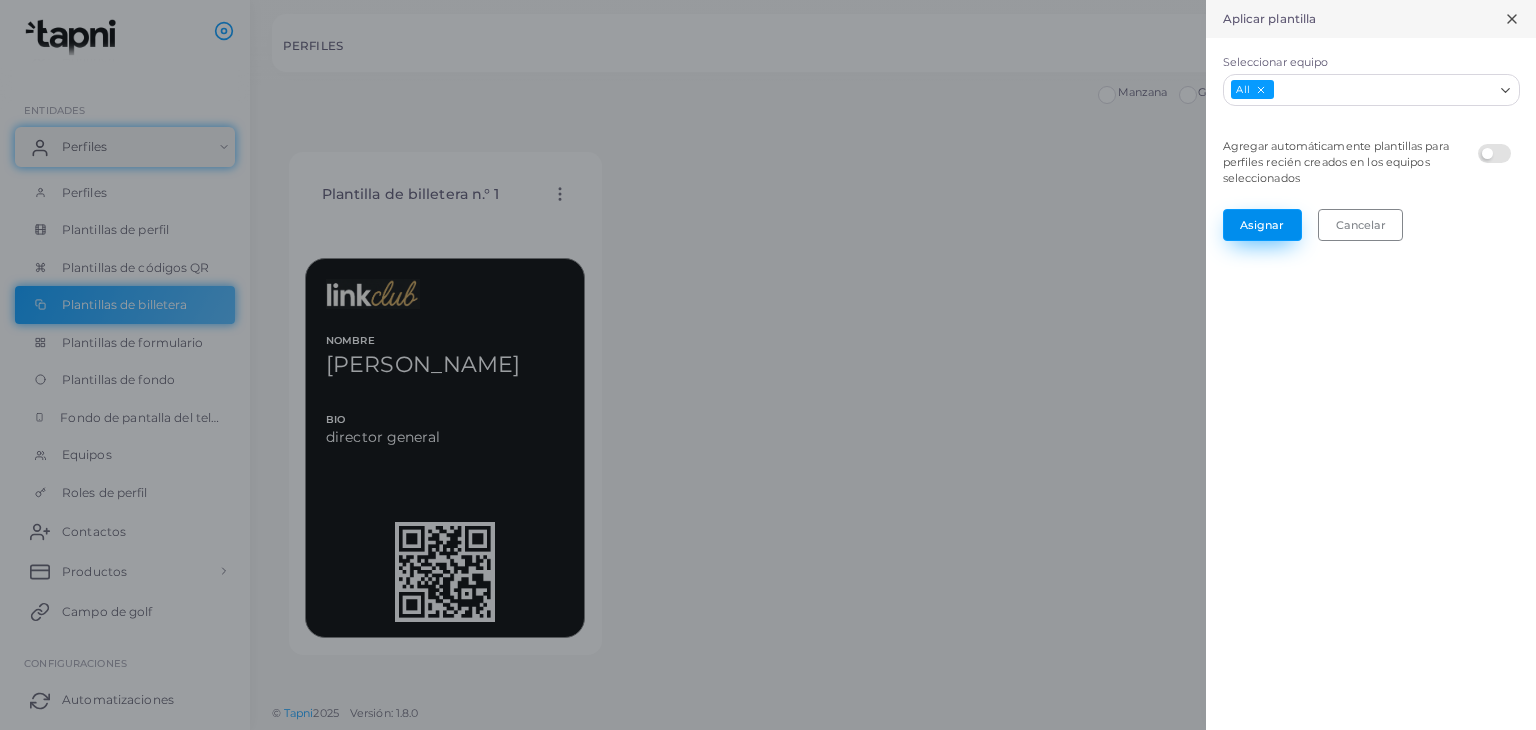 click on "Asignar" at bounding box center (1262, 225) 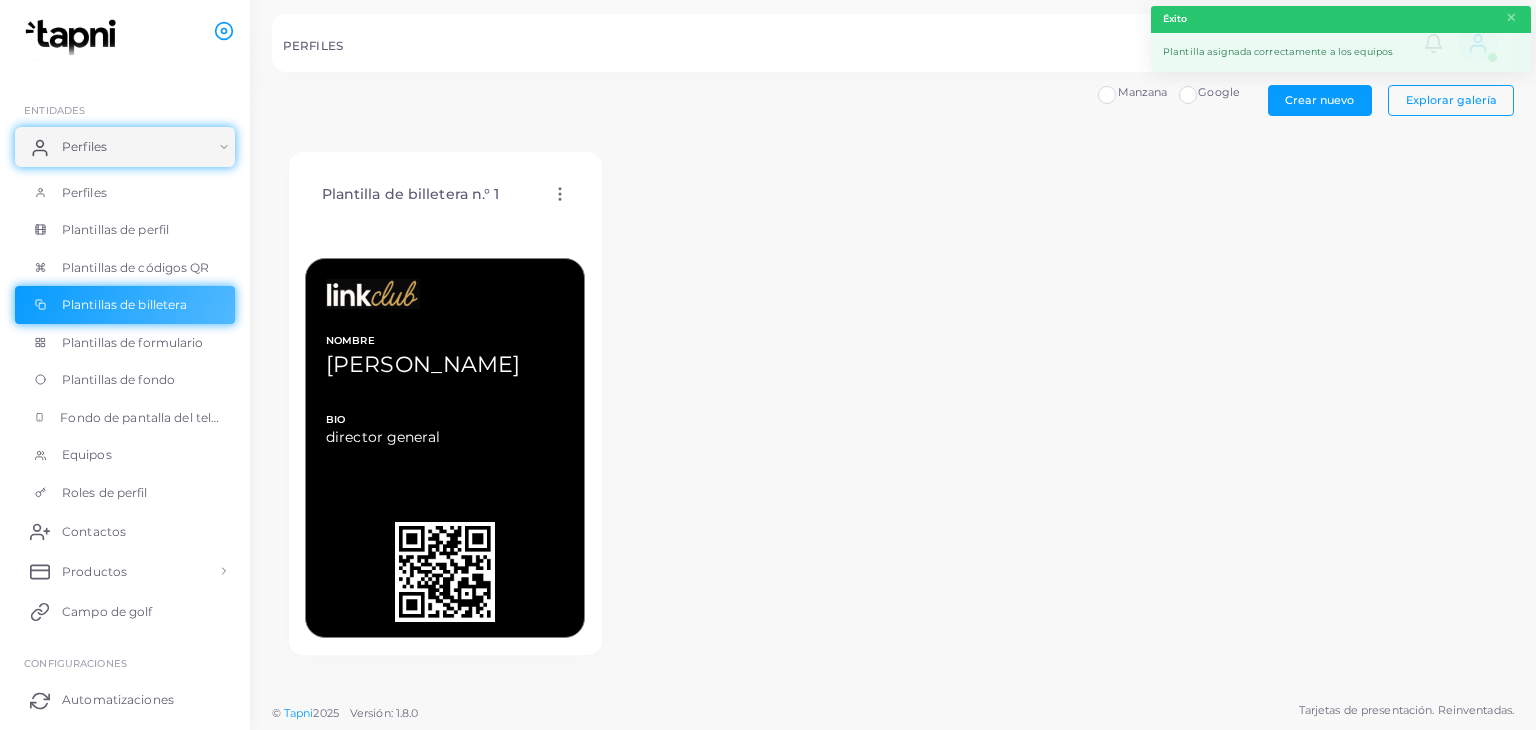 click 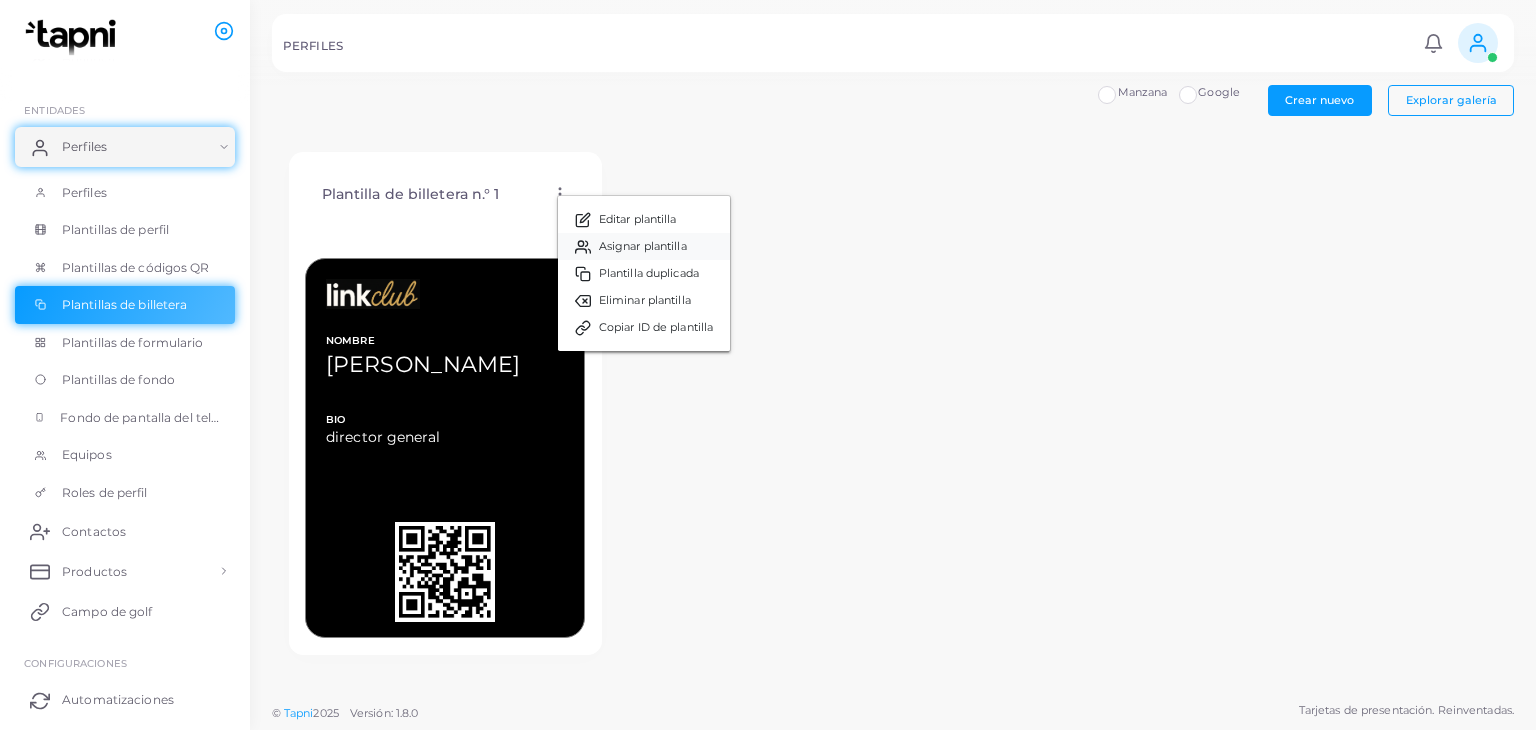 click on "Asignar plantilla" at bounding box center [643, 246] 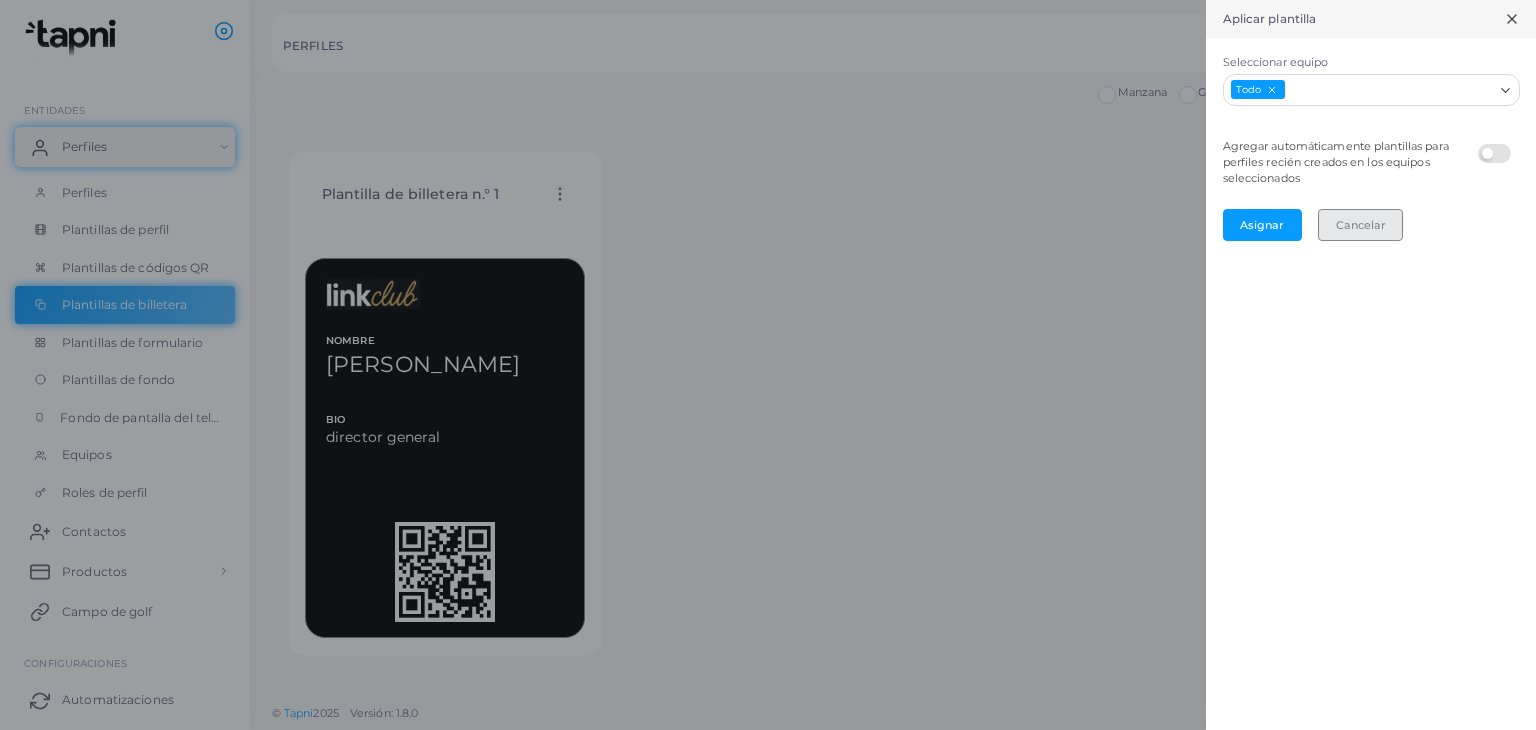 click on "Cancelar" at bounding box center [1361, 225] 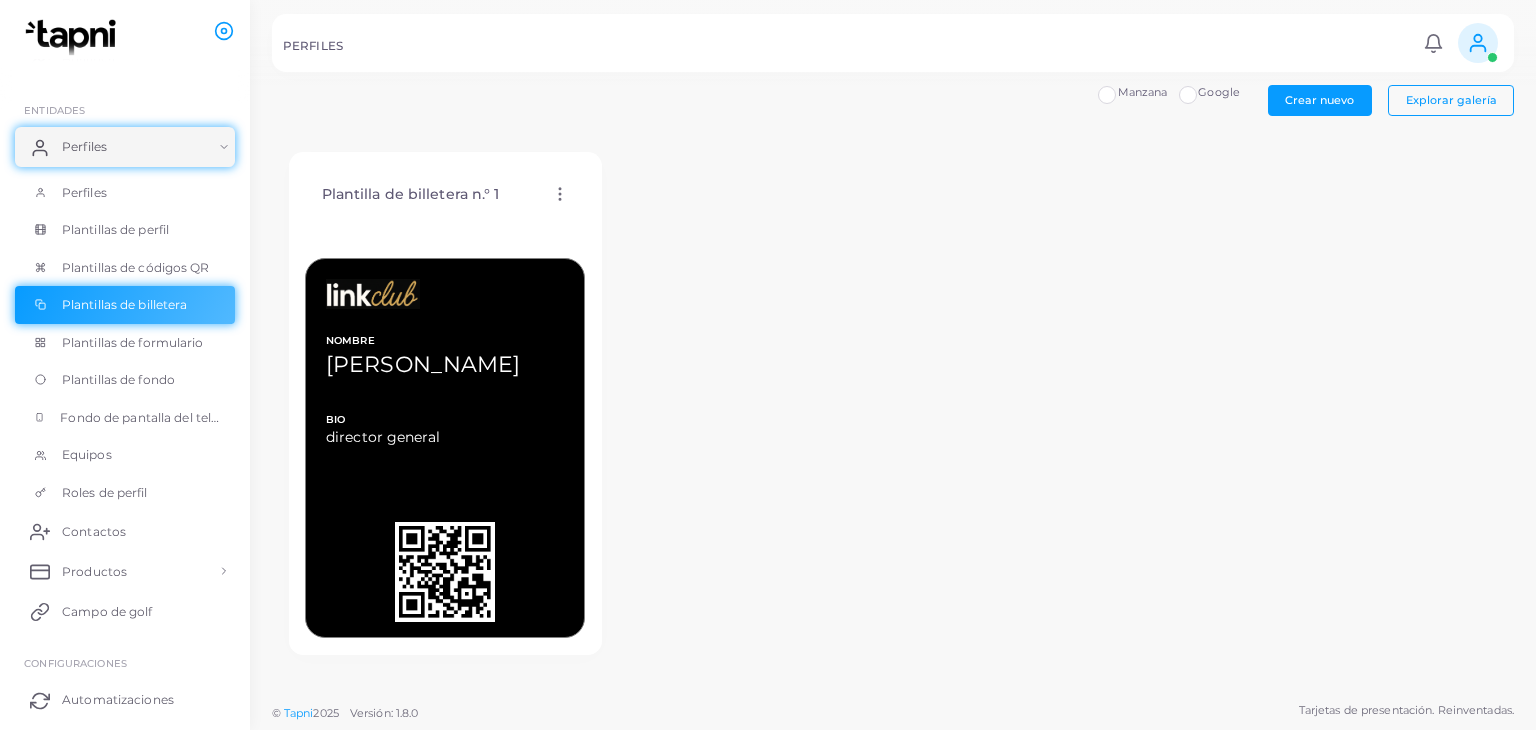 click 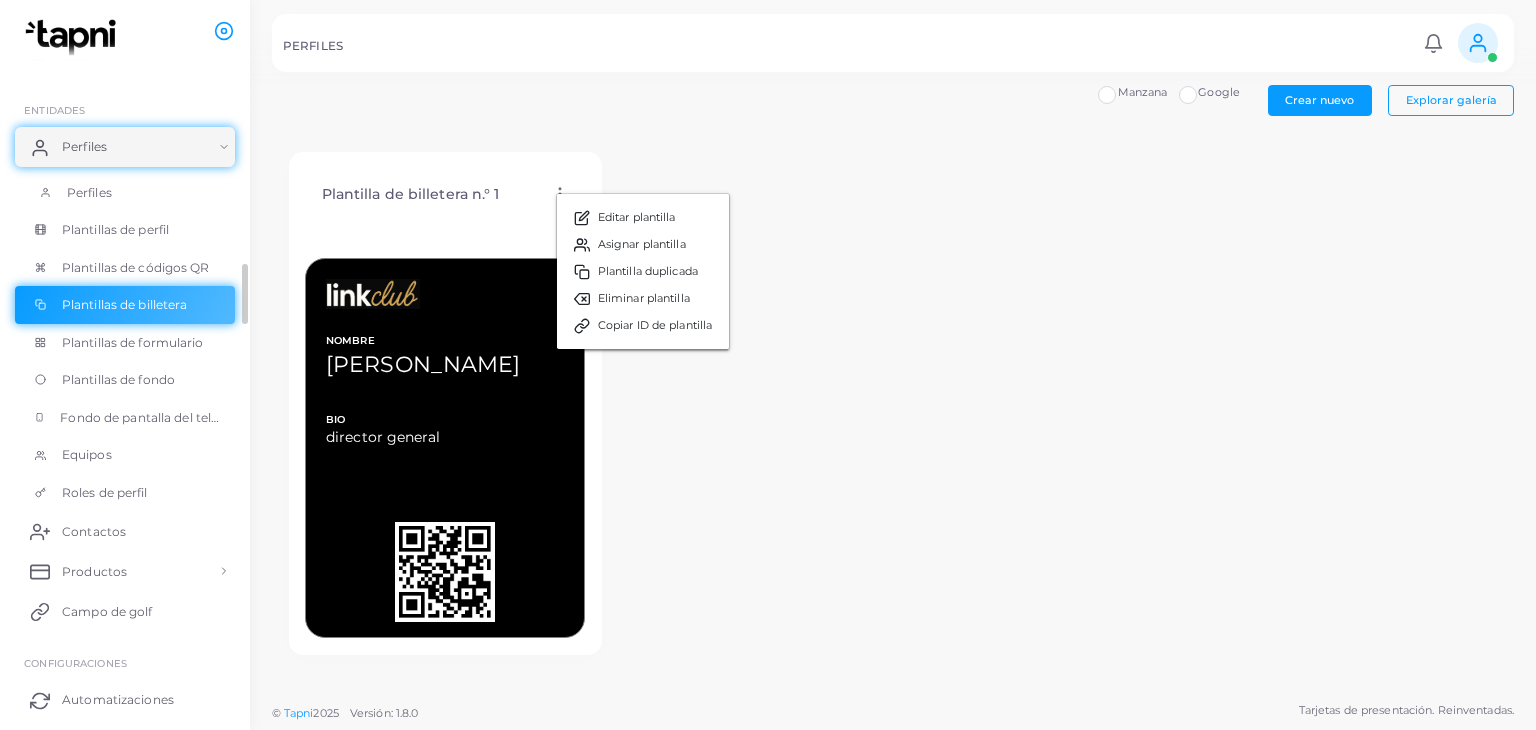 click on "Perfiles" at bounding box center [89, 192] 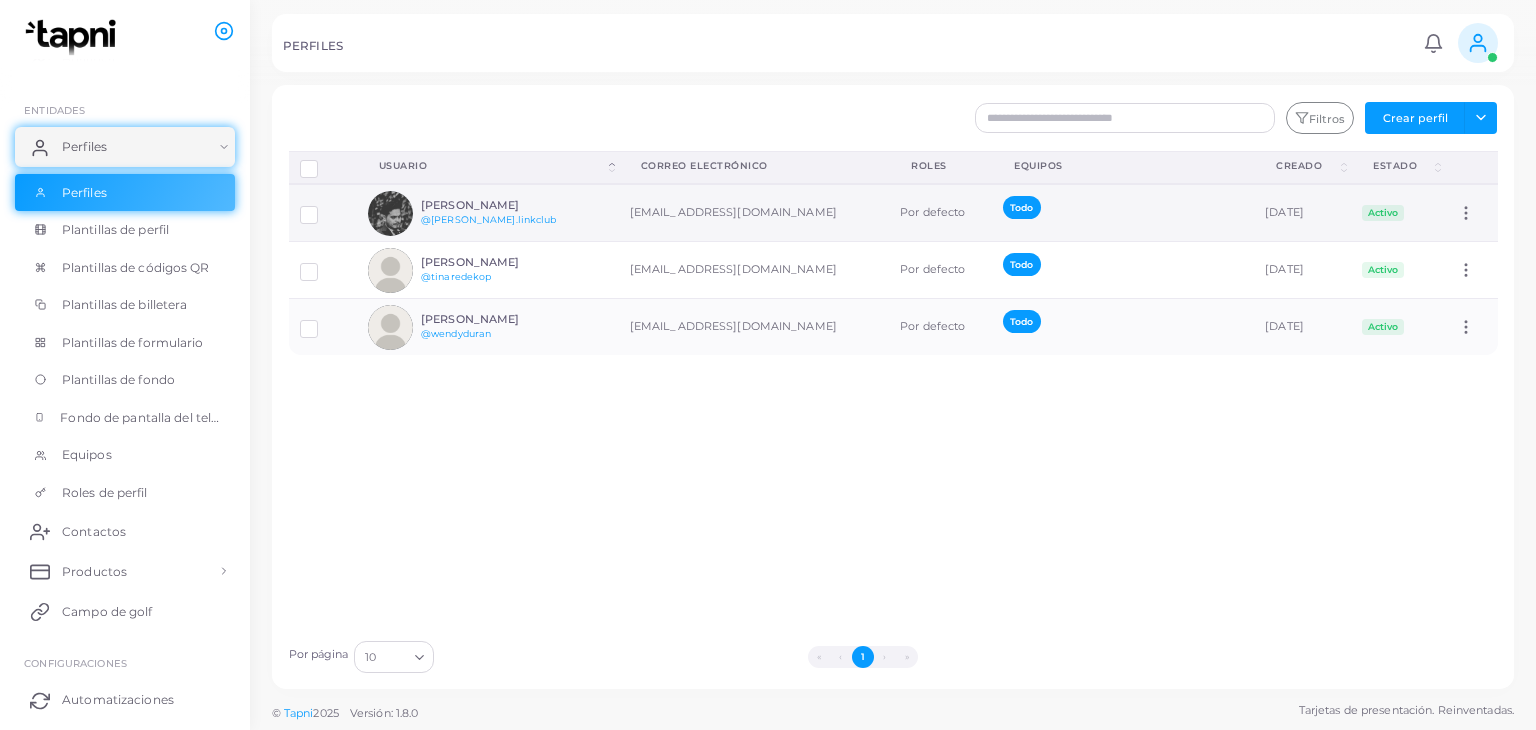 click on "[EMAIL_ADDRESS][DOMAIN_NAME]" at bounding box center [733, 212] 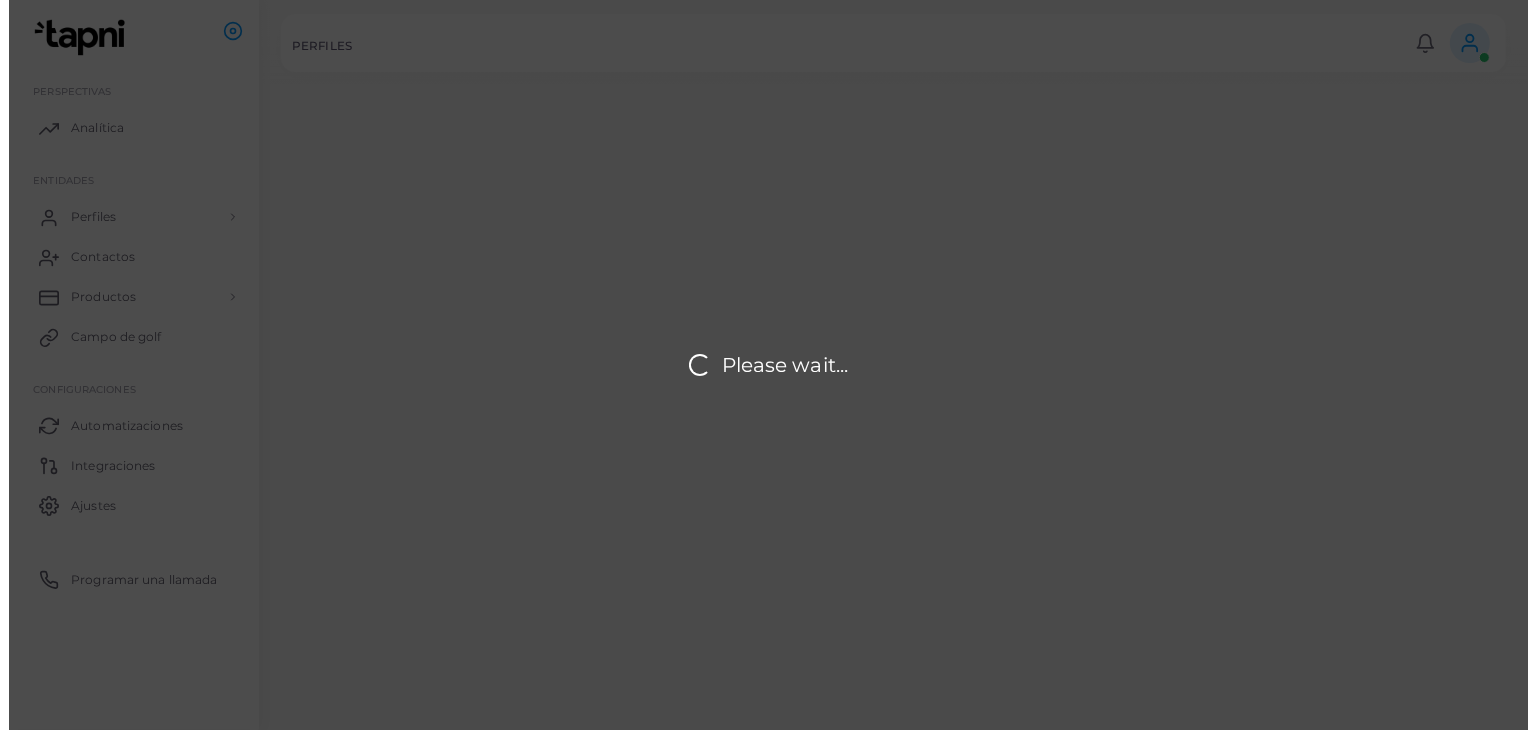 scroll, scrollTop: 0, scrollLeft: 0, axis: both 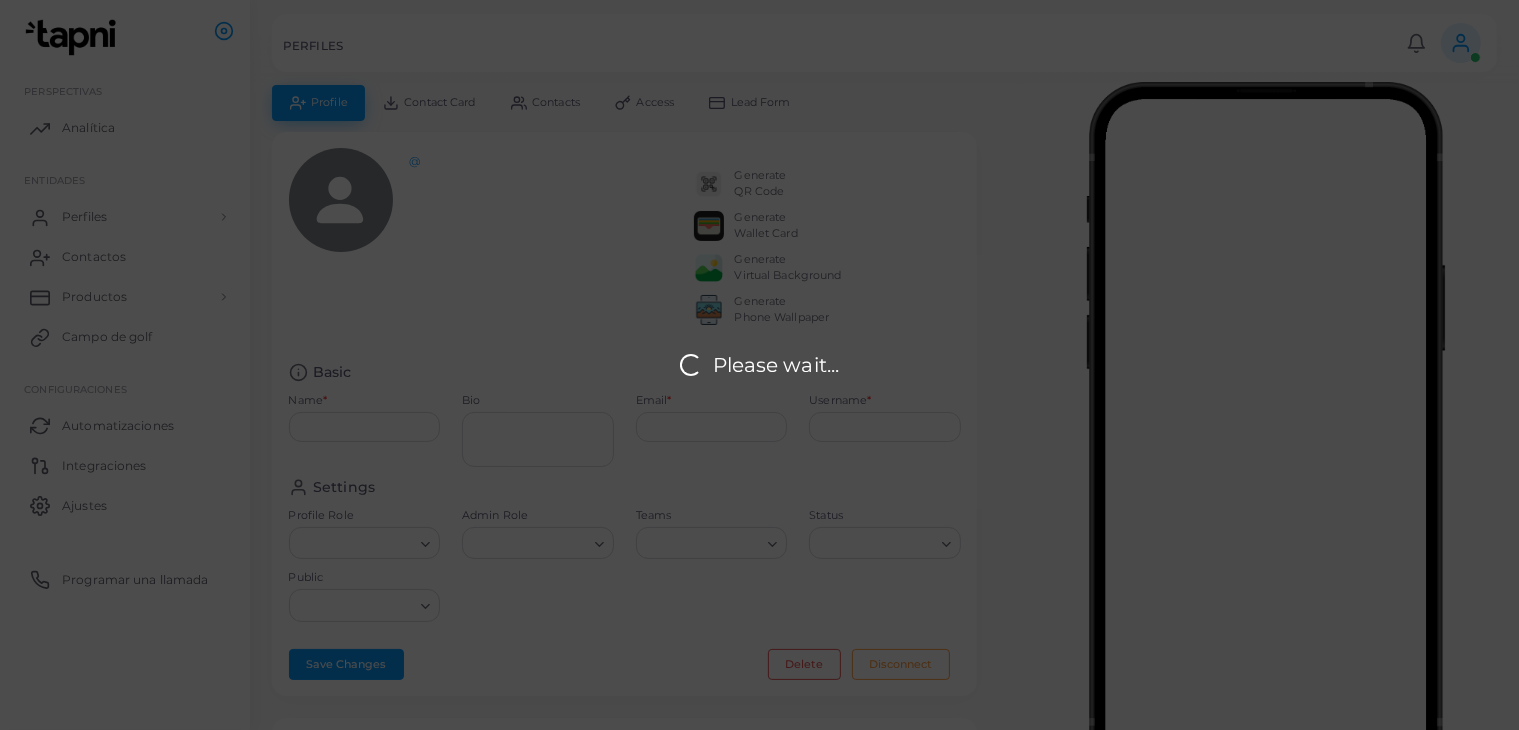type on "**********" 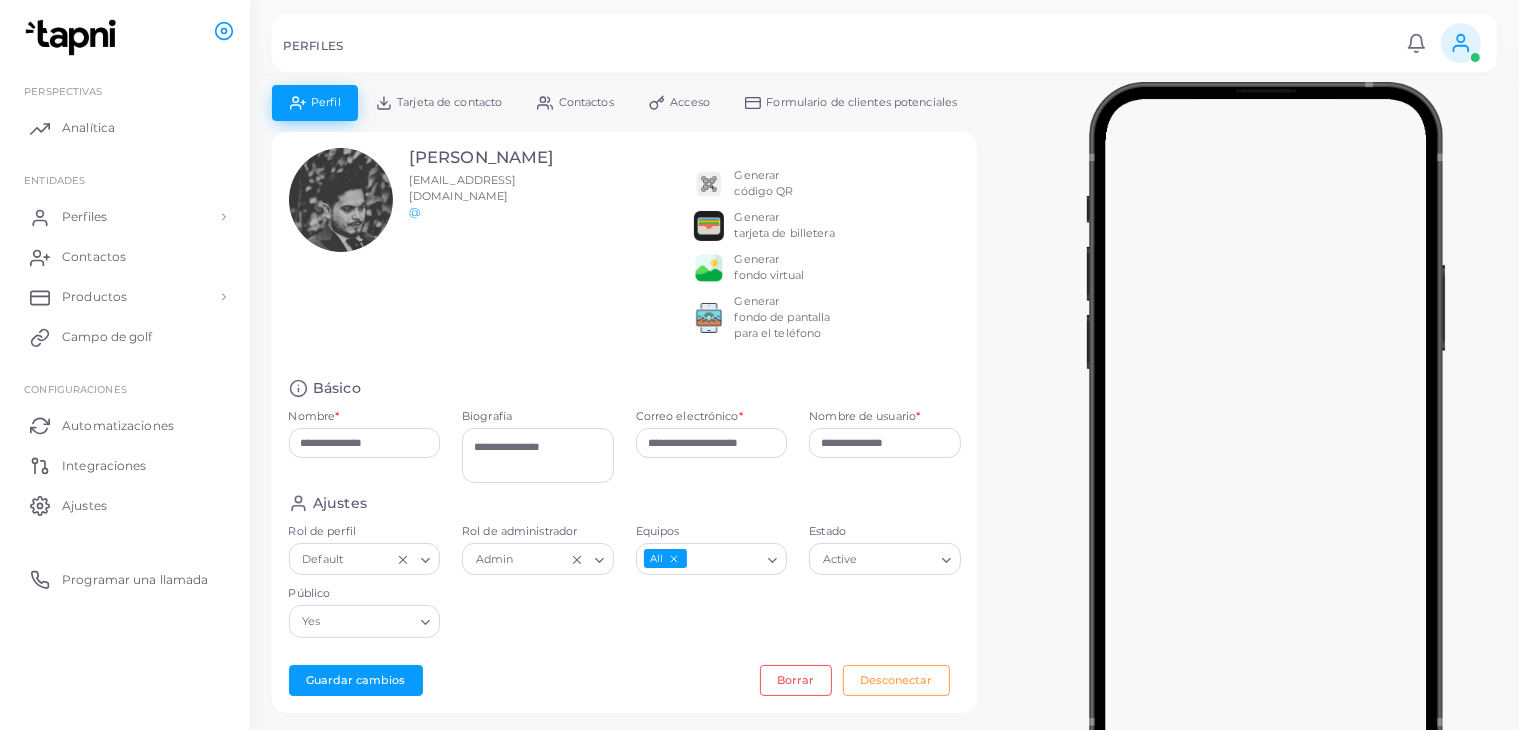 click on "tarjeta de billetera" at bounding box center (785, 233) 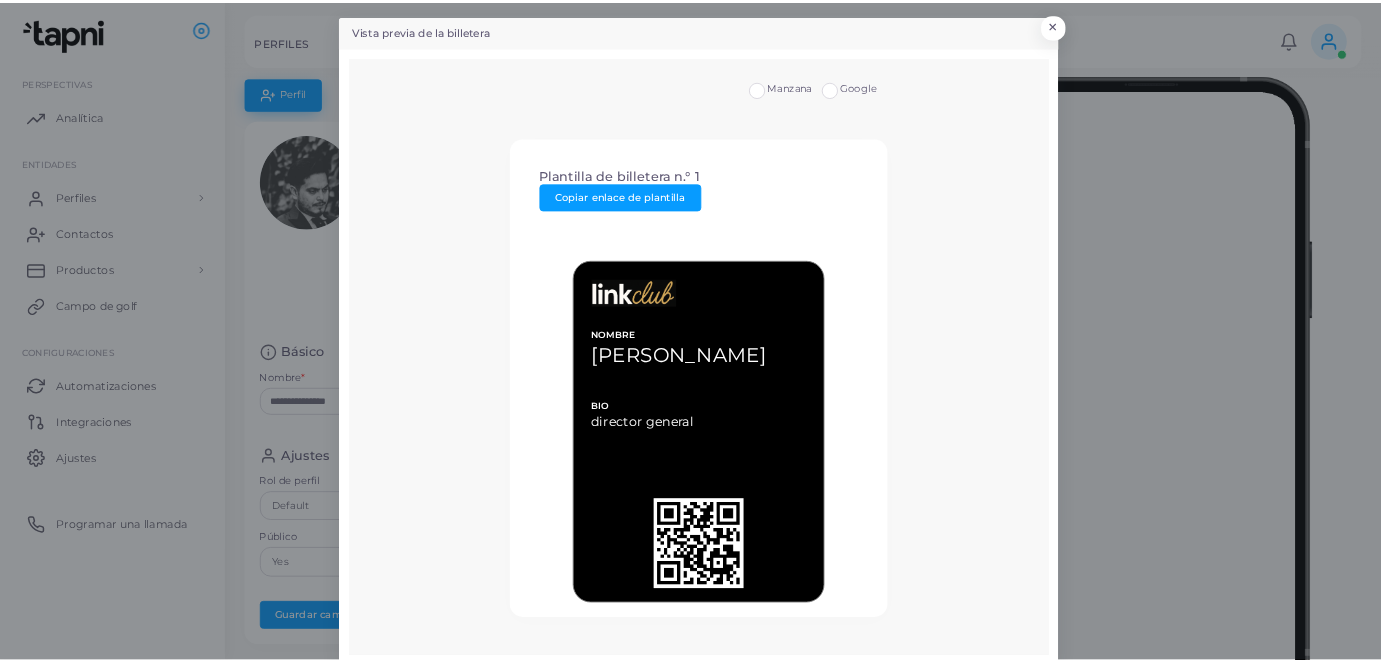 scroll, scrollTop: 27, scrollLeft: 0, axis: vertical 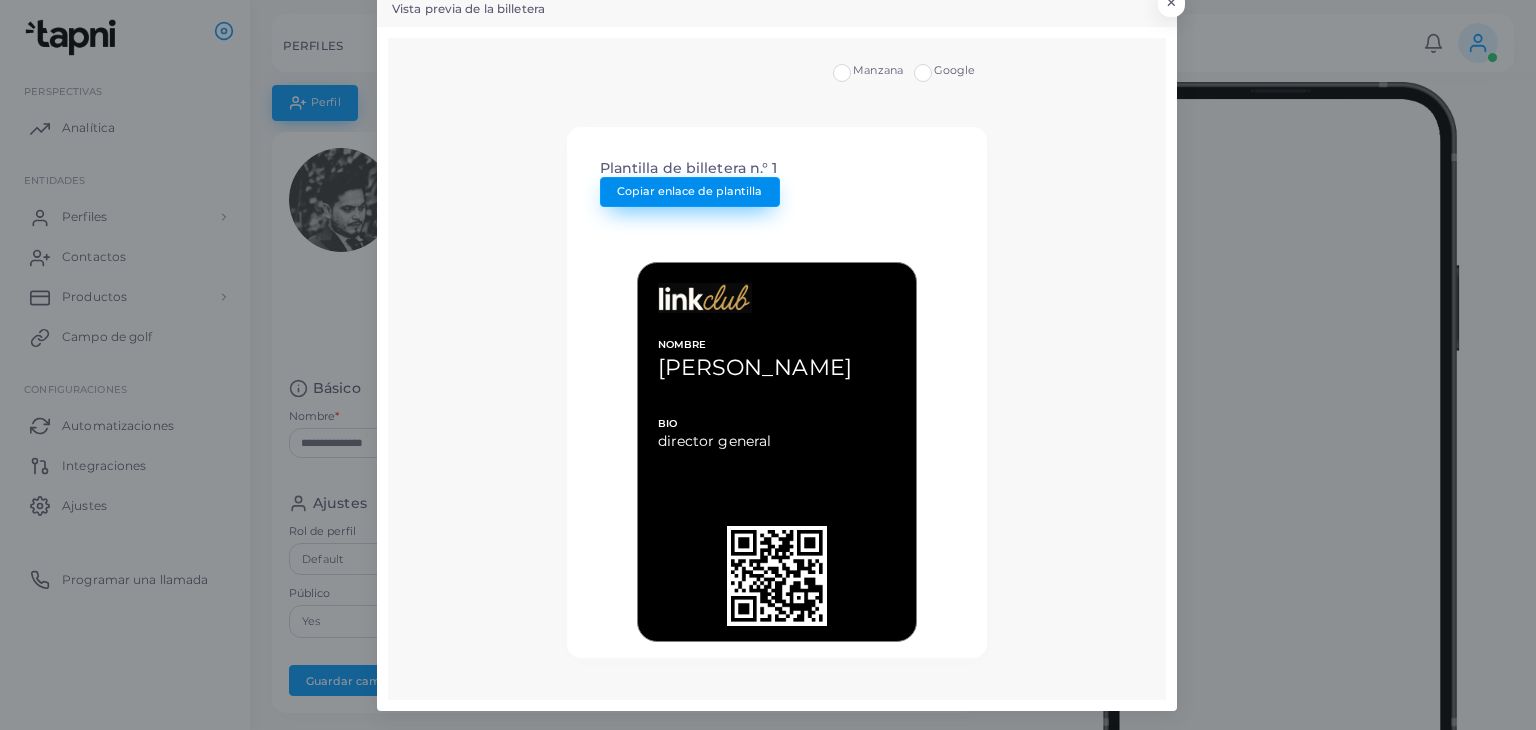 click on "Copiar enlace de plantilla" at bounding box center [690, 192] 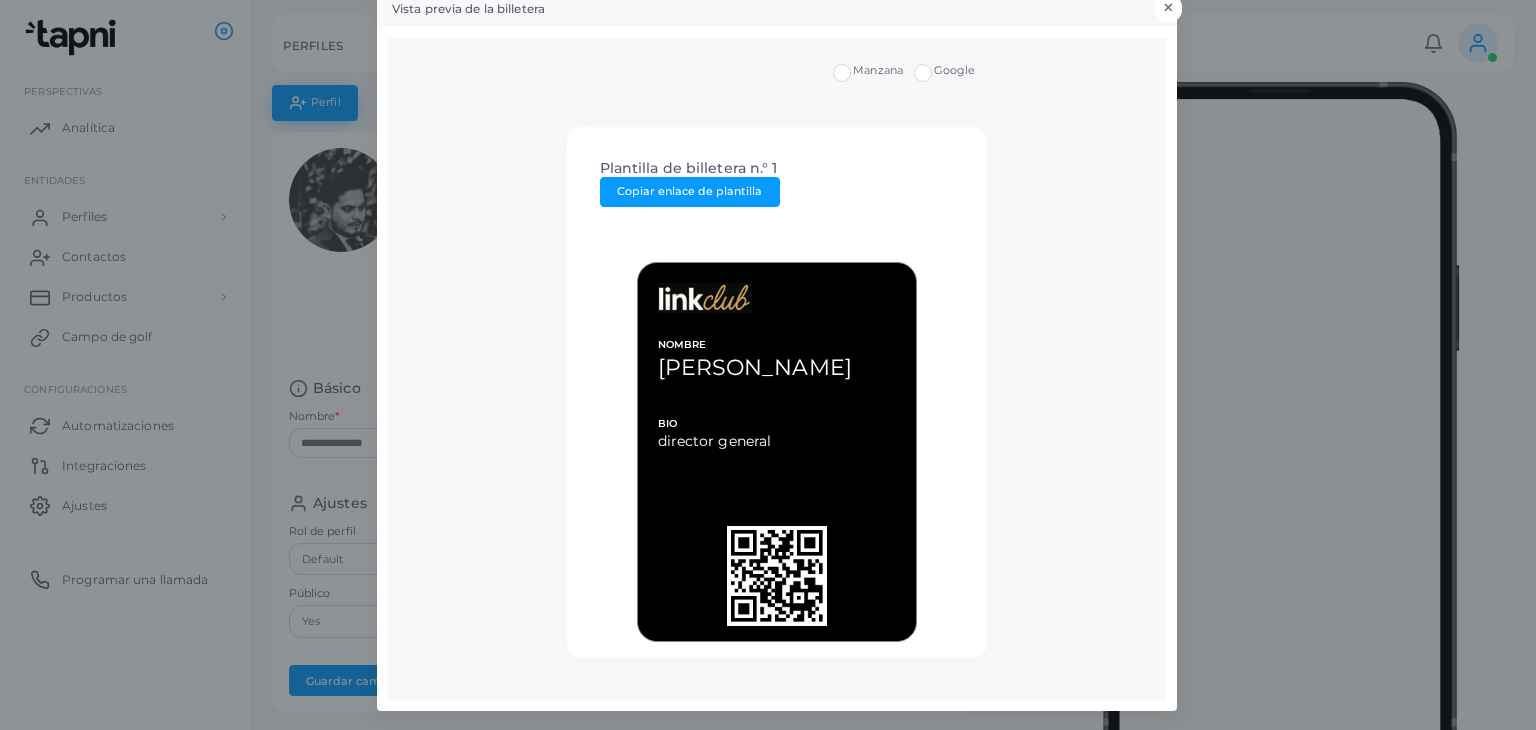 click on "×" at bounding box center (1168, 7) 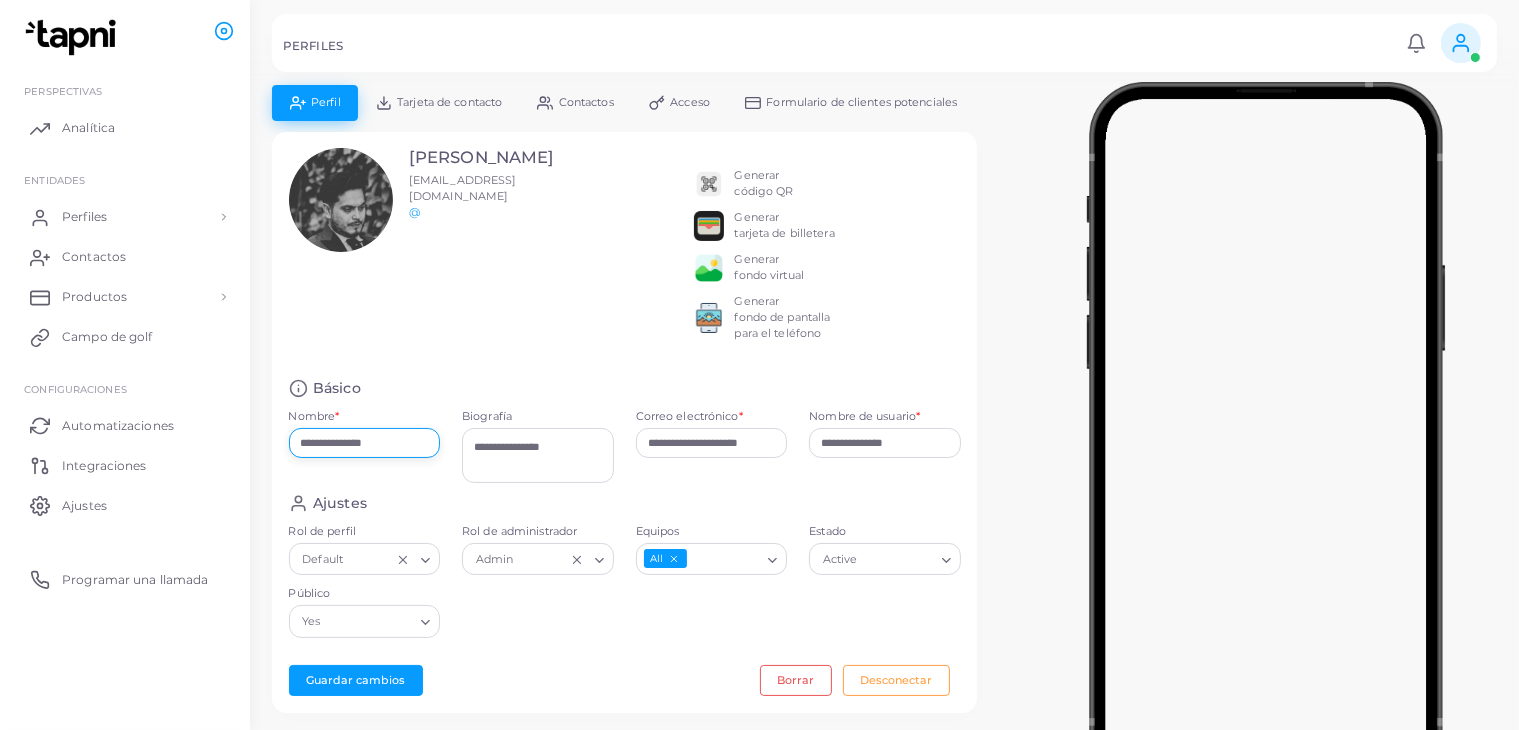 click on "**********" at bounding box center (365, 443) 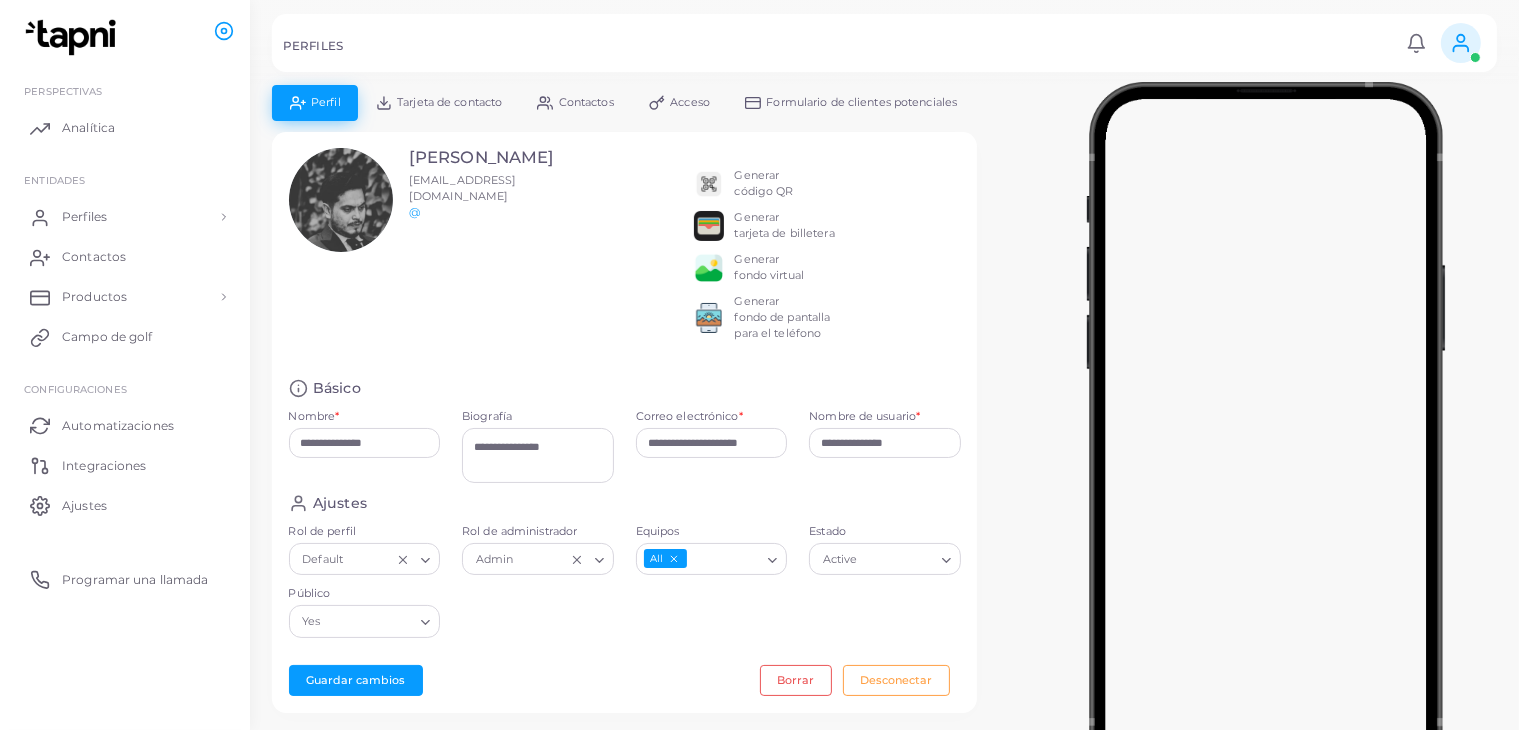 drag, startPoint x: 357, startPoint y: 480, endPoint x: 409, endPoint y: 505, distance: 57.697487 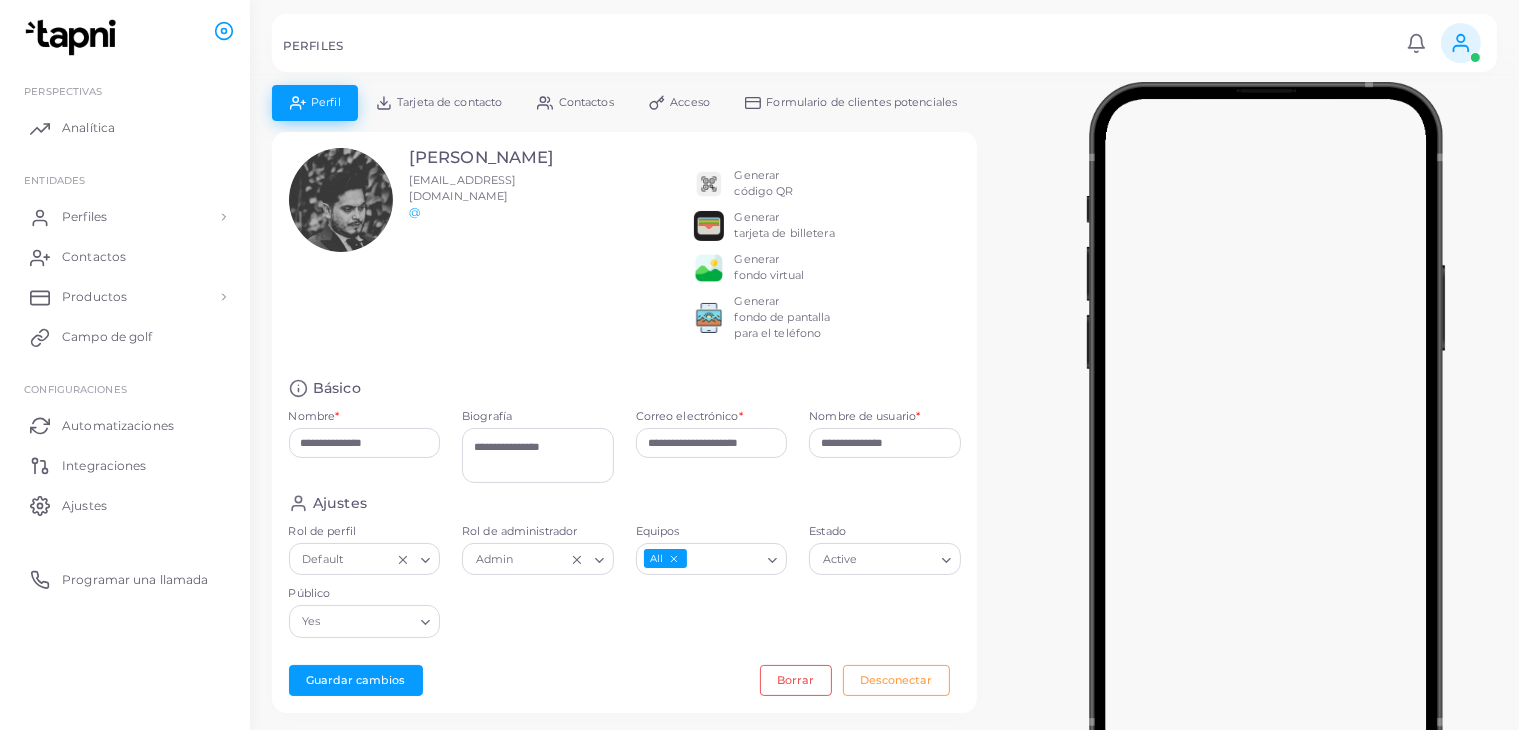 click on "**********" at bounding box center [365, 451] 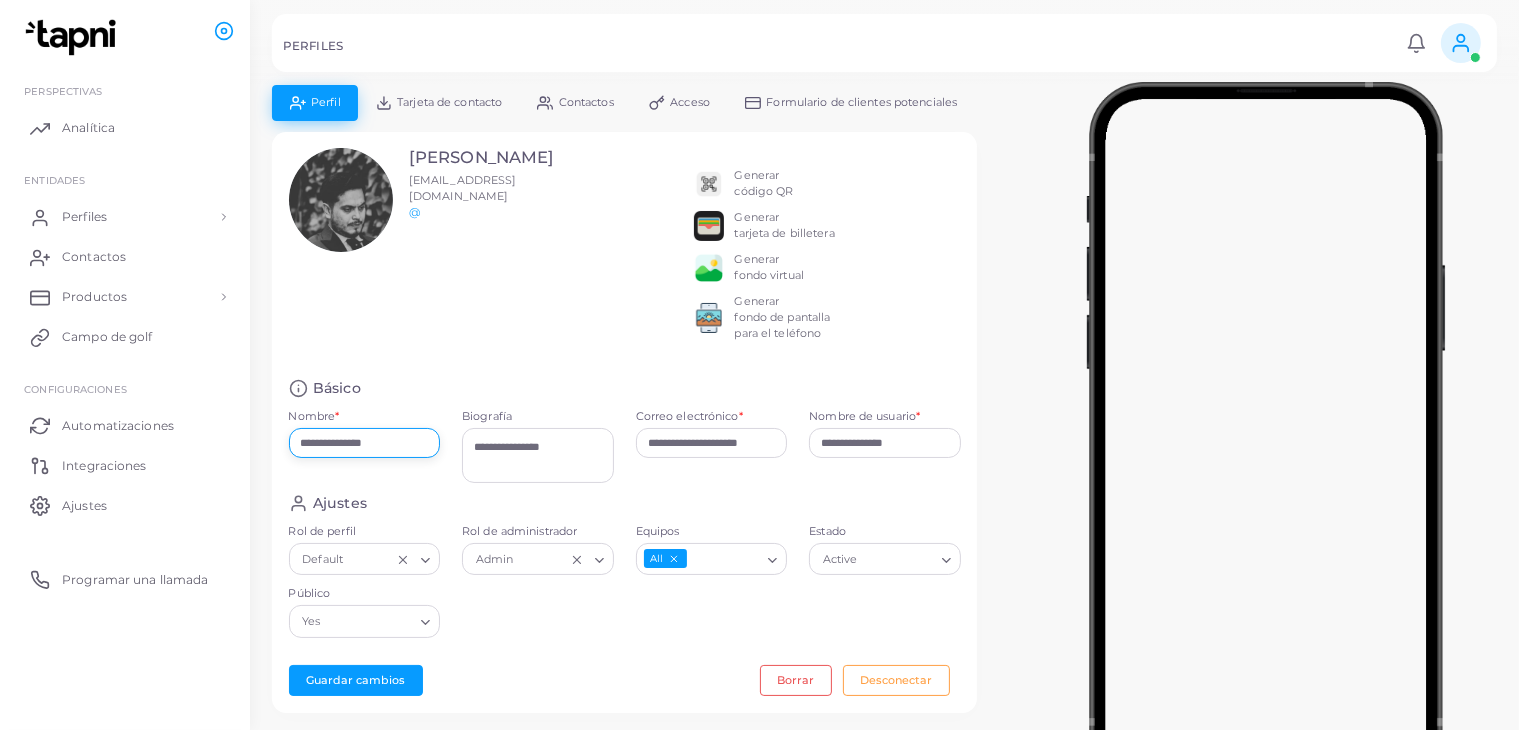 click on "**********" at bounding box center (365, 443) 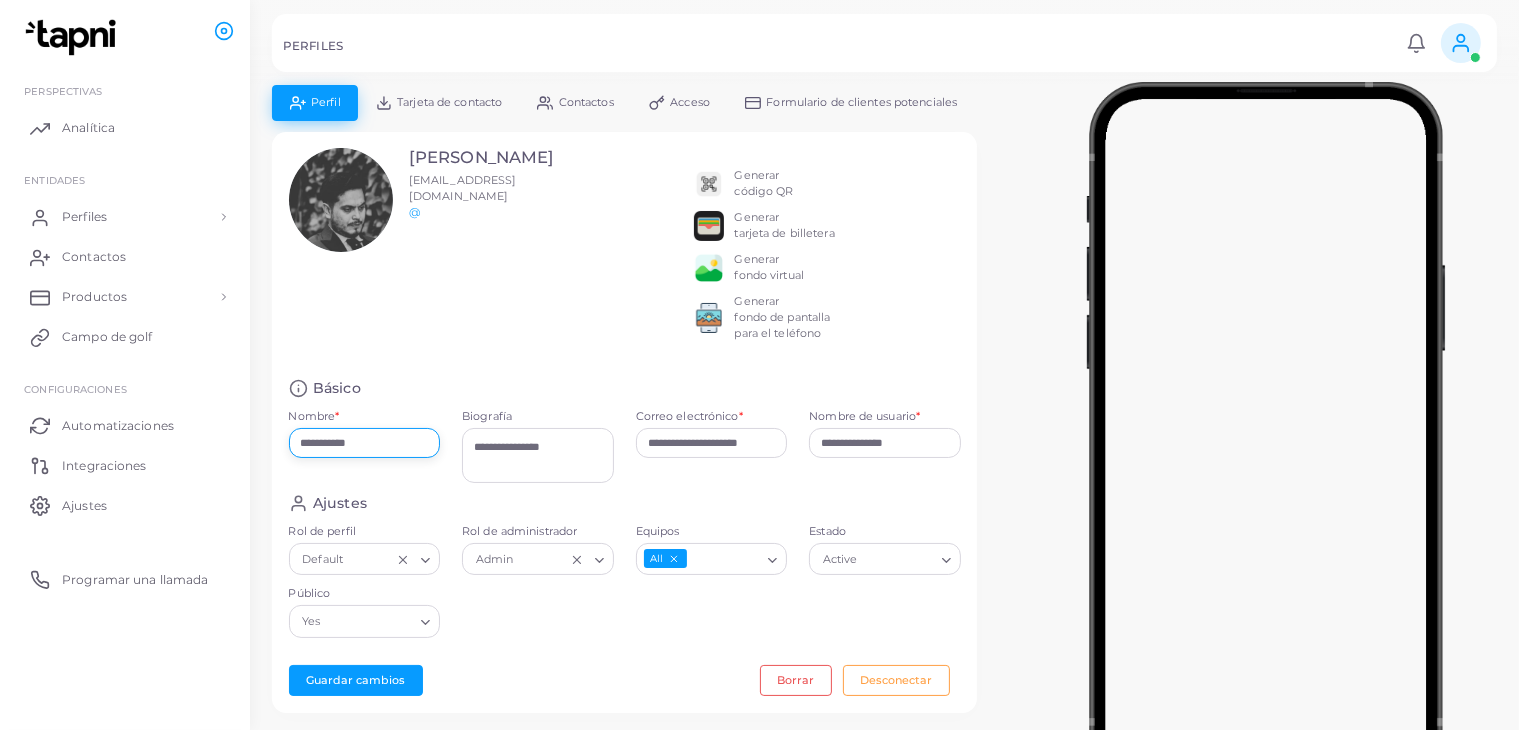 click on "**********" at bounding box center [365, 443] 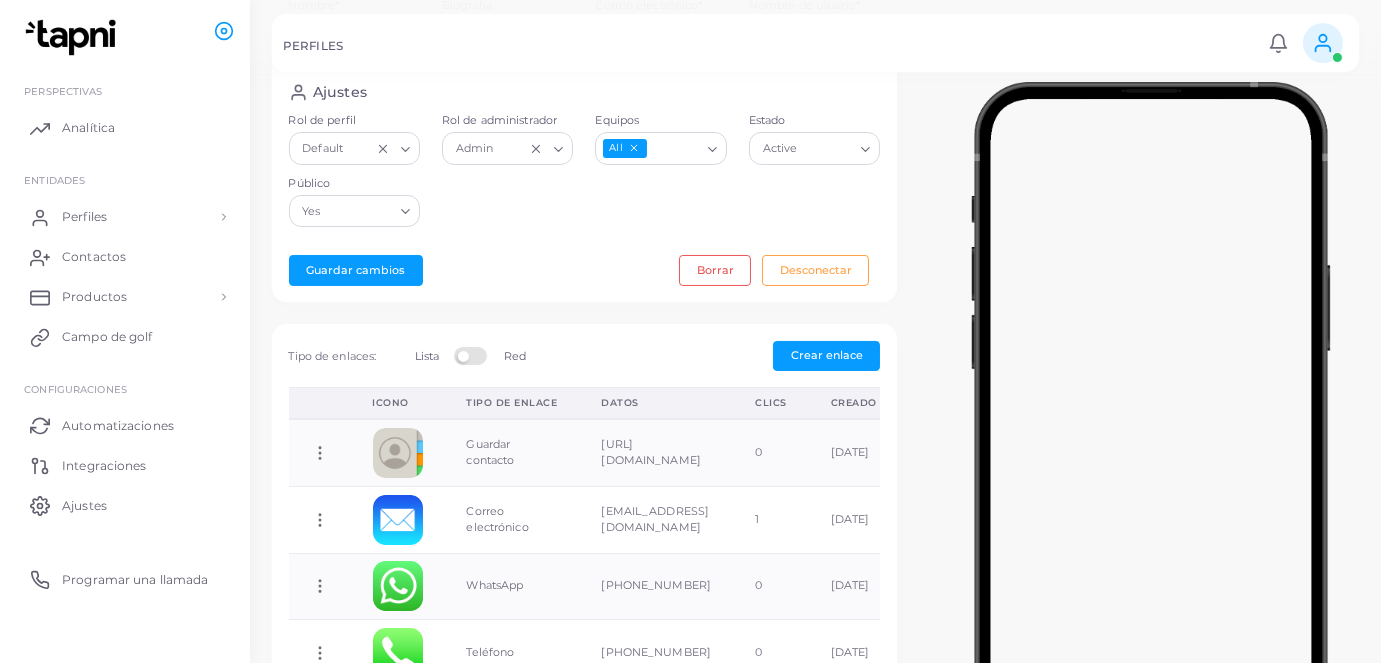 scroll, scrollTop: 456, scrollLeft: 0, axis: vertical 